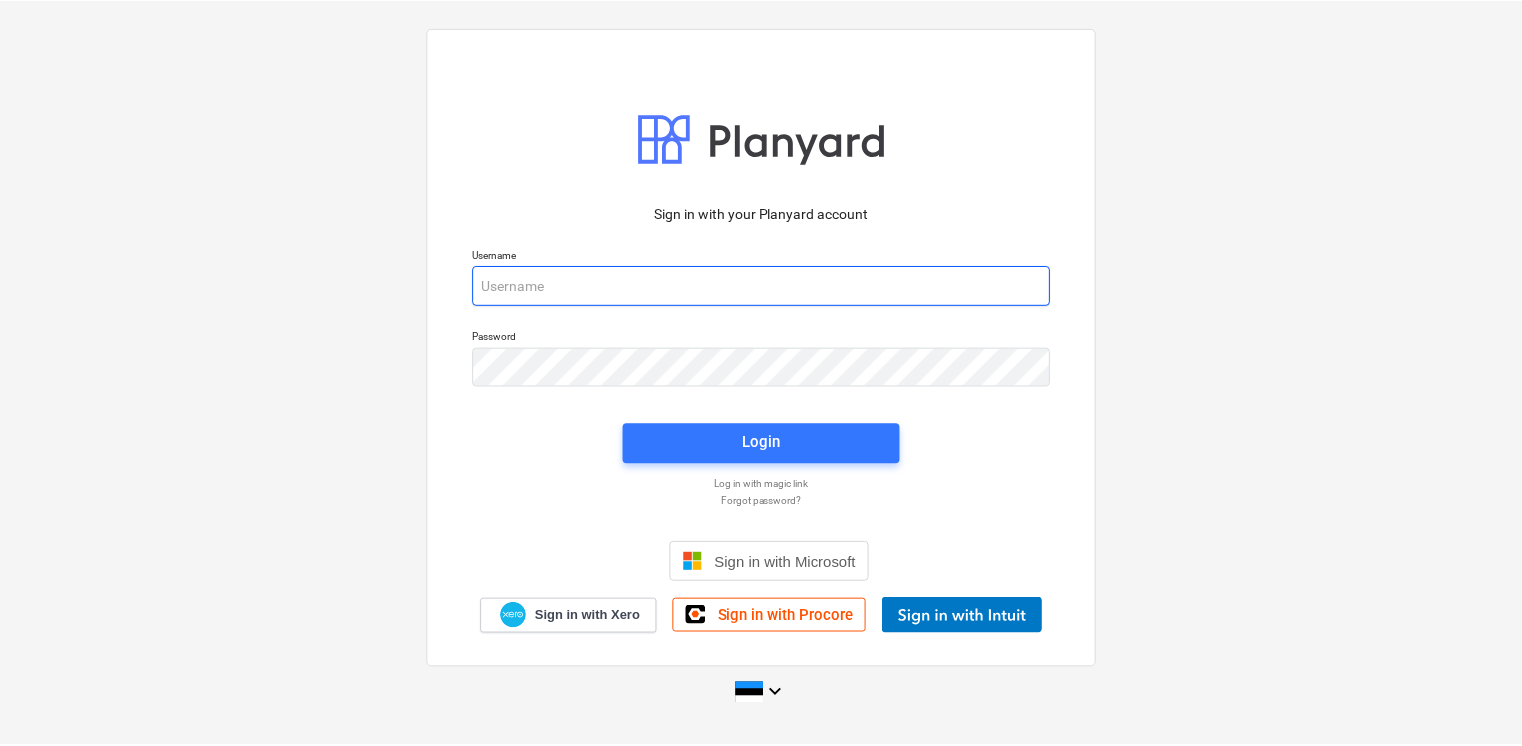 scroll, scrollTop: 0, scrollLeft: 0, axis: both 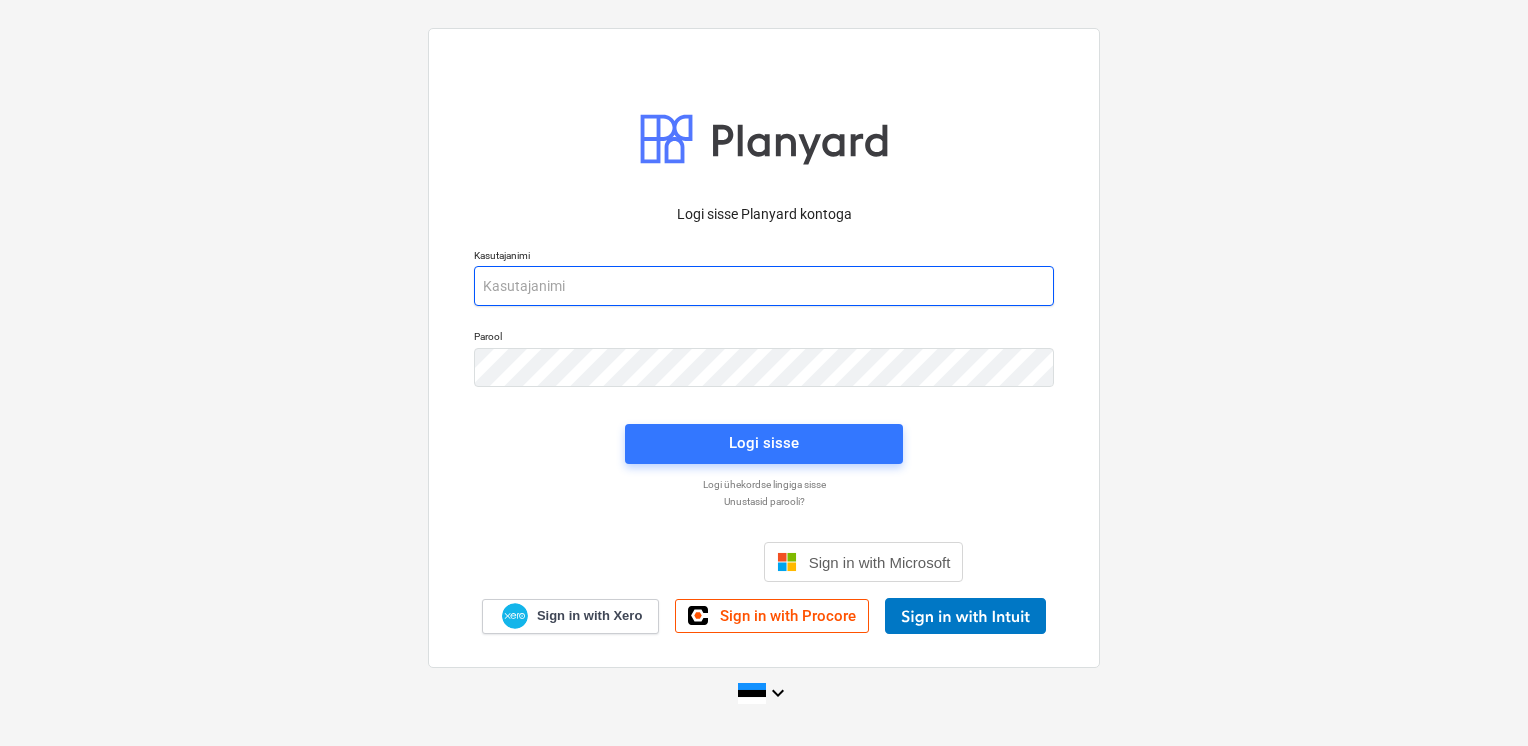 click at bounding box center (764, 286) 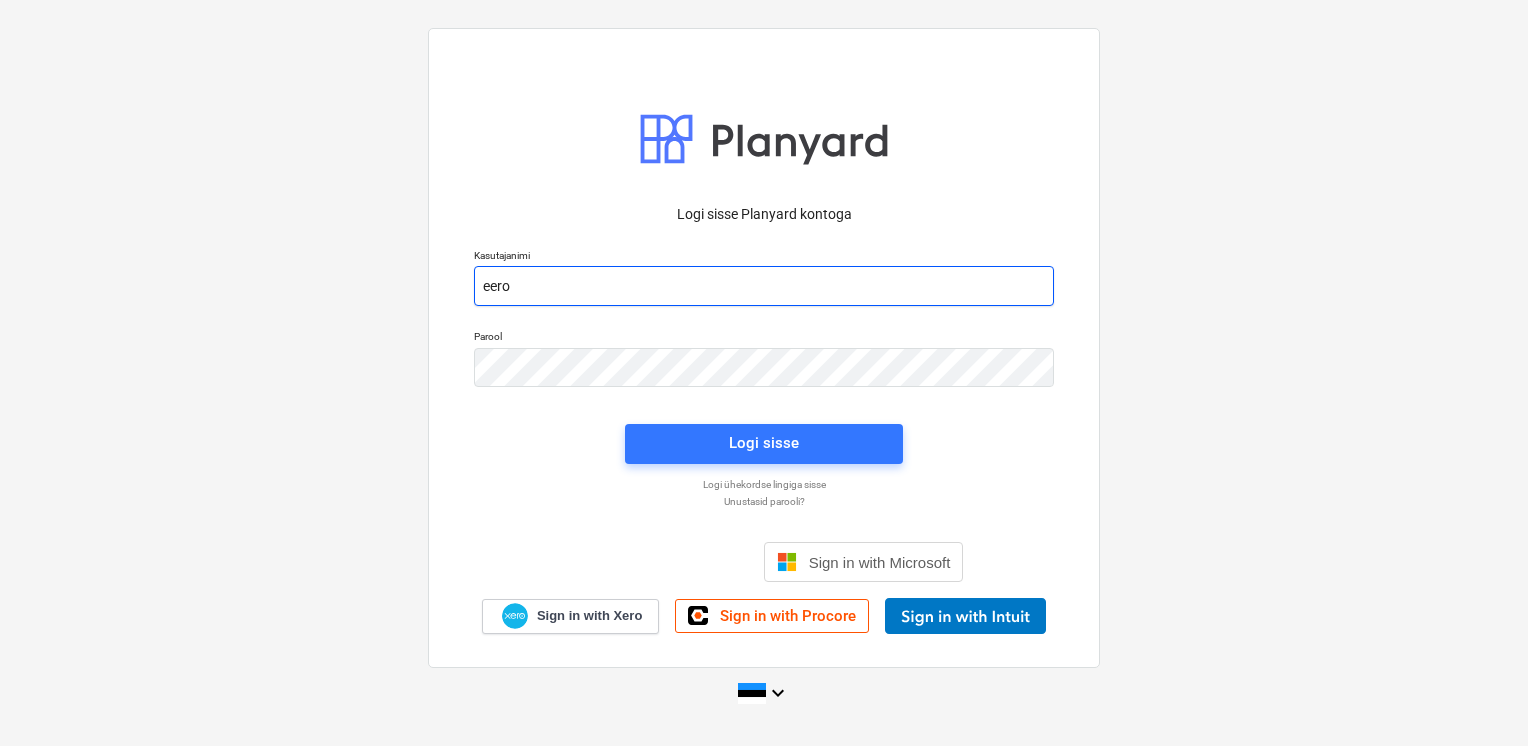 type on "[EMAIL_ADDRESS][DOMAIN_NAME]" 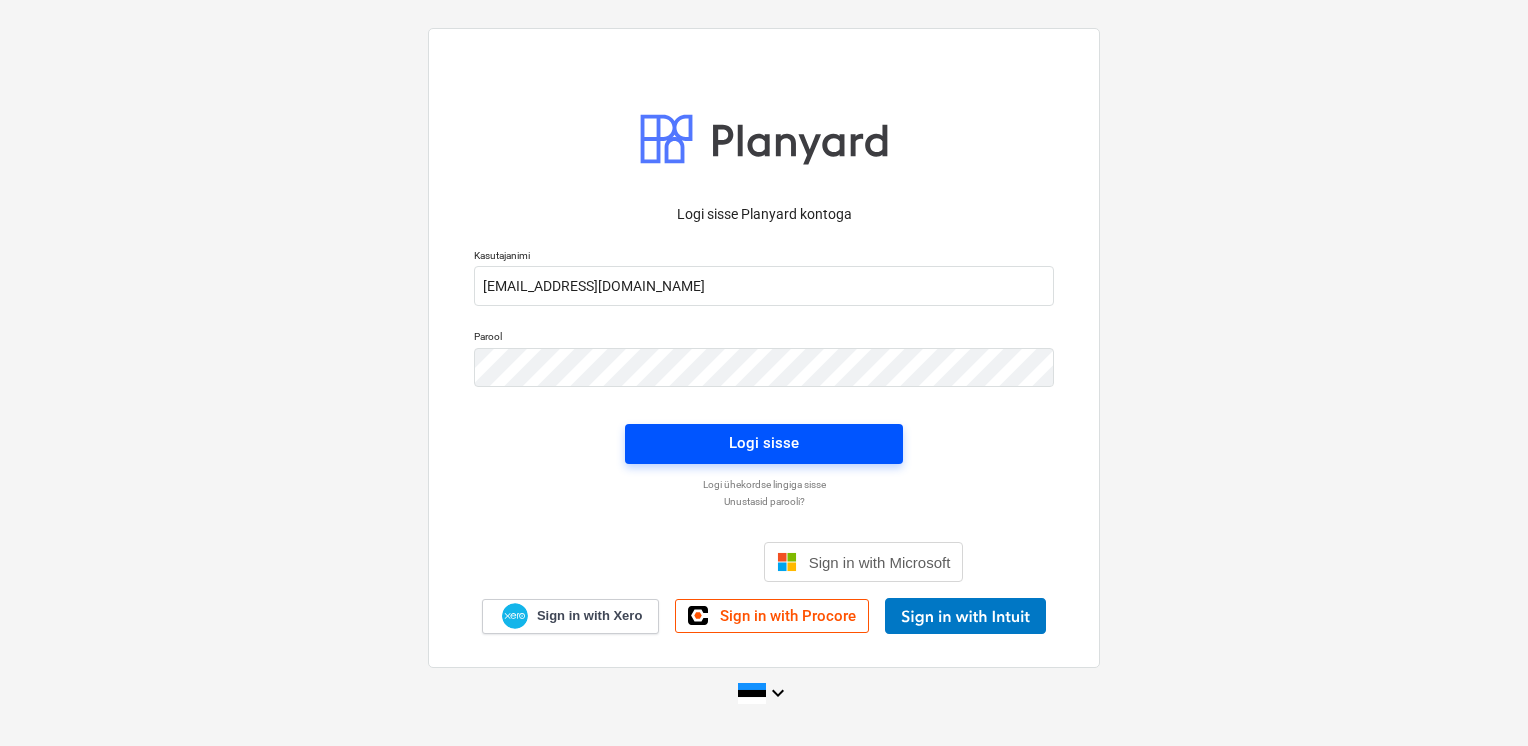 click on "Logi sisse" at bounding box center [764, 443] 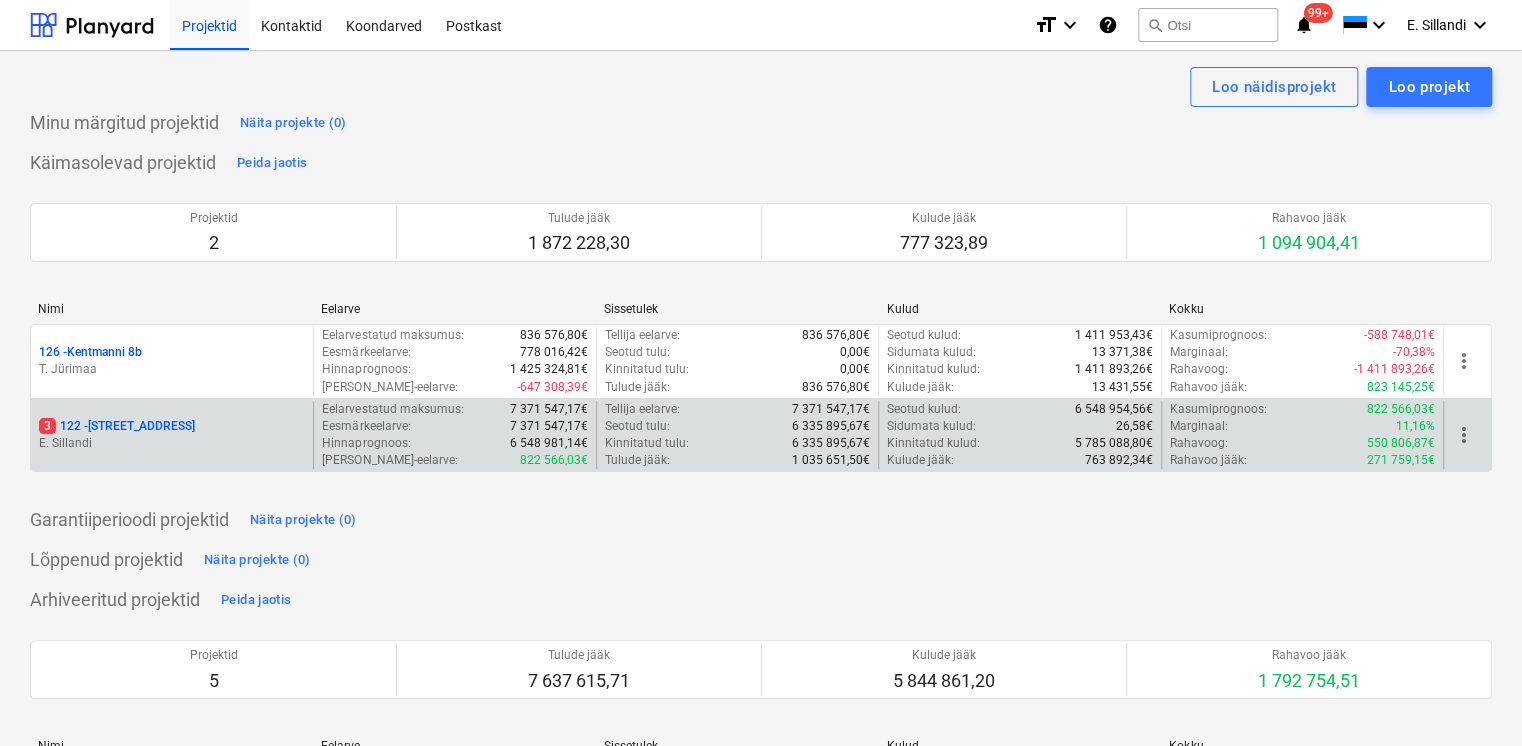 click on "3  122 -  [STREET_ADDRESS]" at bounding box center (172, 426) 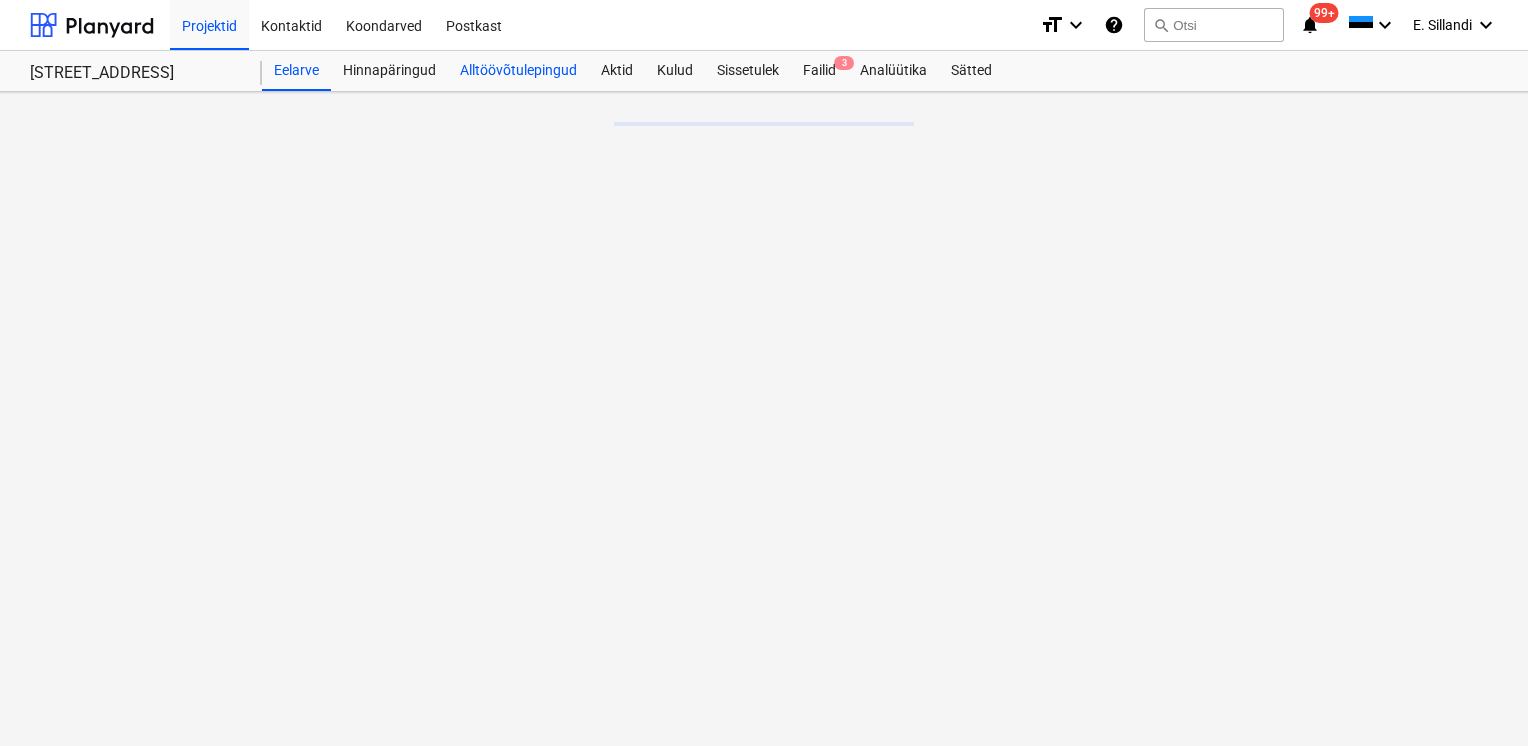 click on "Alltöövõtulepingud" at bounding box center (518, 71) 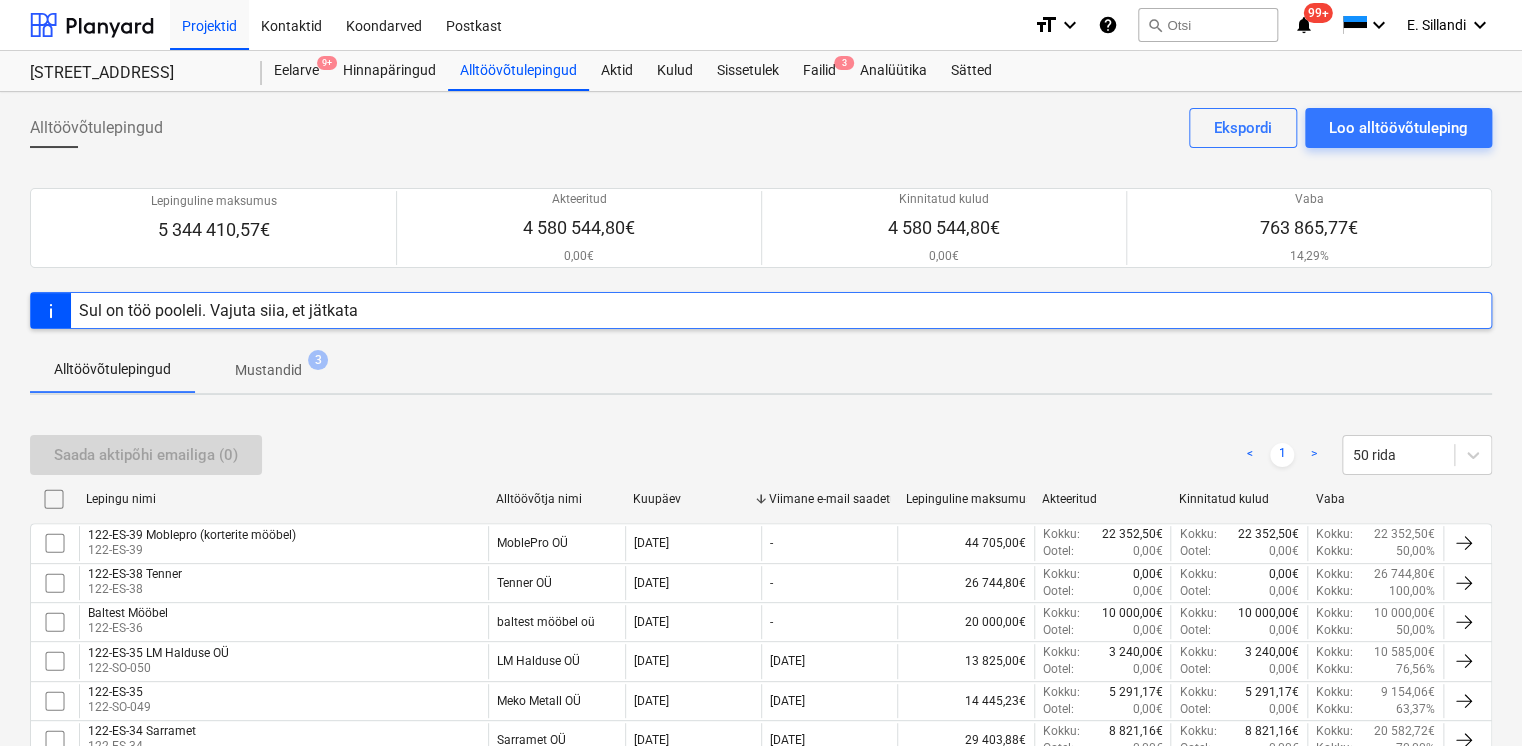 scroll, scrollTop: 1255, scrollLeft: 0, axis: vertical 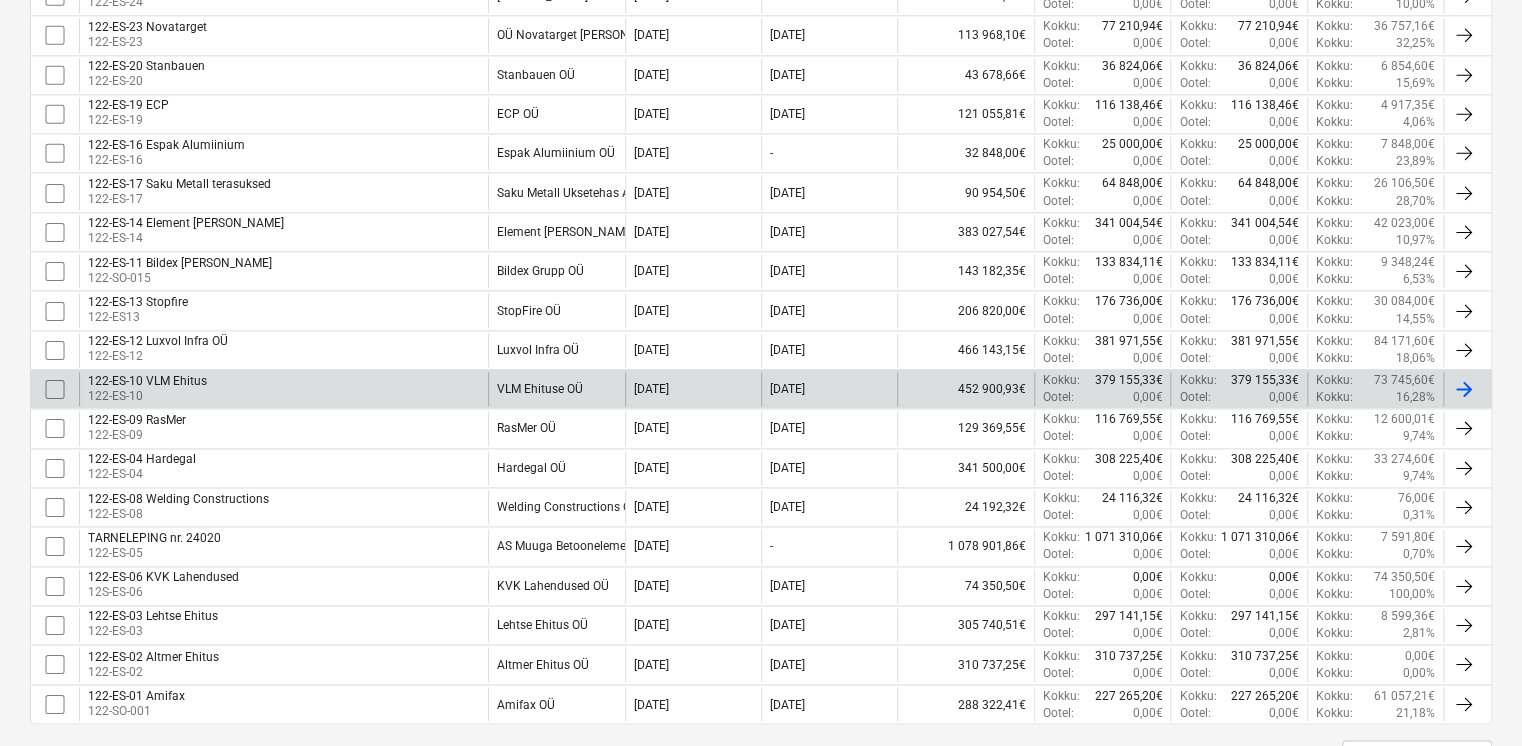 click on "VLM Ehituse OÜ" at bounding box center (556, 389) 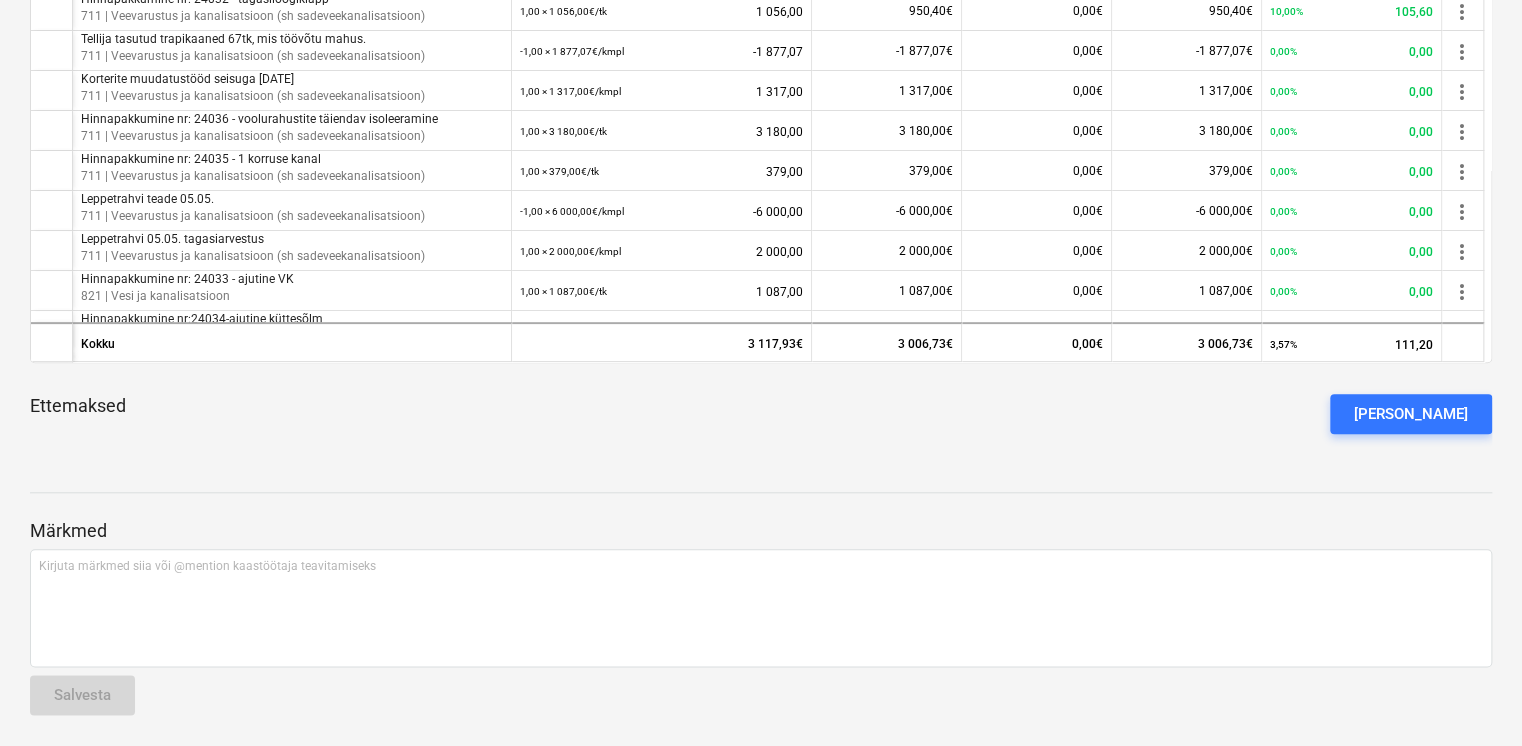 scroll, scrollTop: 309, scrollLeft: 0, axis: vertical 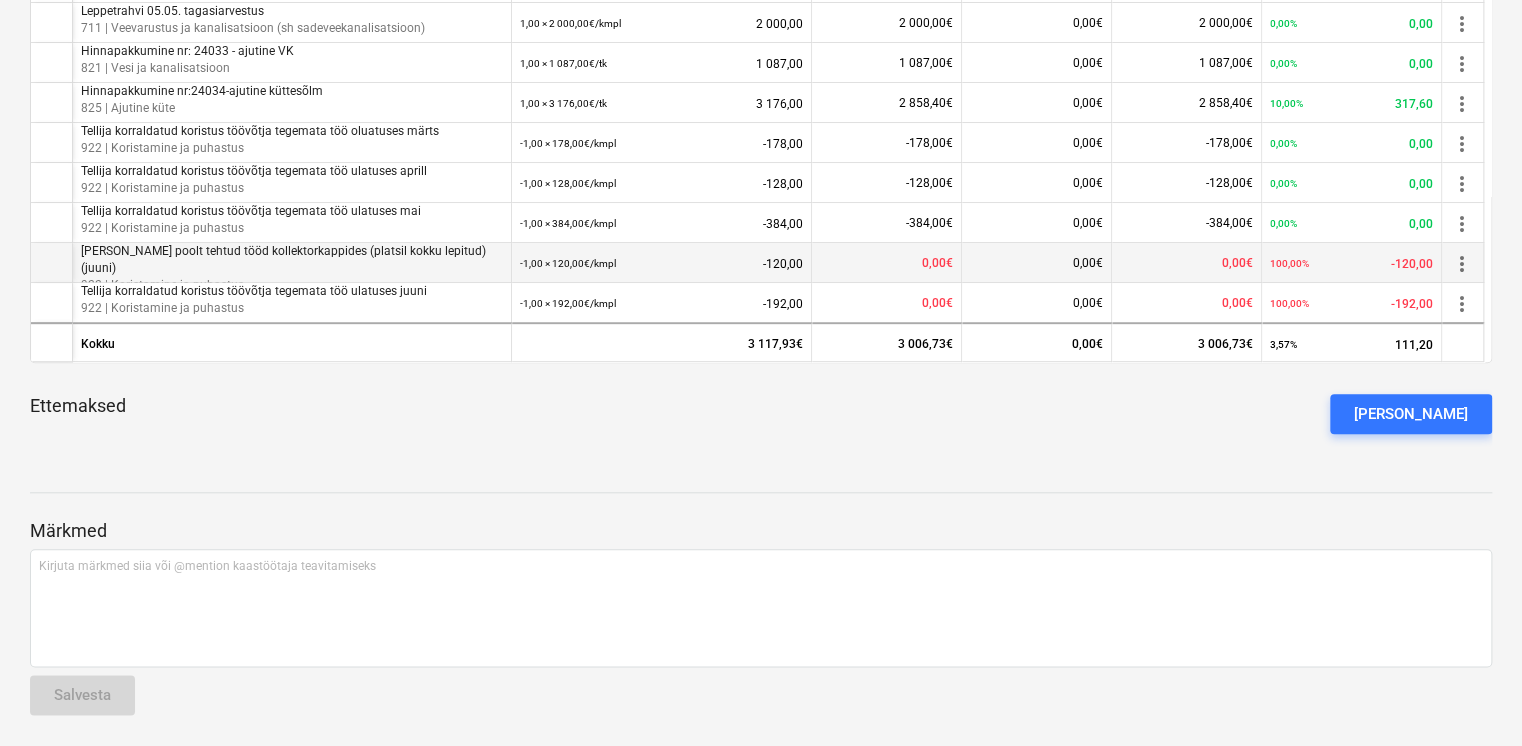 click on "more_vert" at bounding box center [1462, 264] 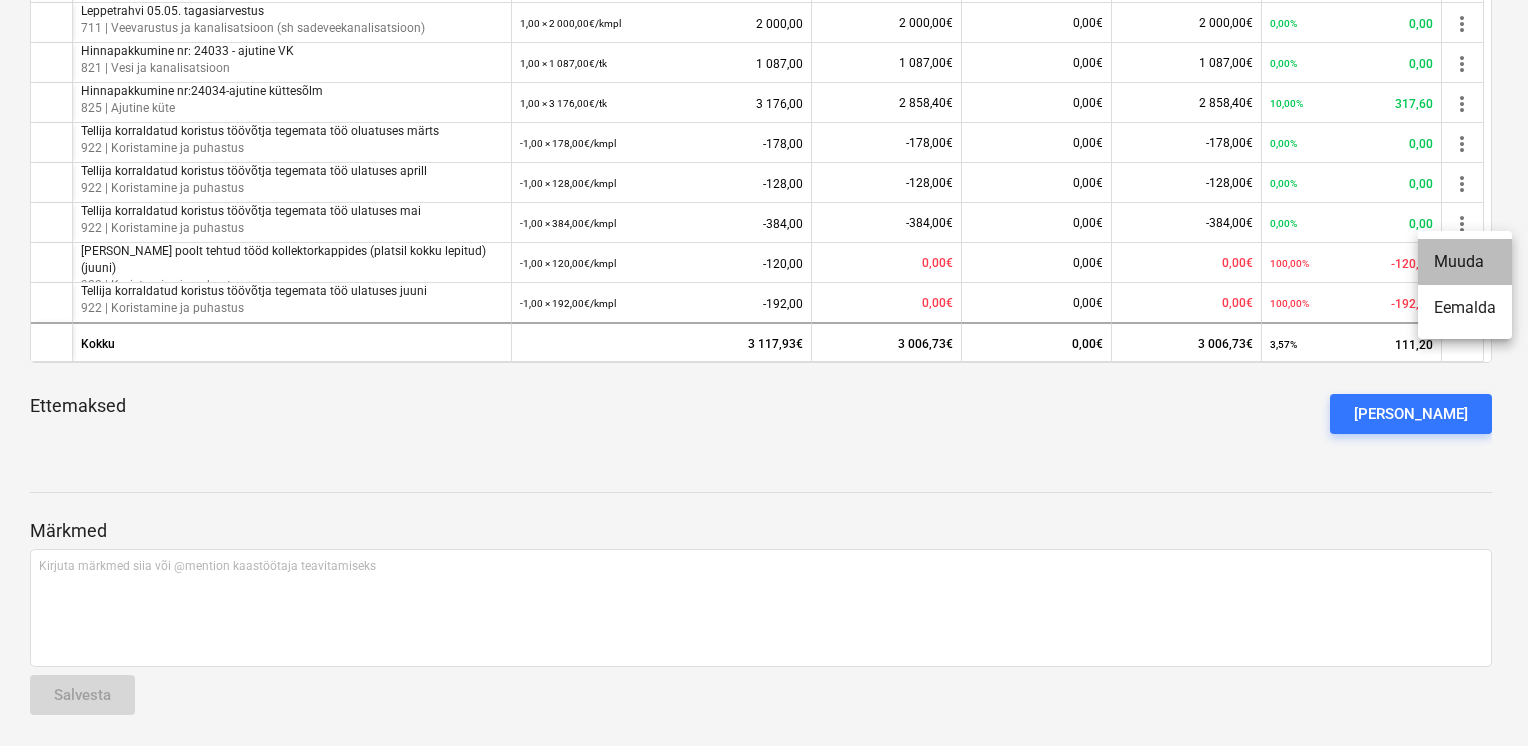 click on "Muuda" at bounding box center [1465, 262] 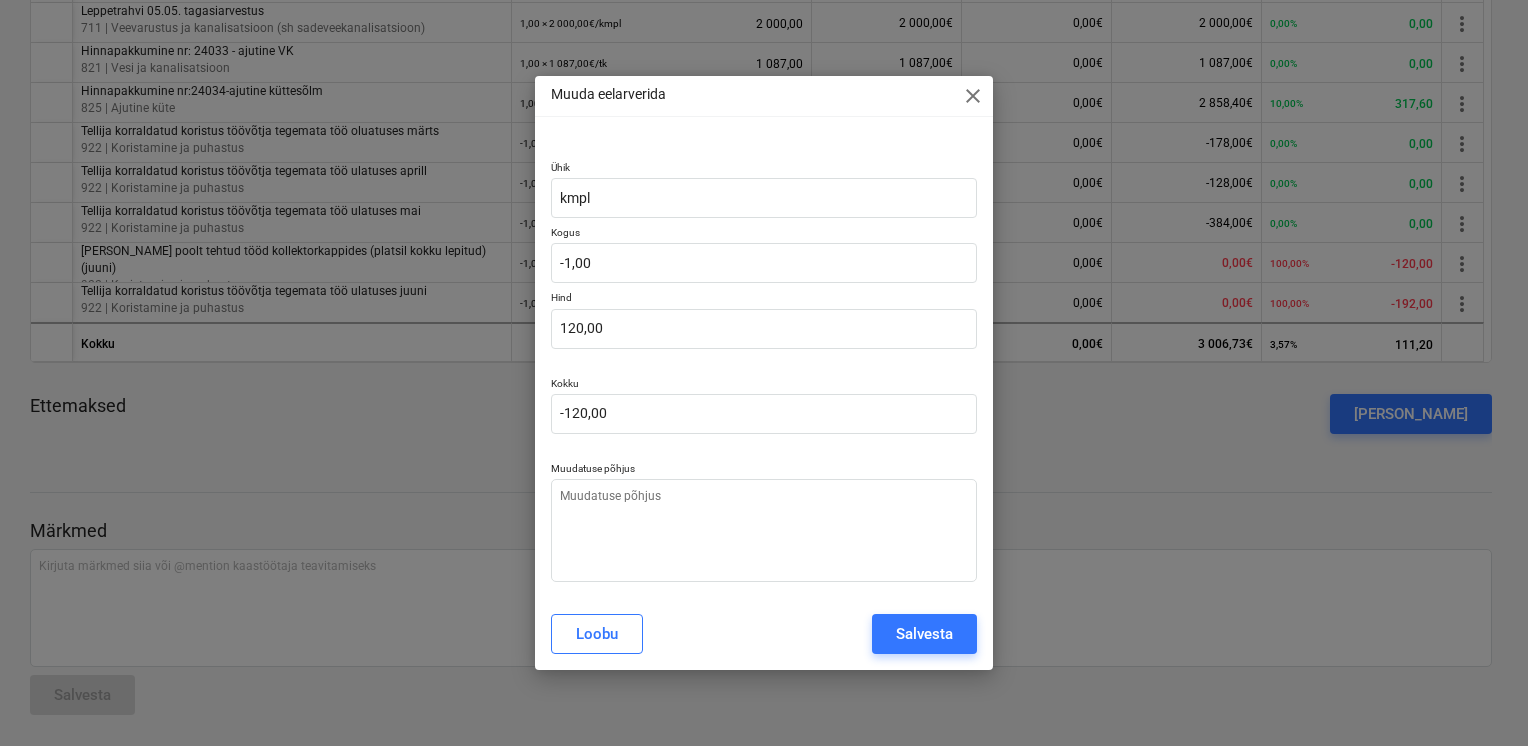 type on "x" 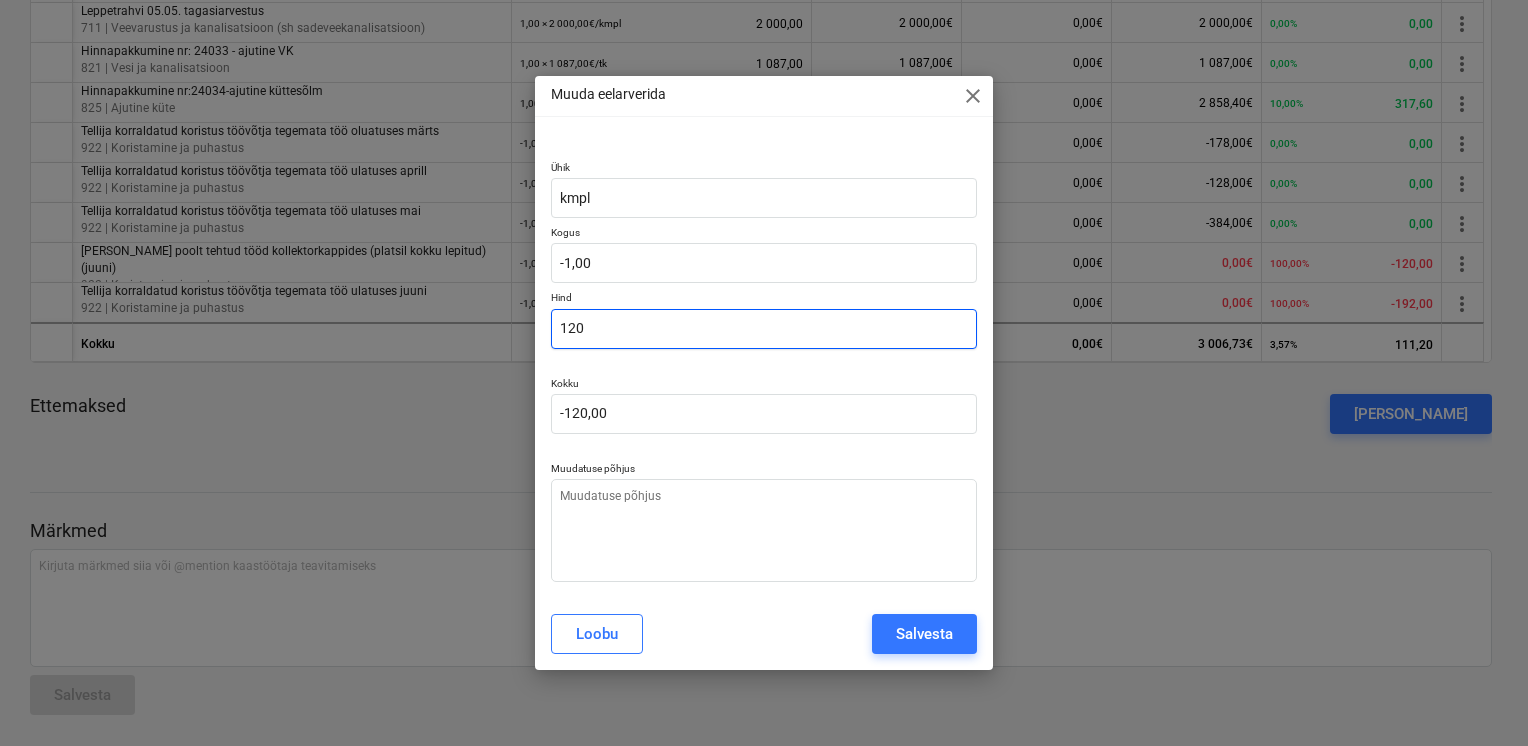 drag, startPoint x: 628, startPoint y: 336, endPoint x: 394, endPoint y: 322, distance: 234.41843 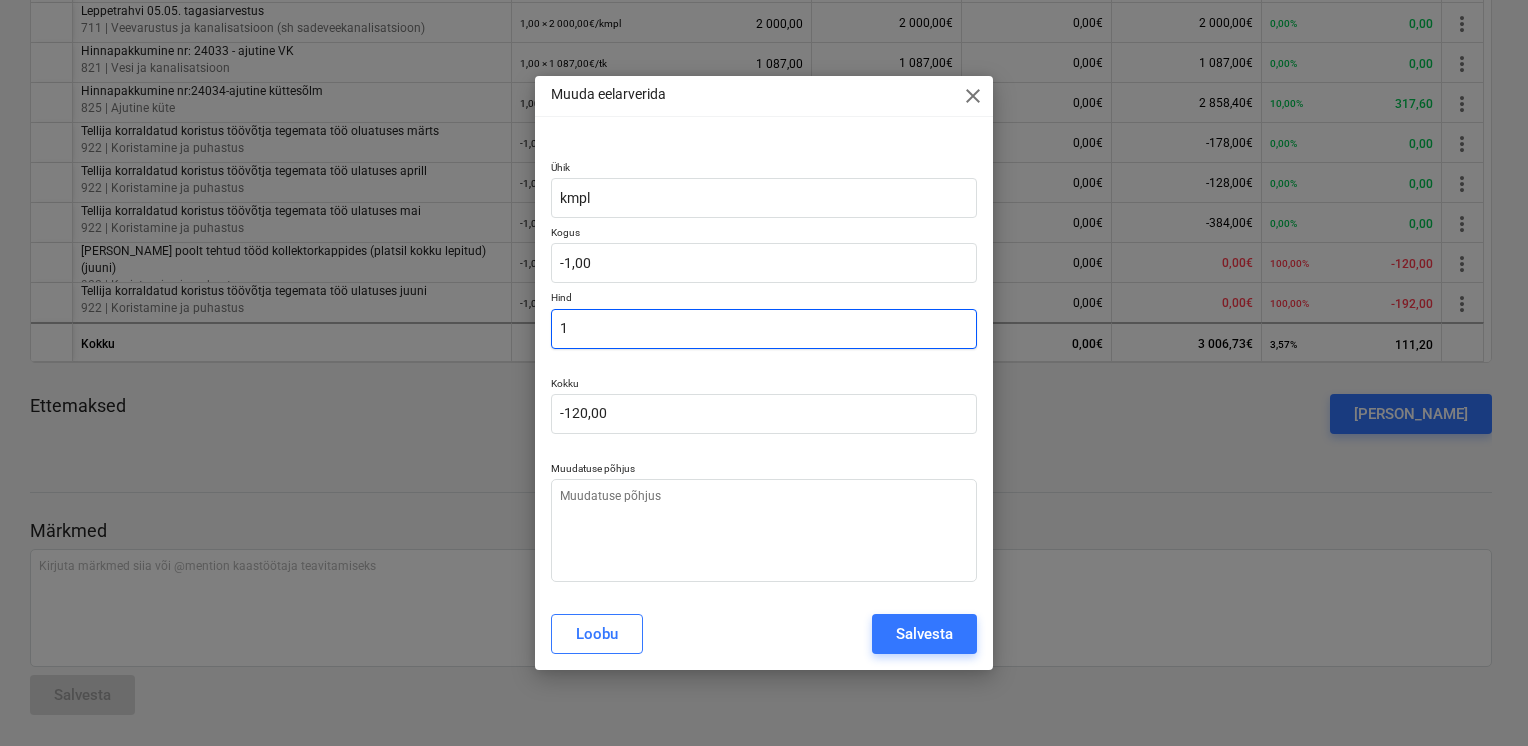 type on "-1,00" 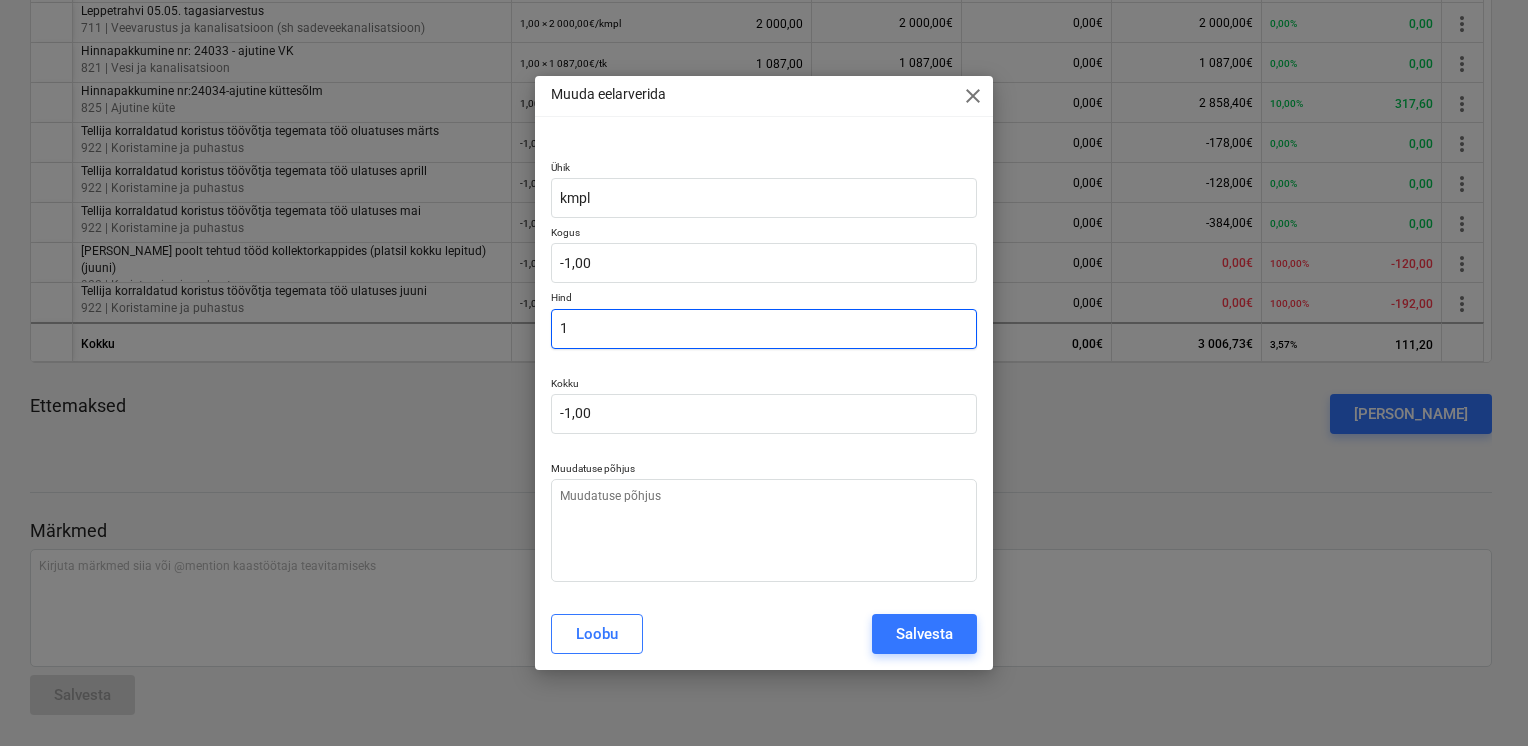 type on "16" 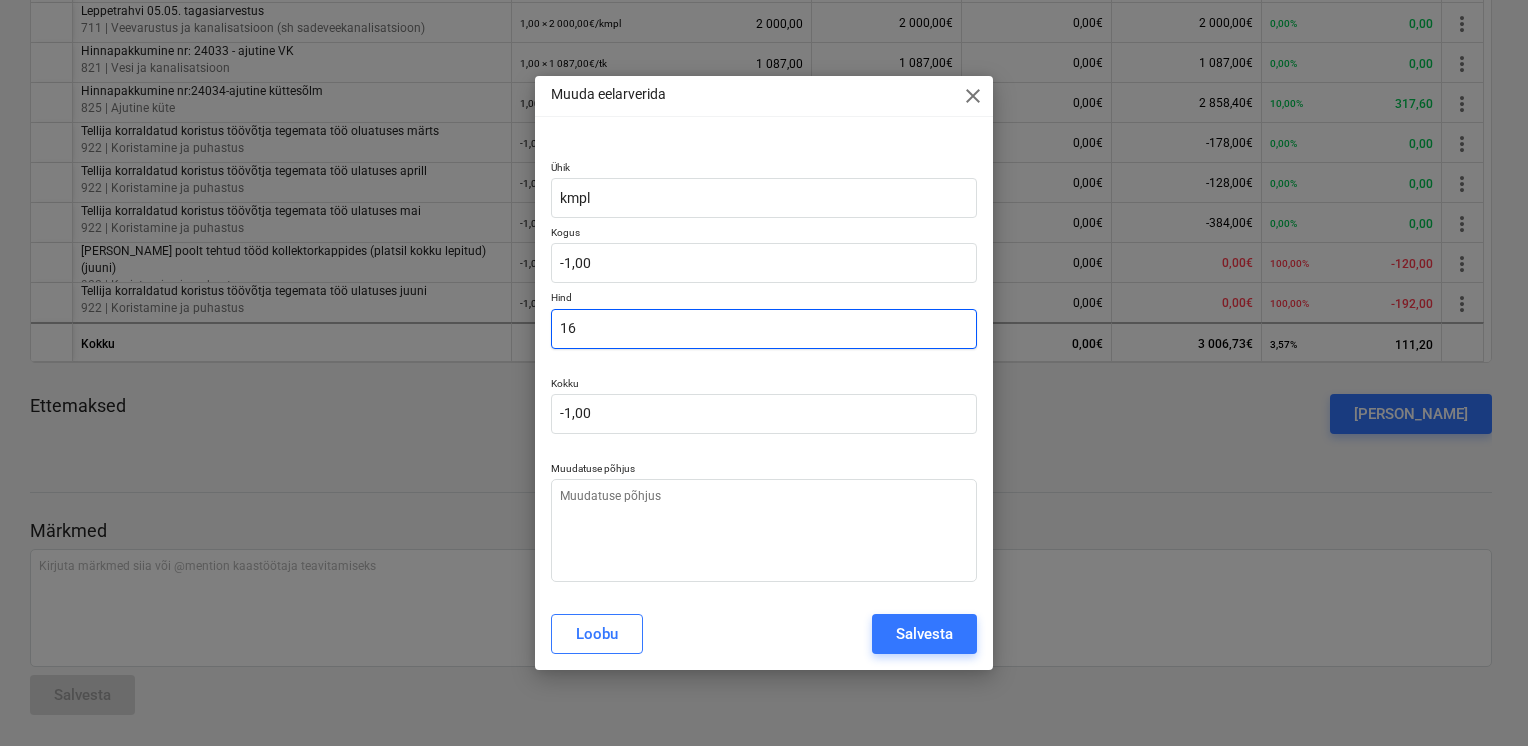 type on "-16,00" 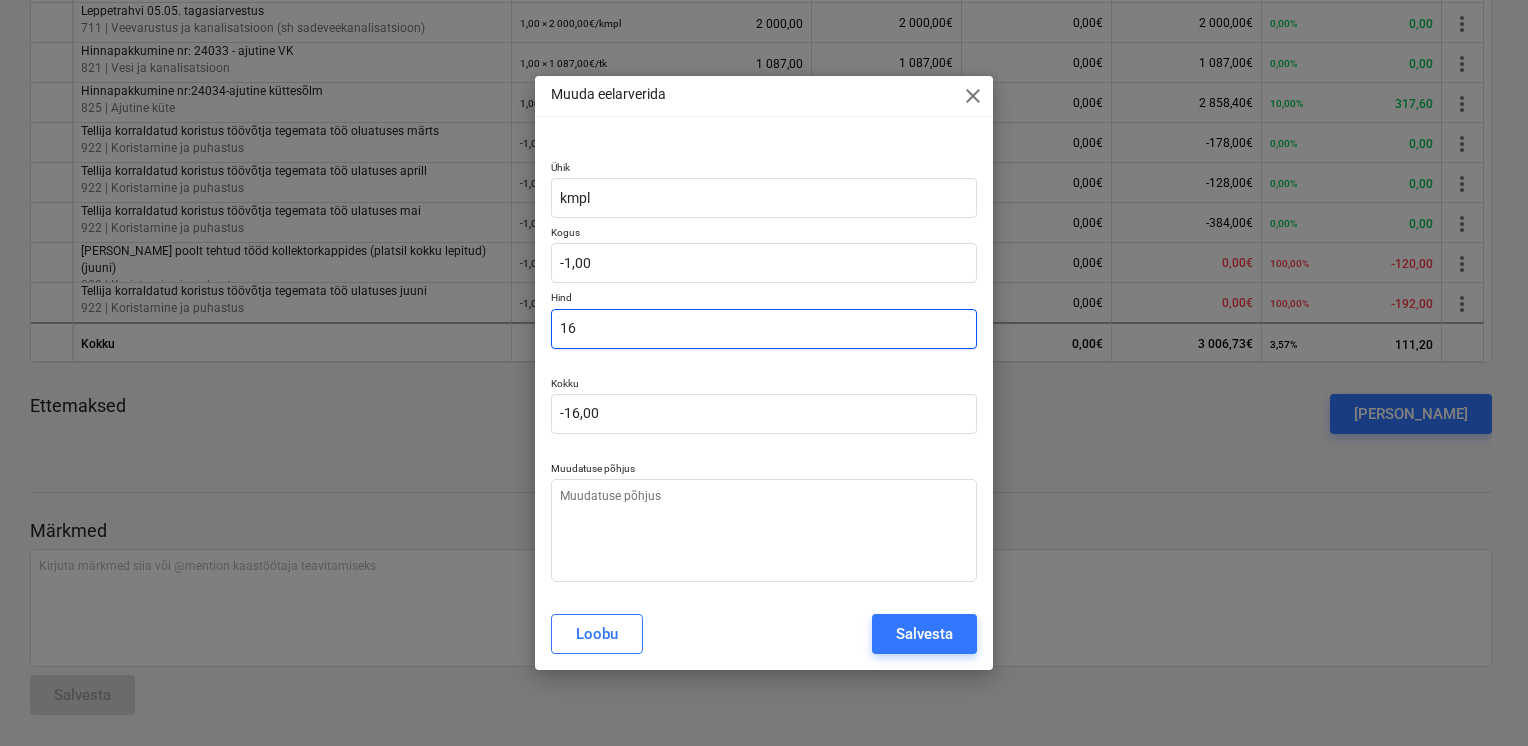 type on "160" 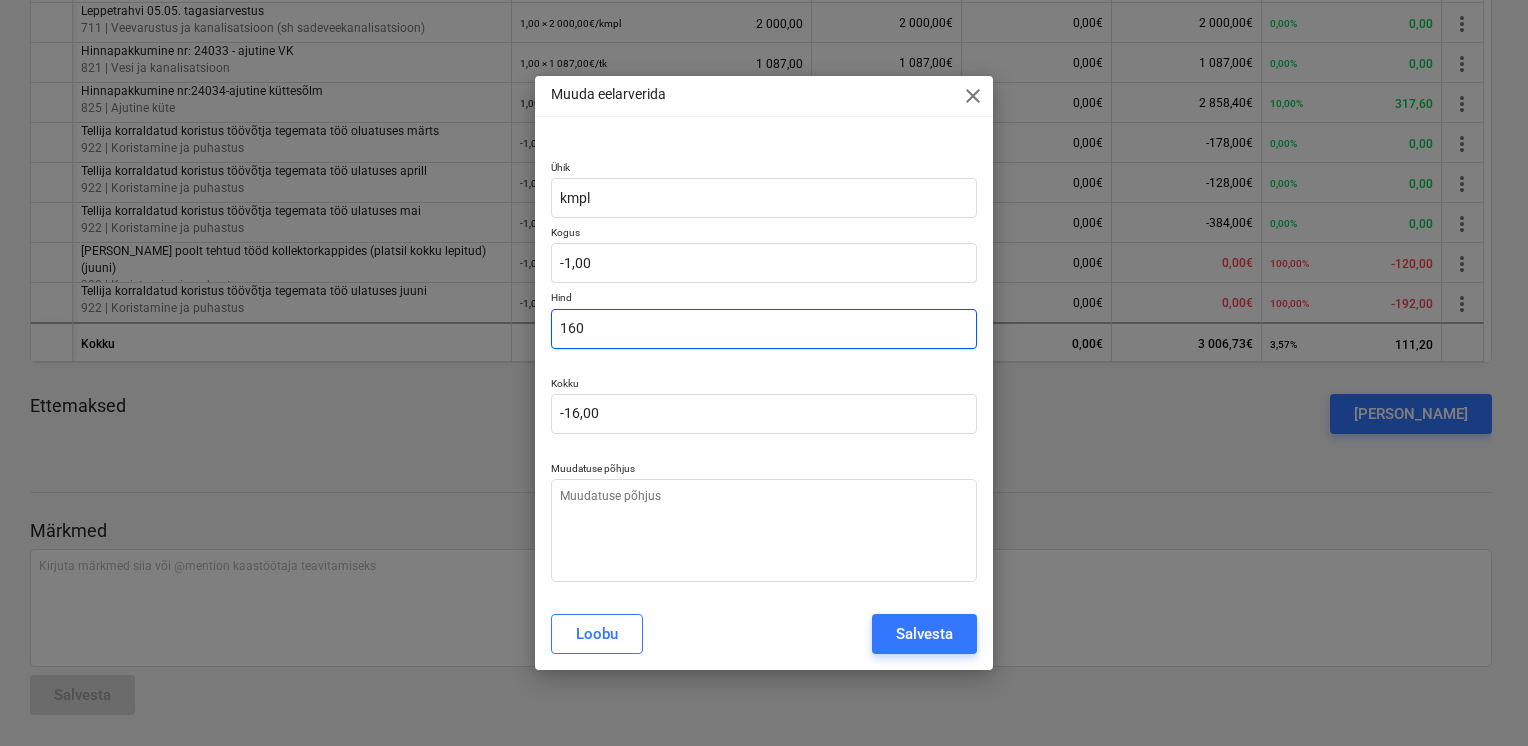 type on "-160,00" 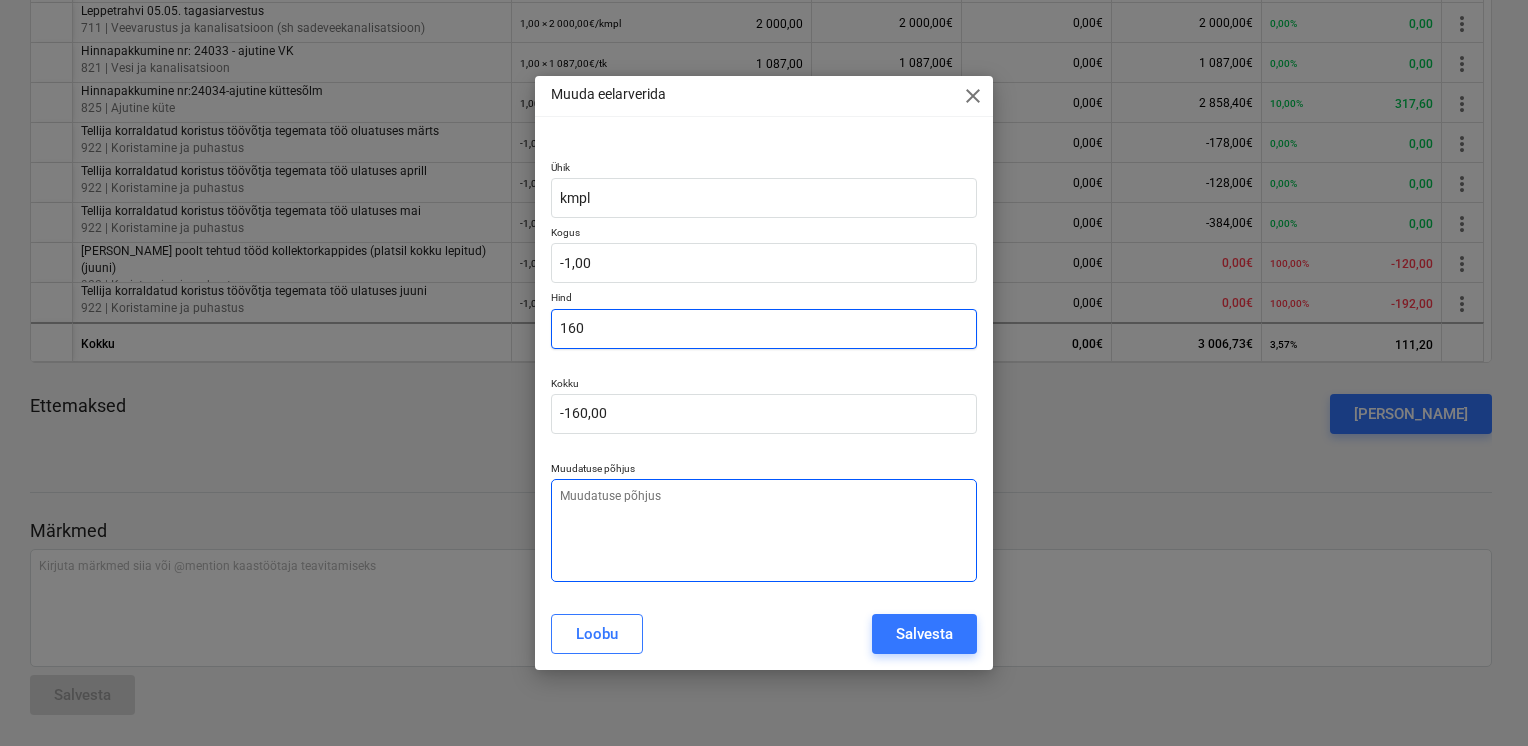 type on "160" 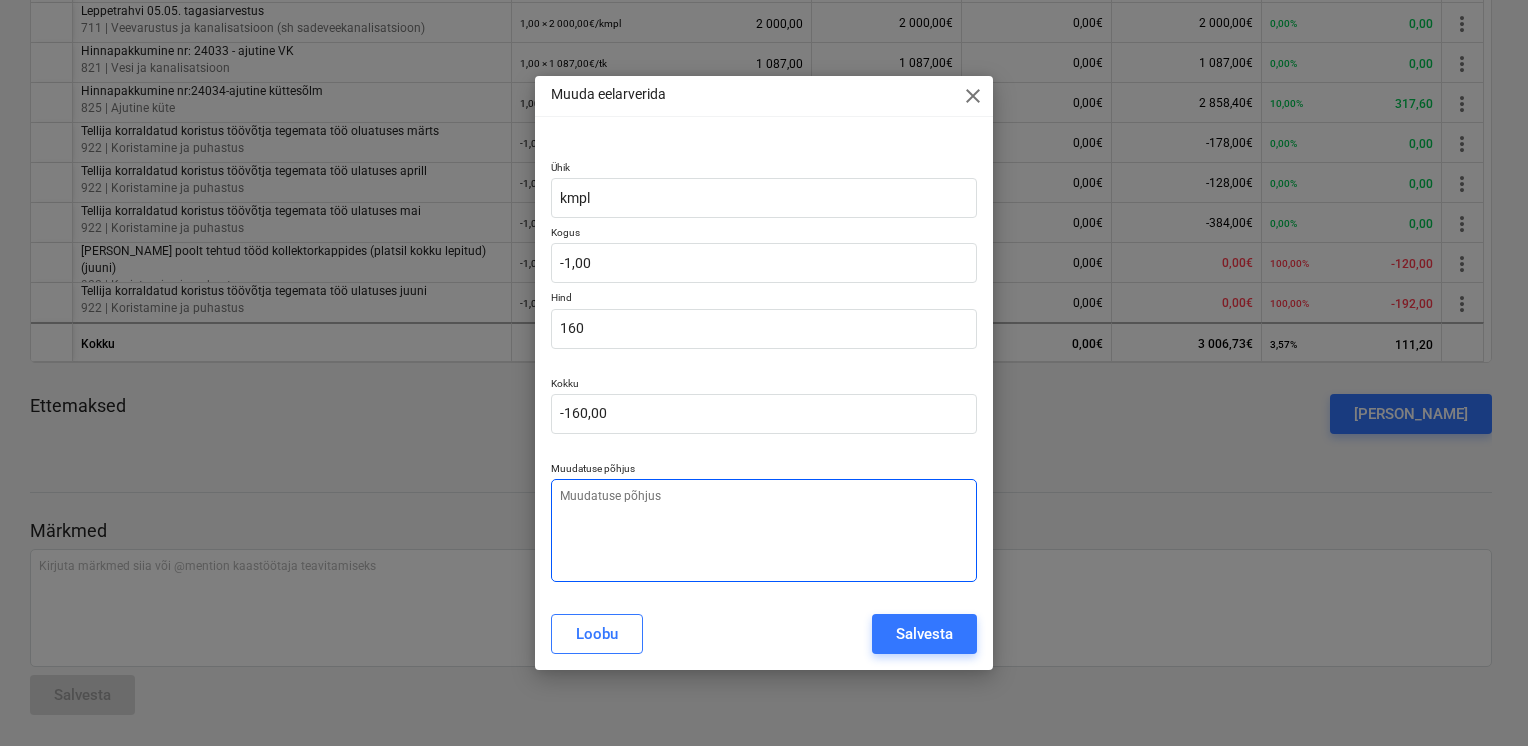 type on "x" 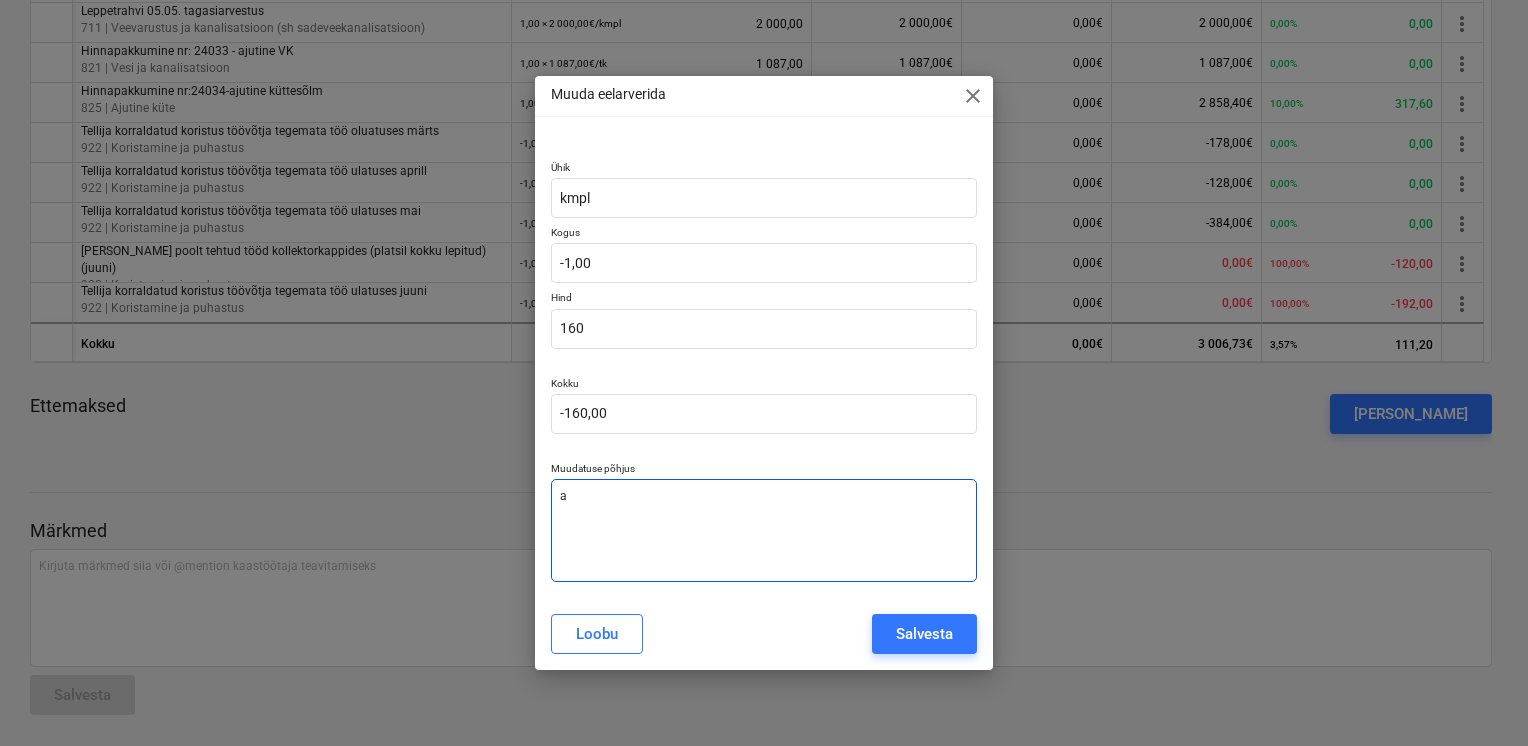 type on "x" 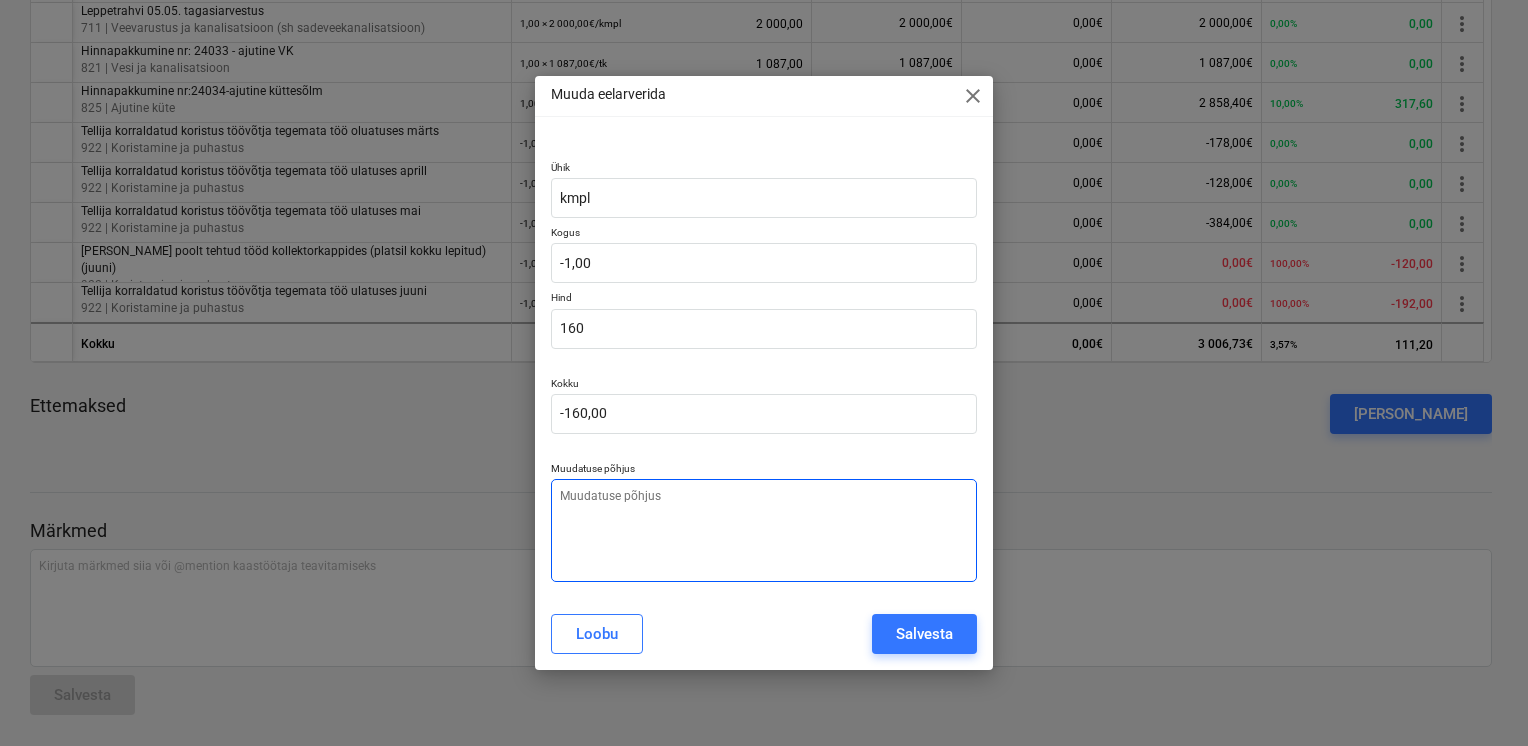 type on "s" 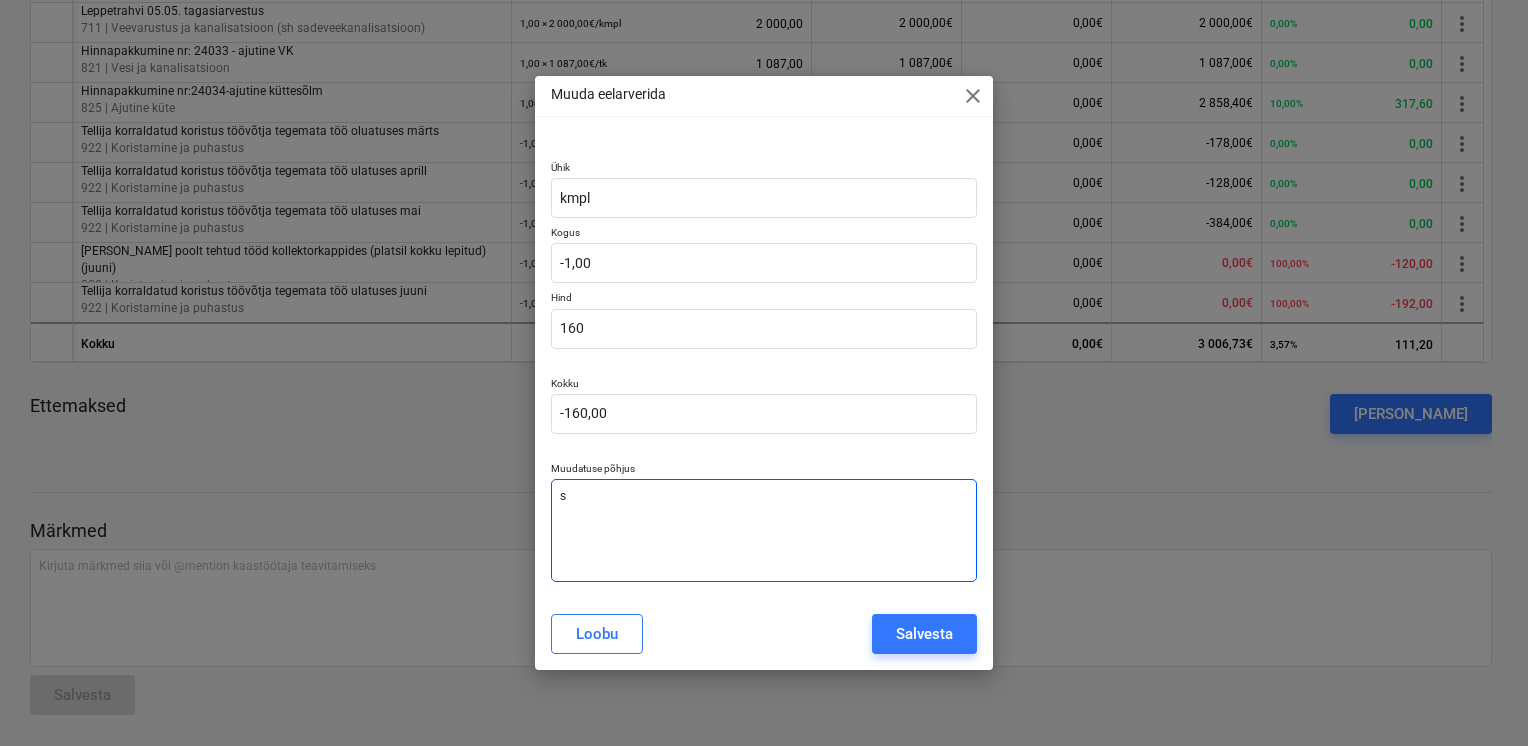 type on "su" 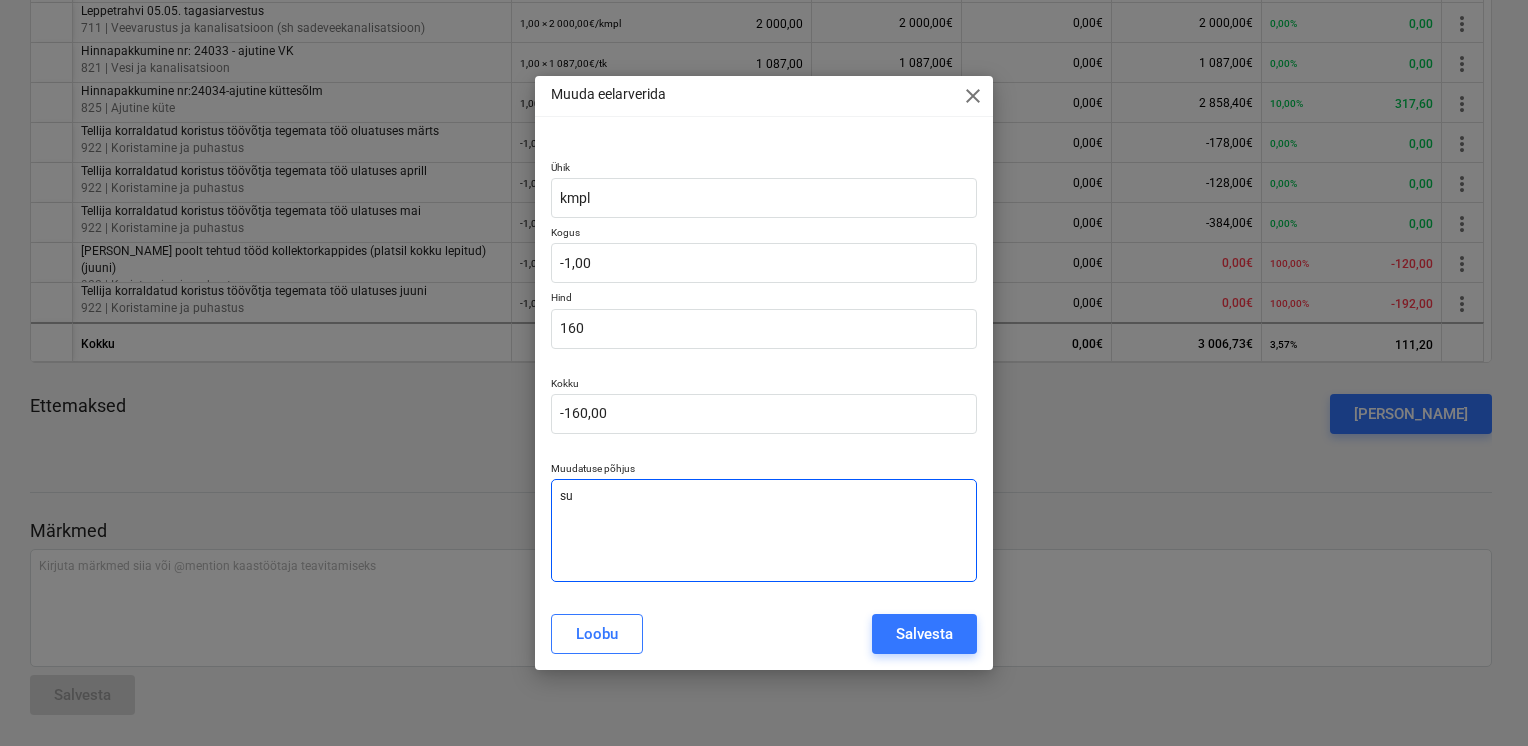 type on "sum" 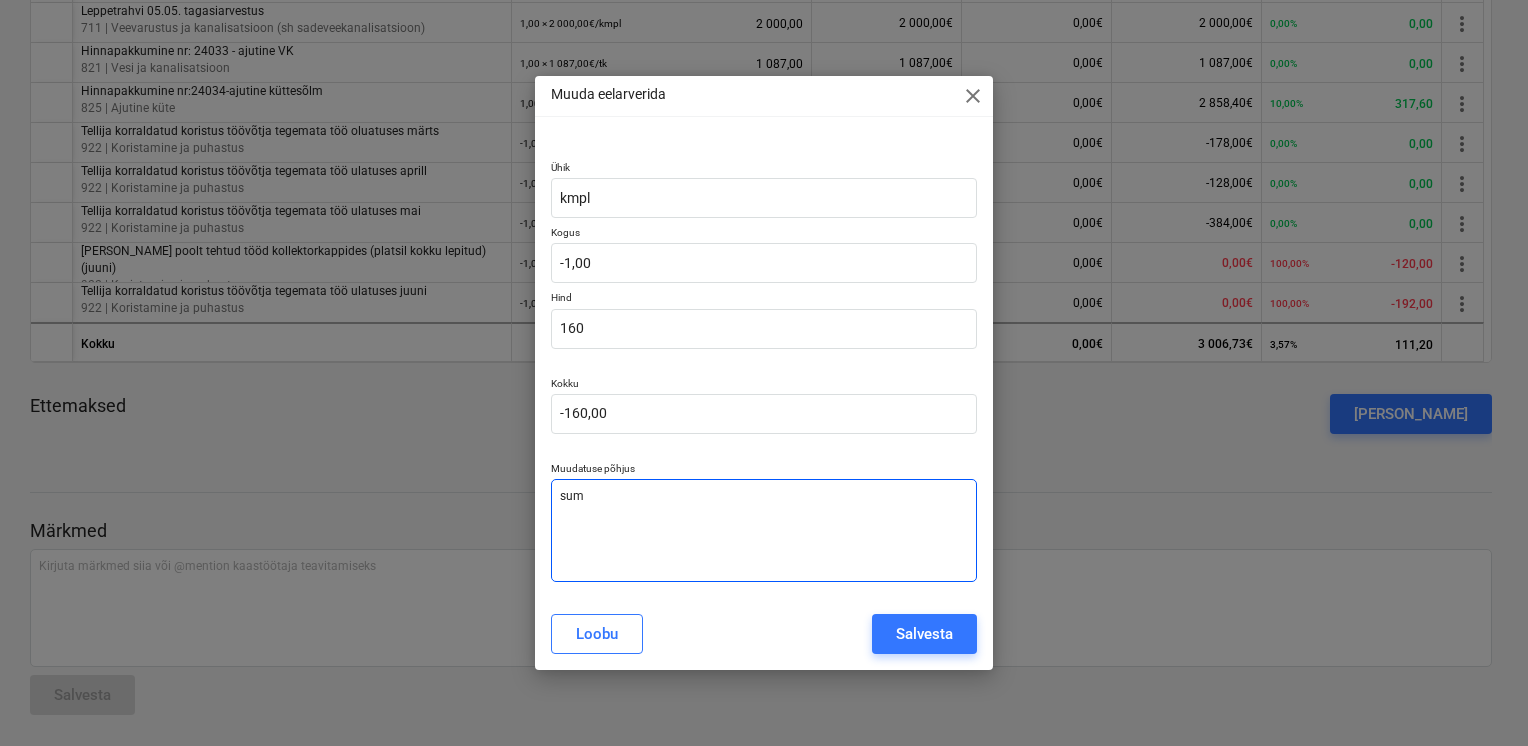 type on "summ" 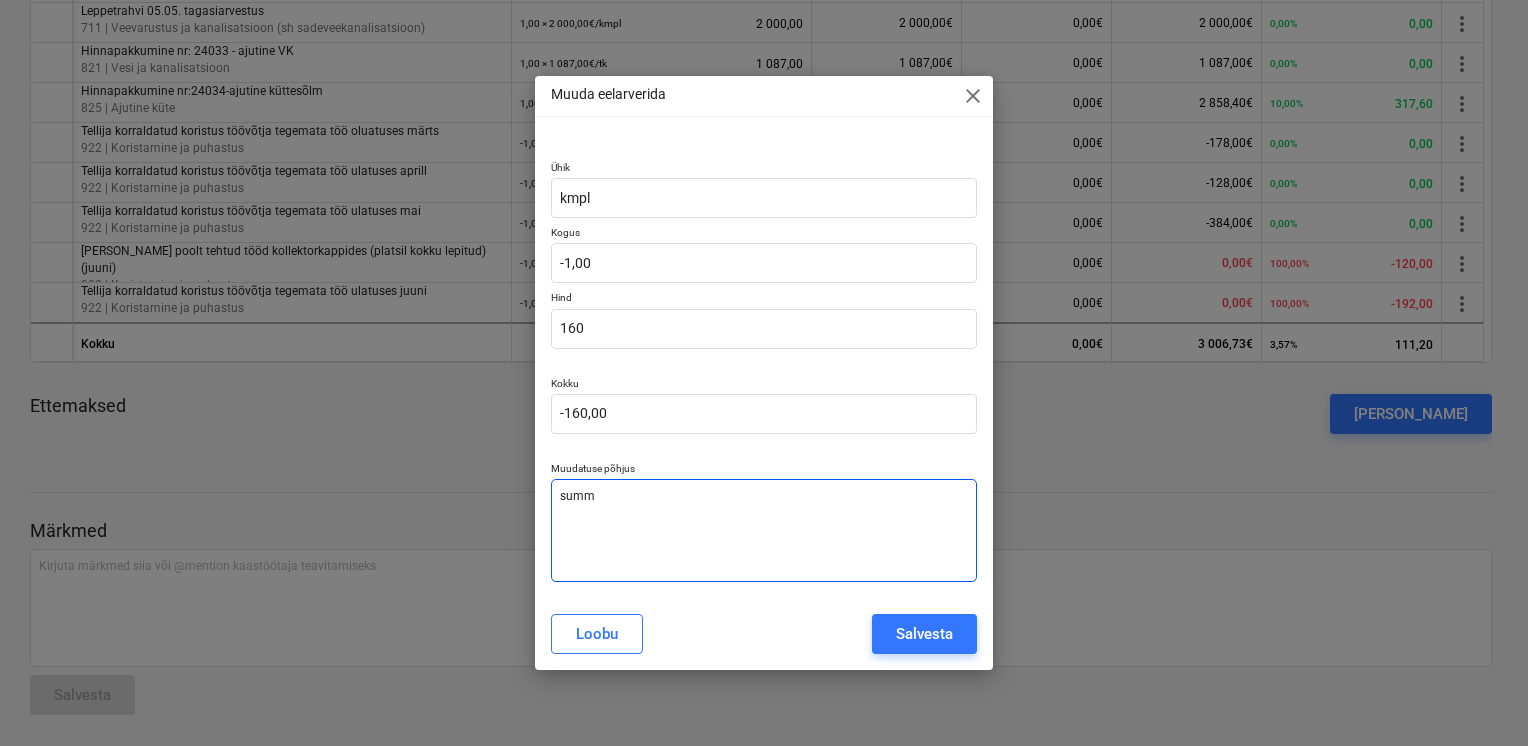 type on "summa" 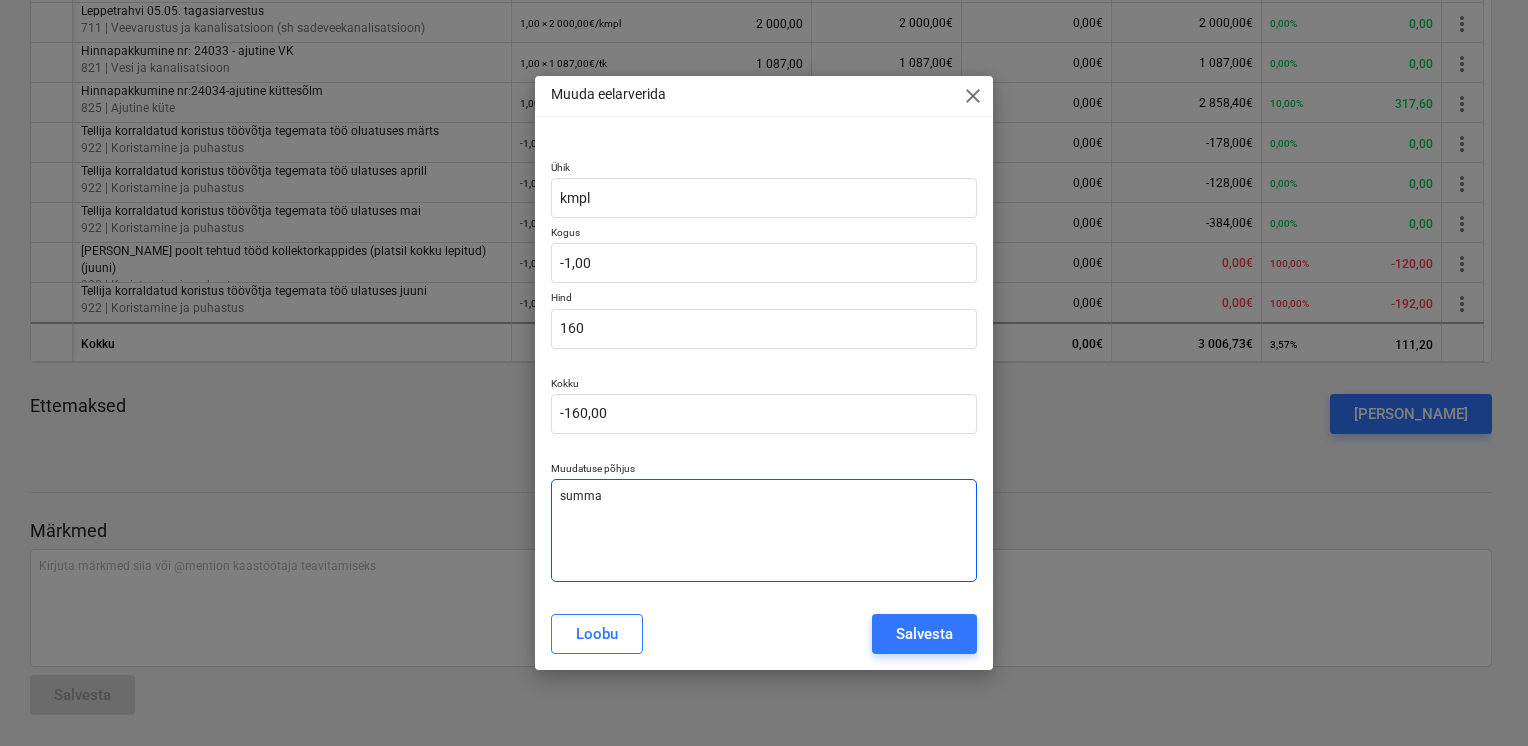 type on "summa" 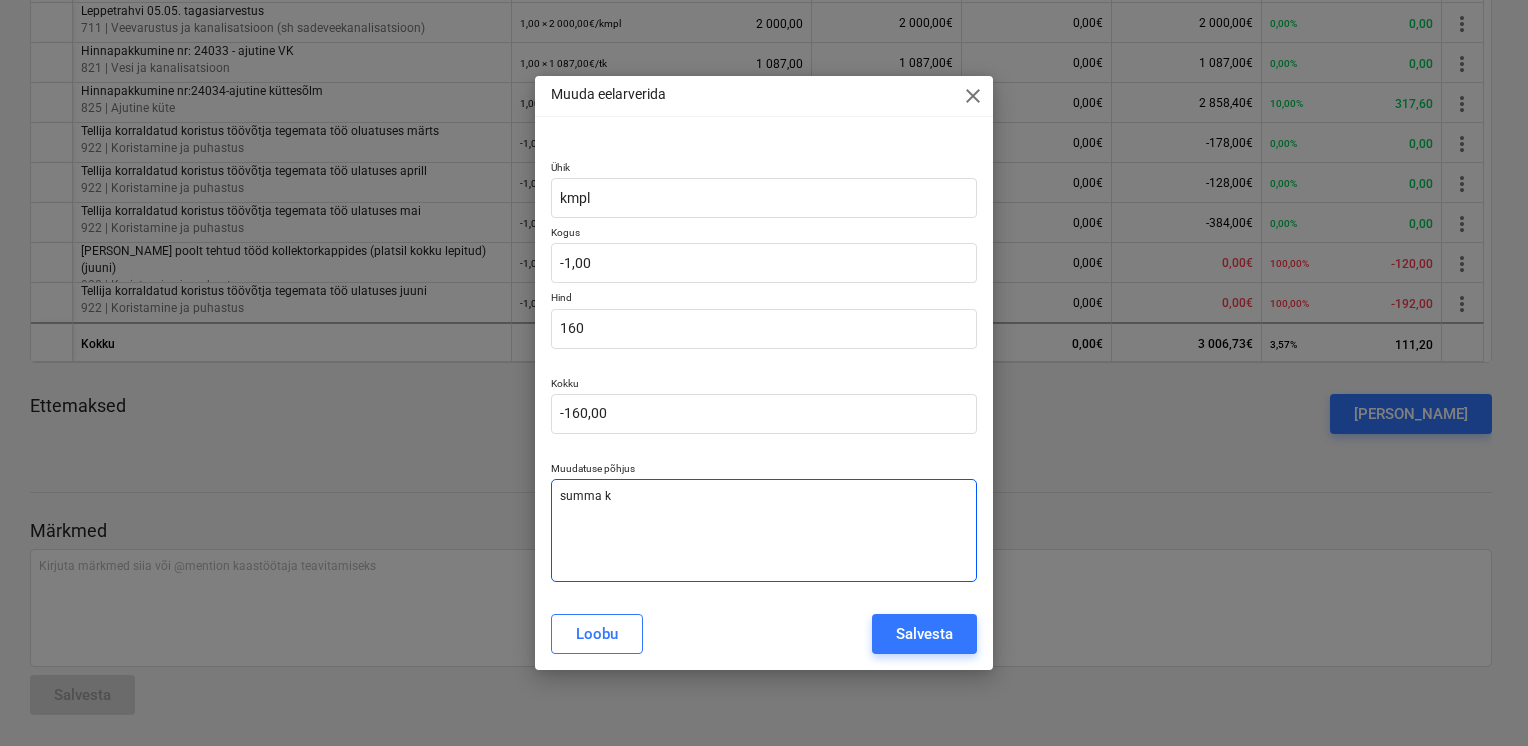 type on "summa ko" 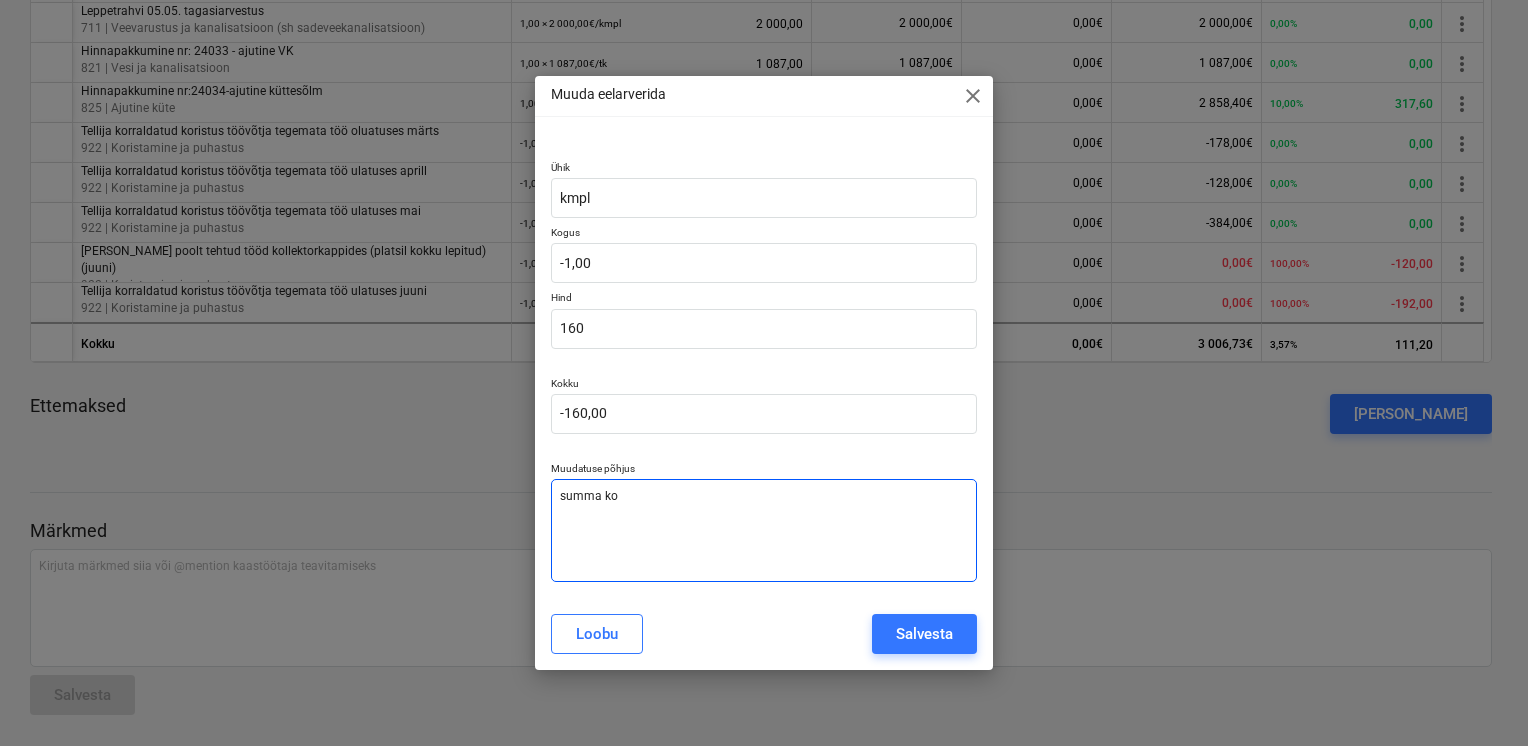 type on "summa kor" 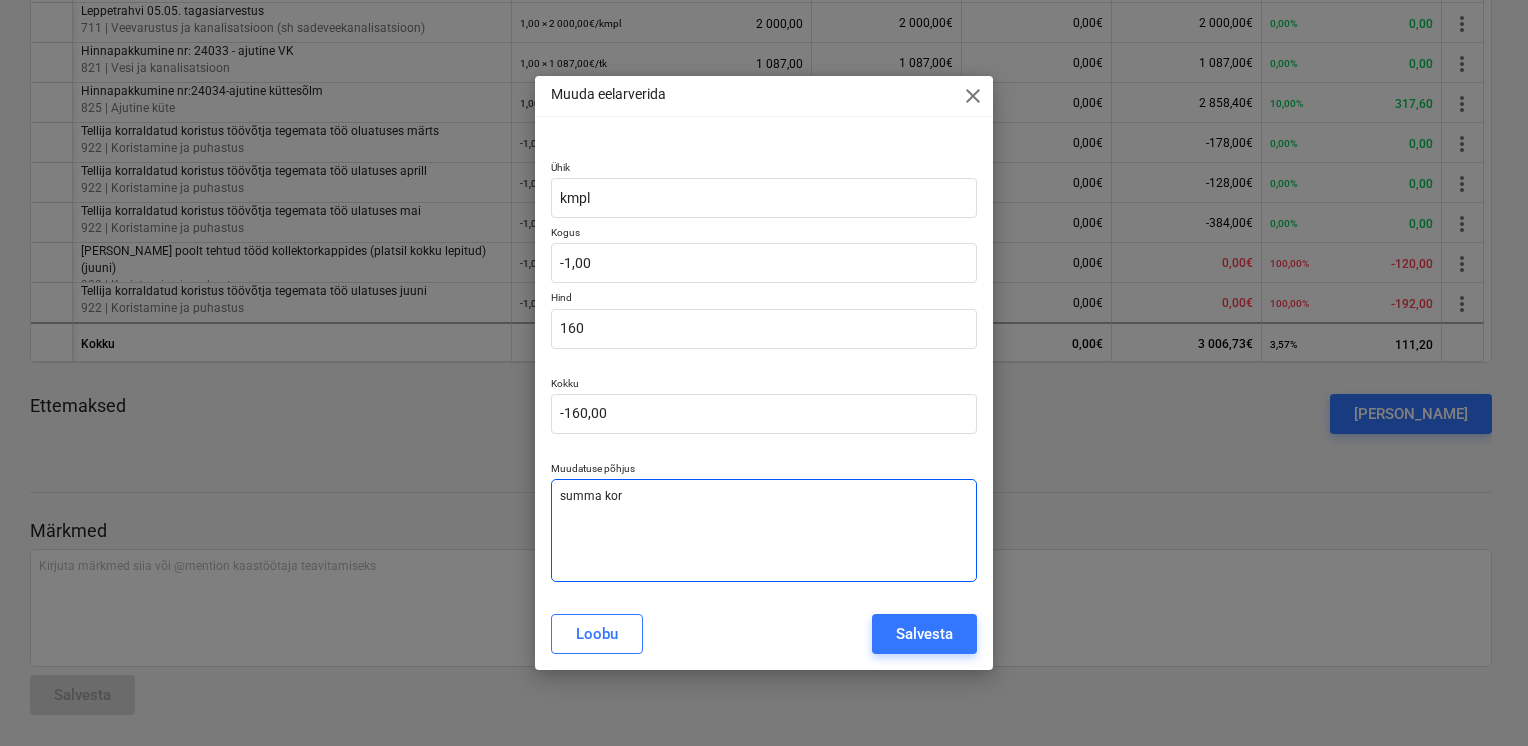 type on "summa korr" 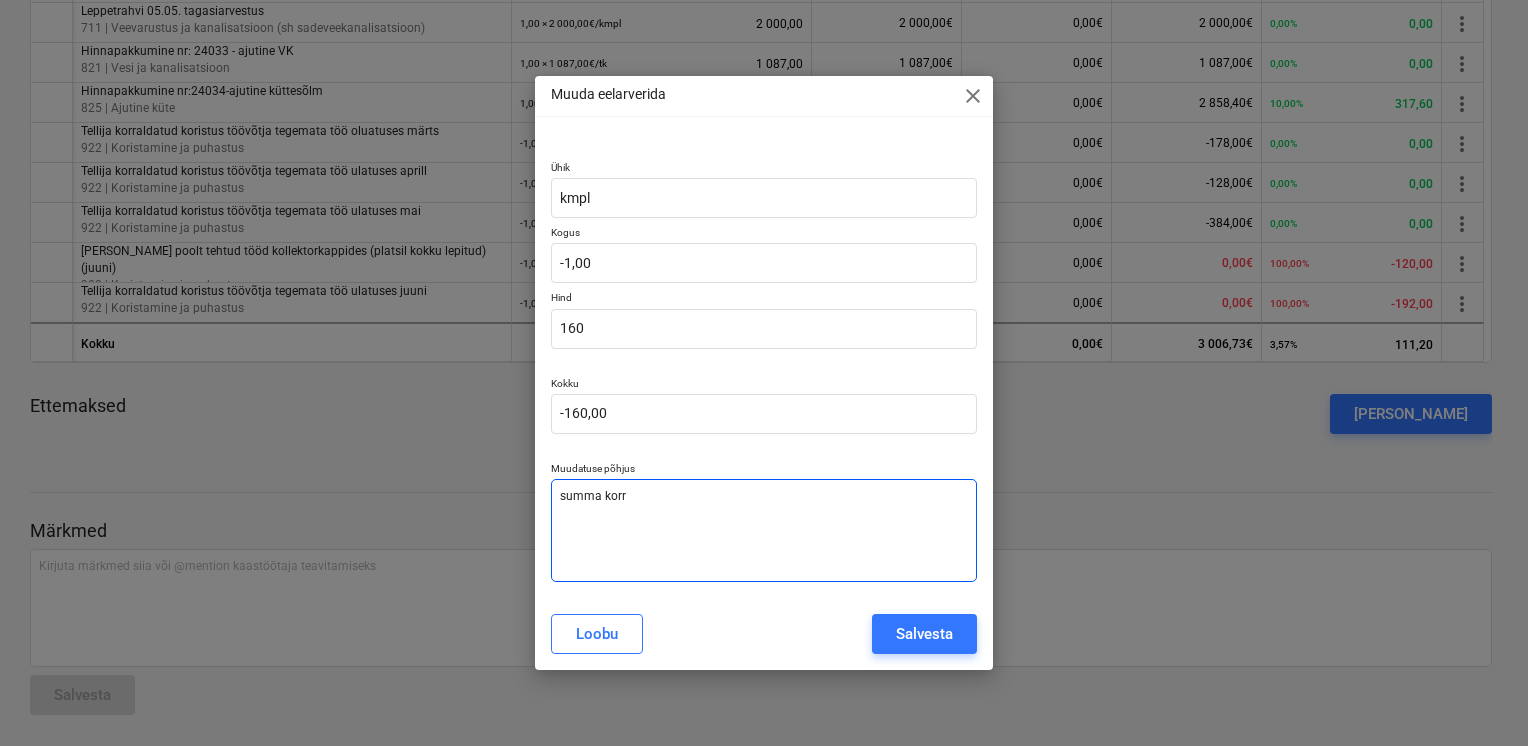 type on "[PERSON_NAME]" 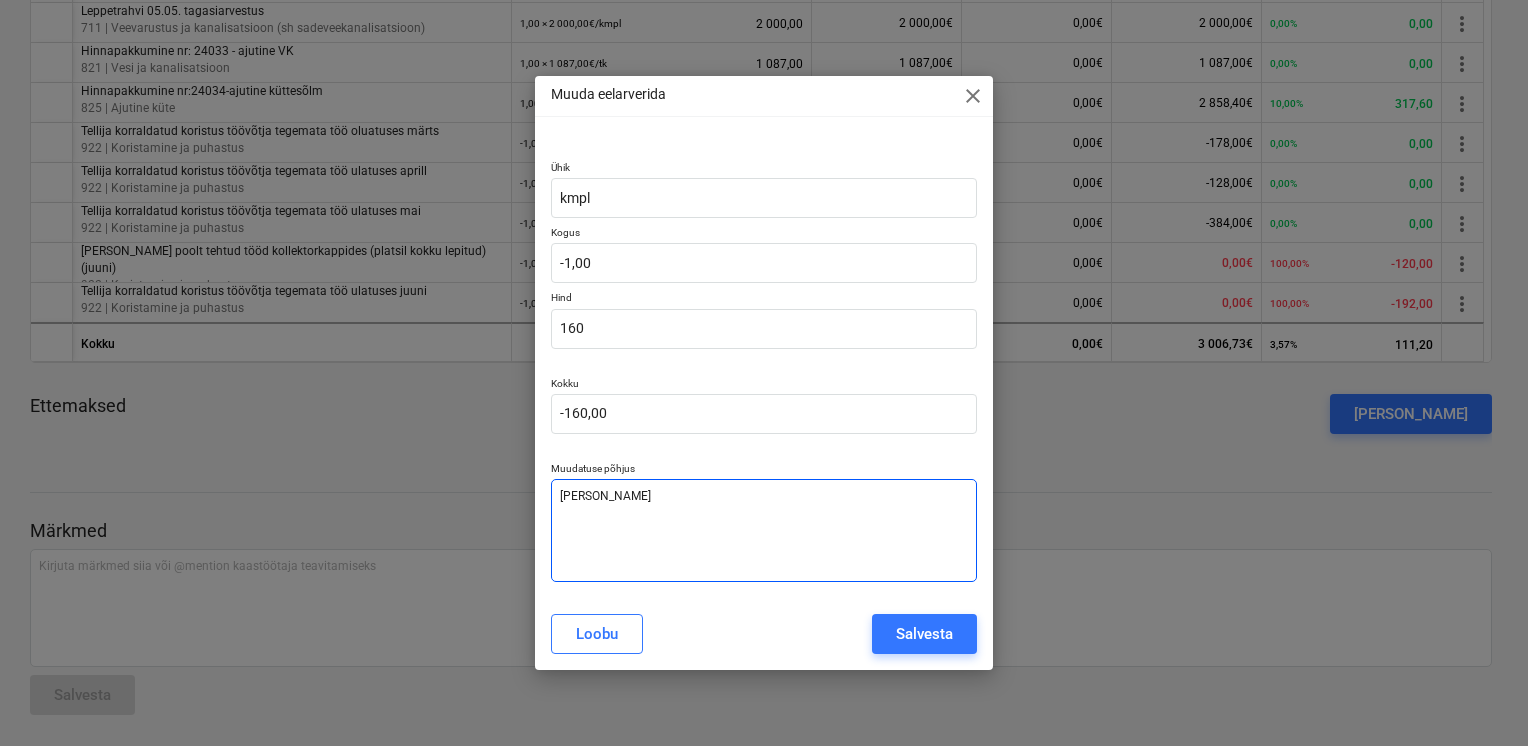 type on "summa korrig" 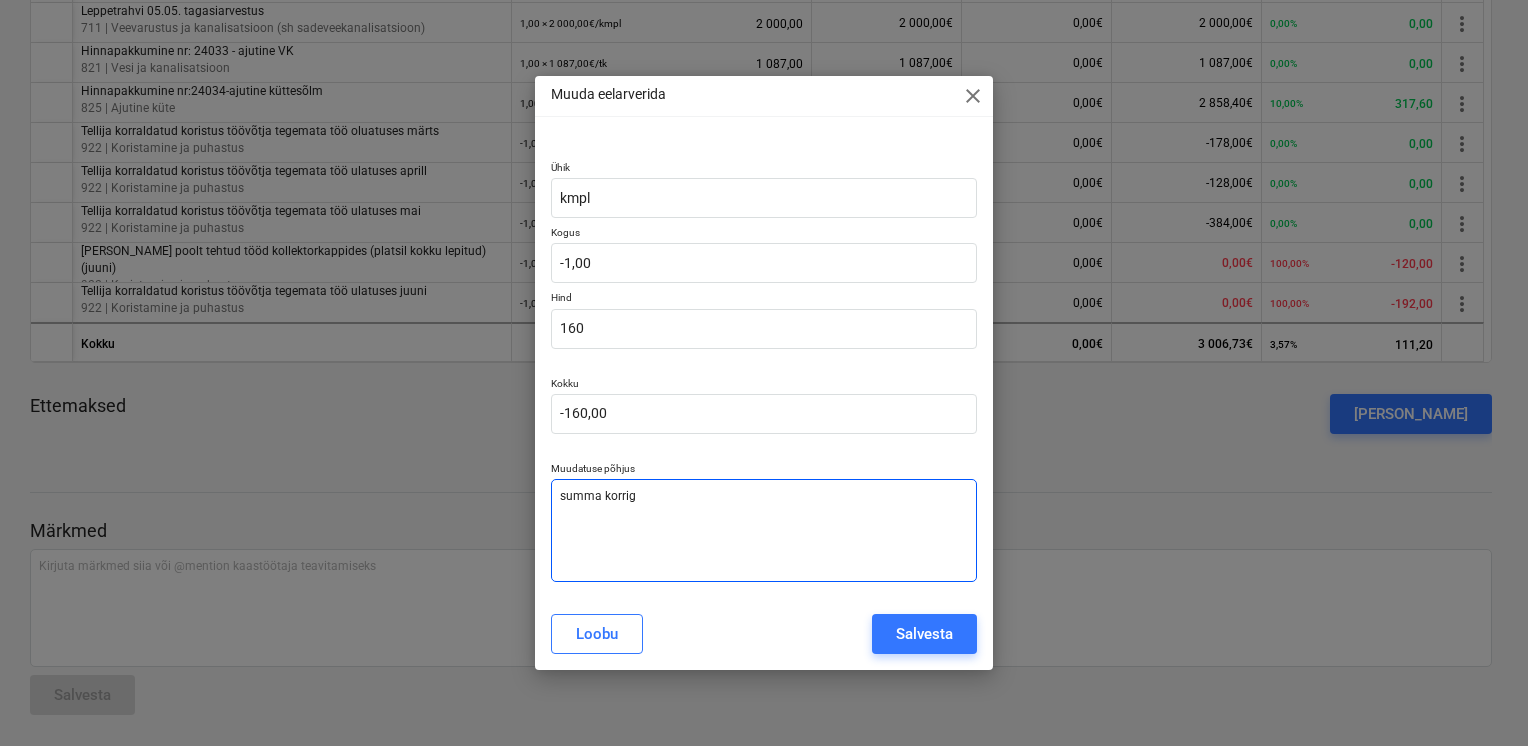 type on "summa korrige" 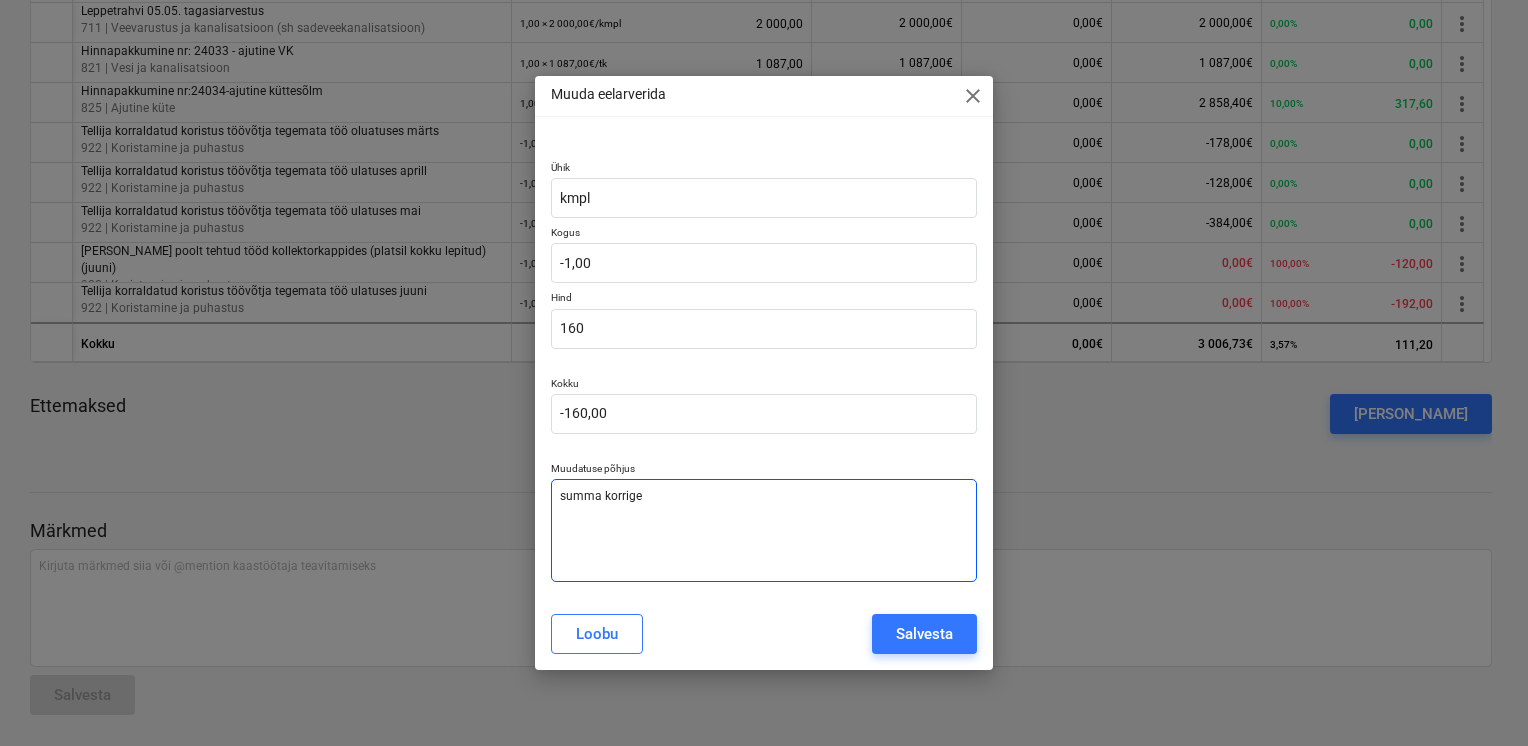 type on "summa korrigee" 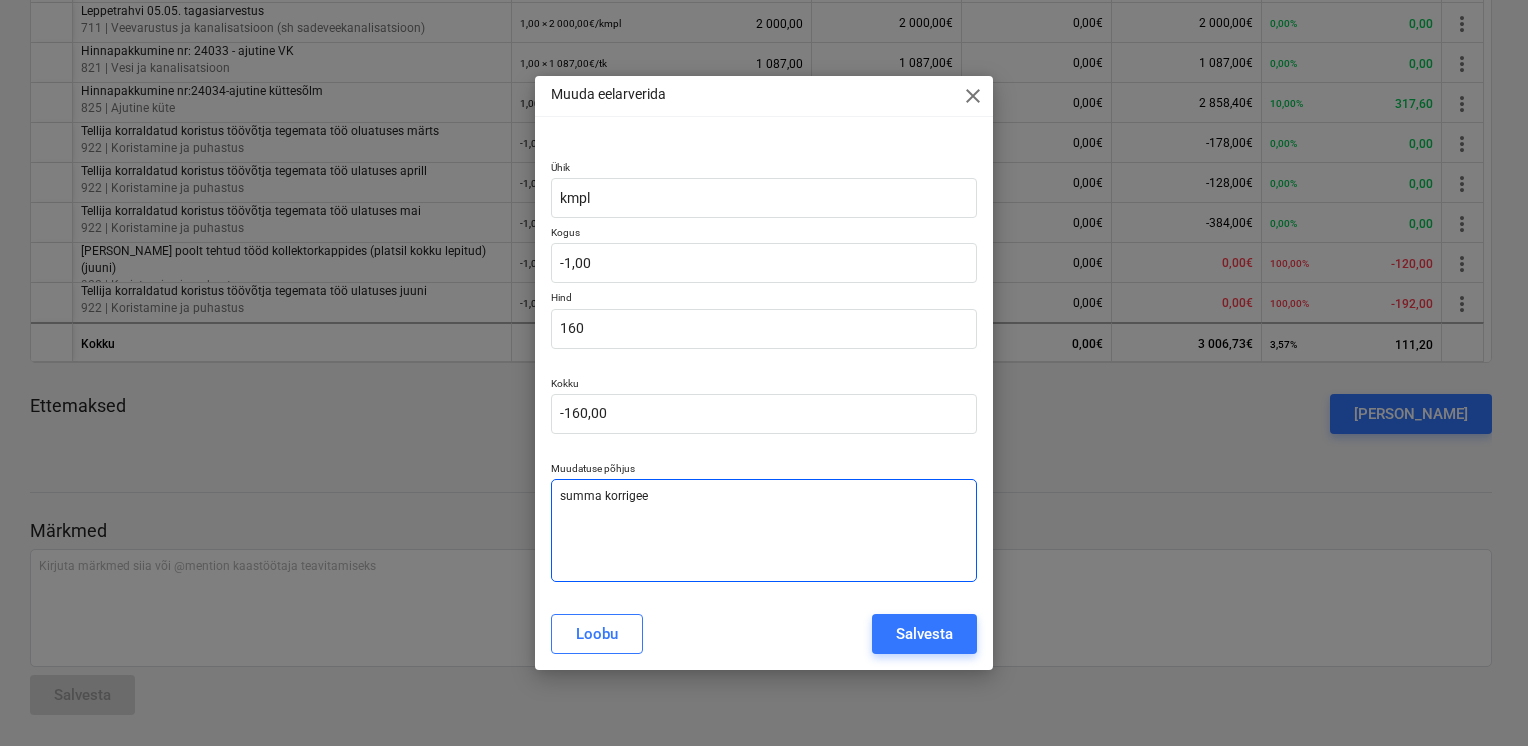 type on "summa korrigeer" 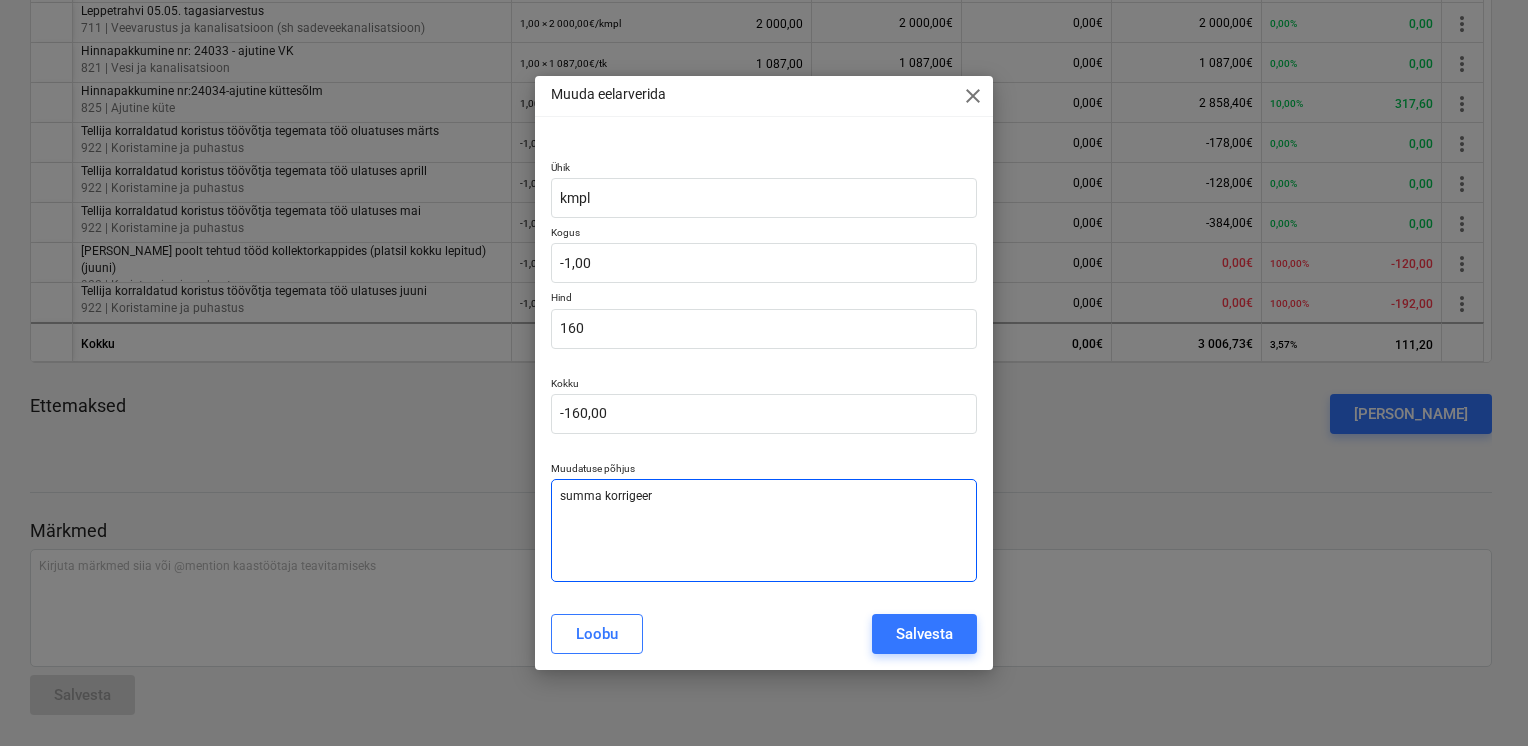 type on "summa korrigeeri" 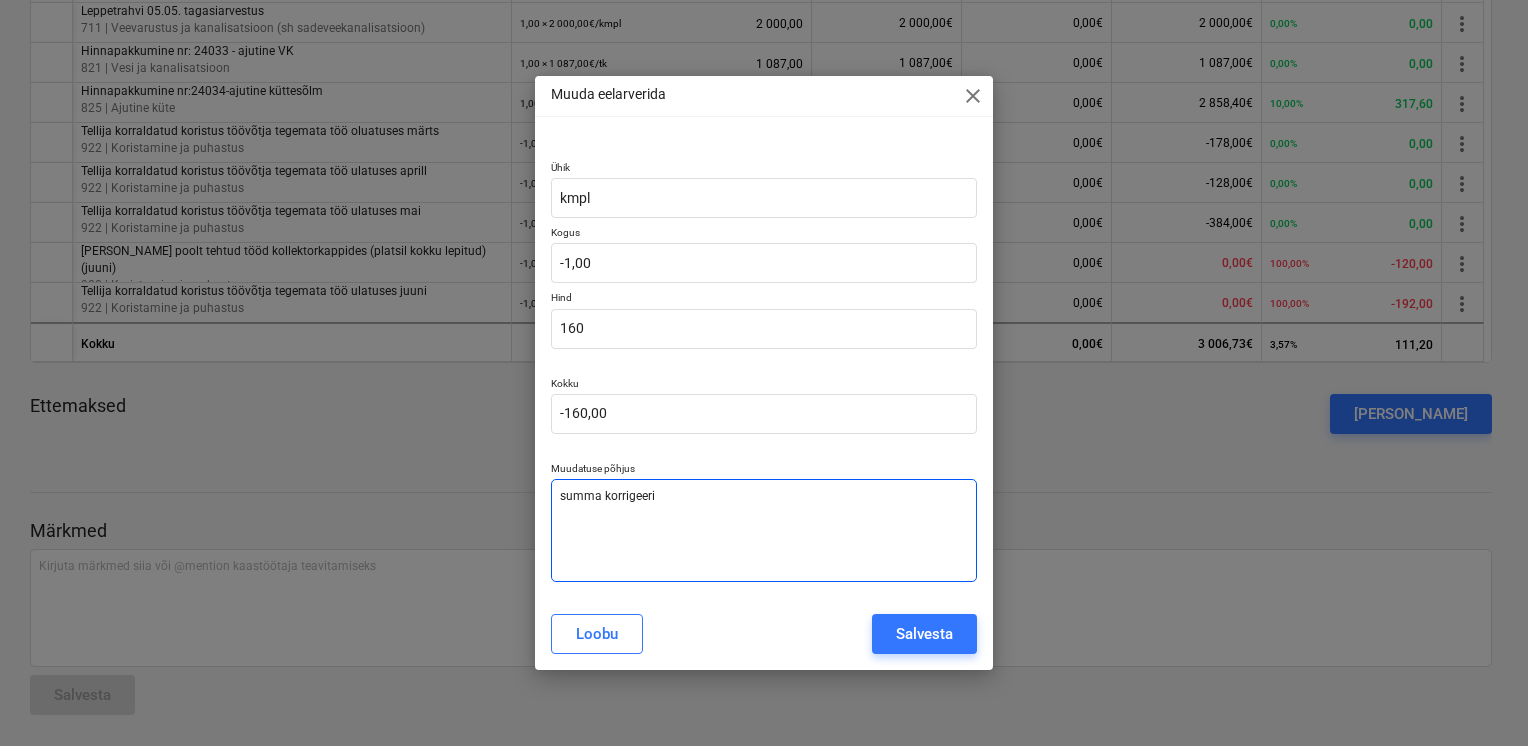 type on "x" 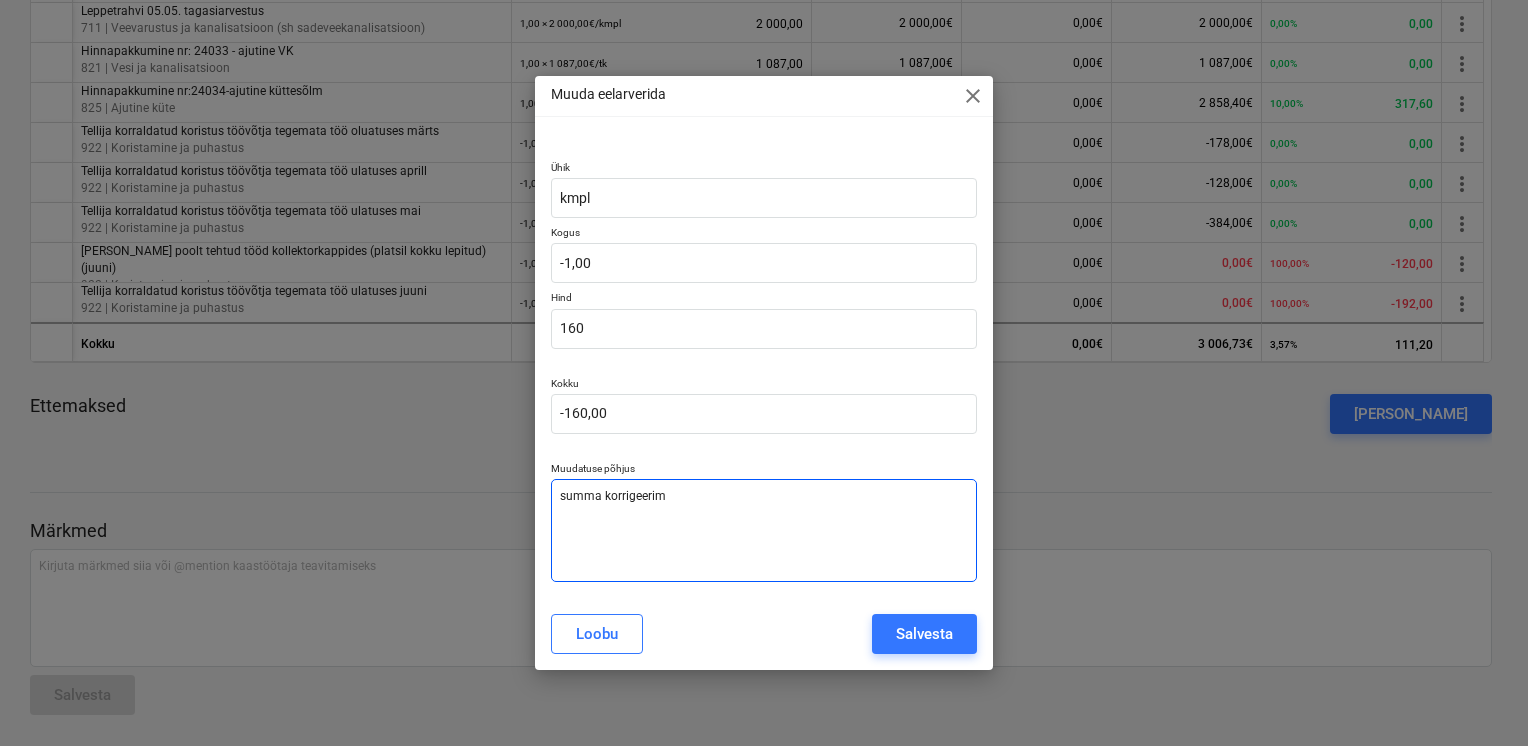 type on "summa korrigeerimi" 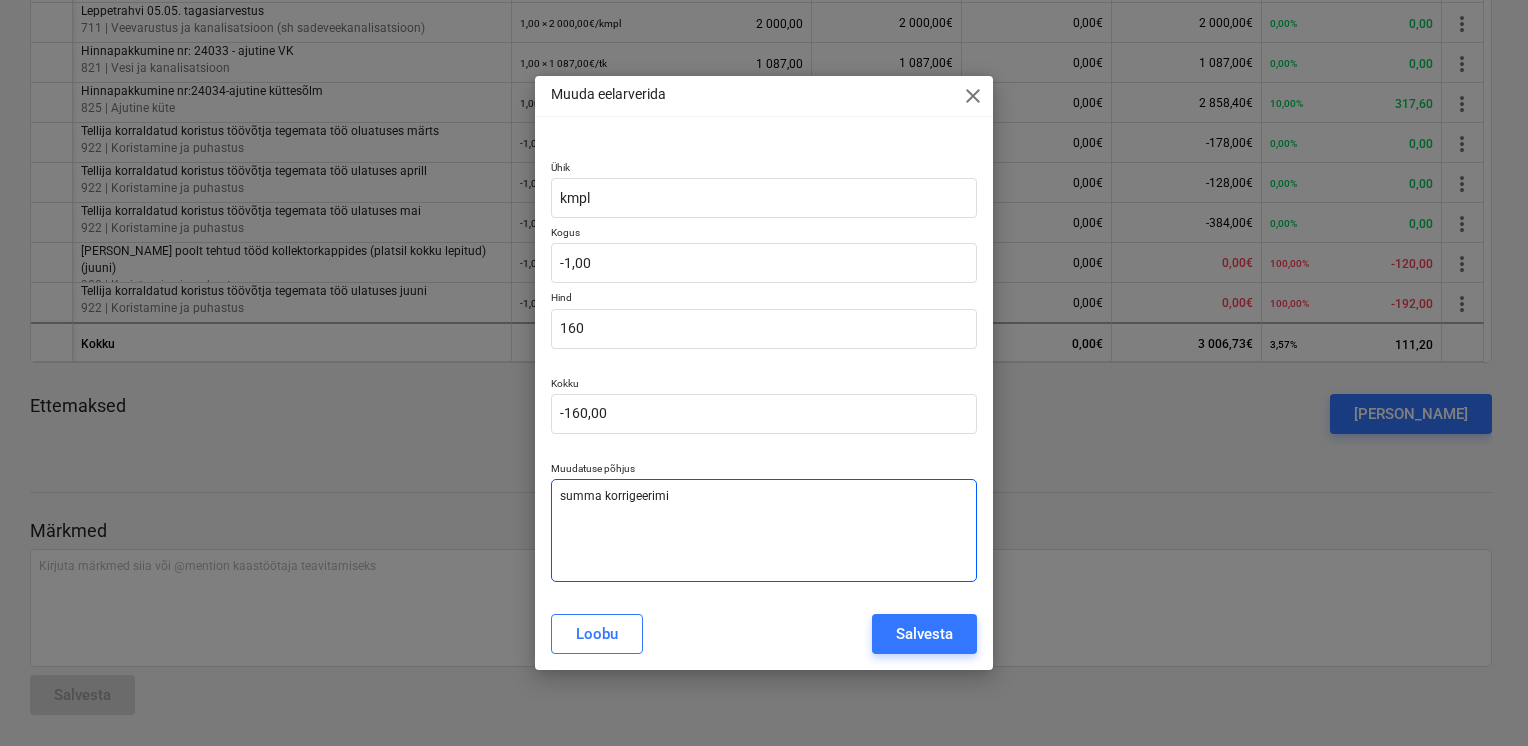 type on "x" 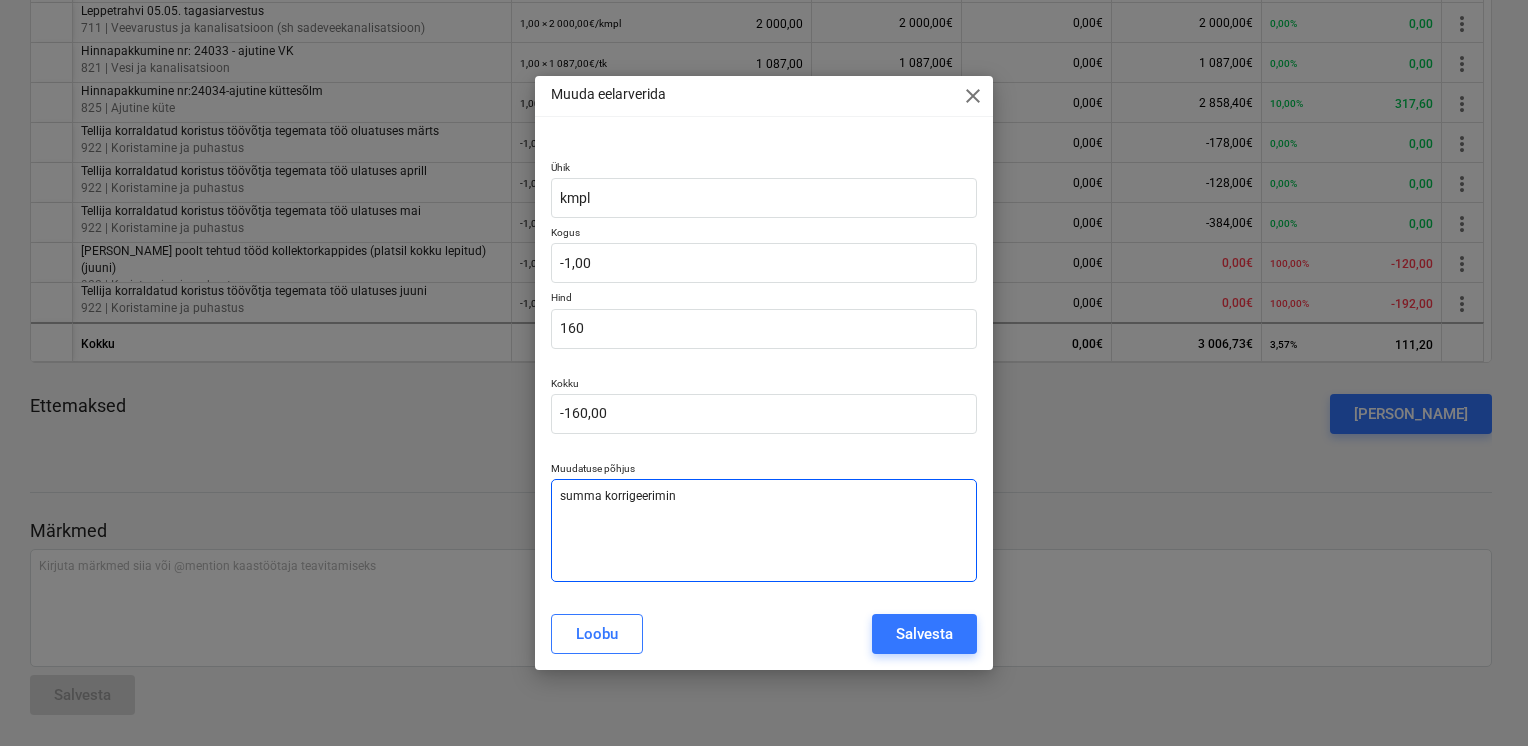 type on "summa korrigeerimine" 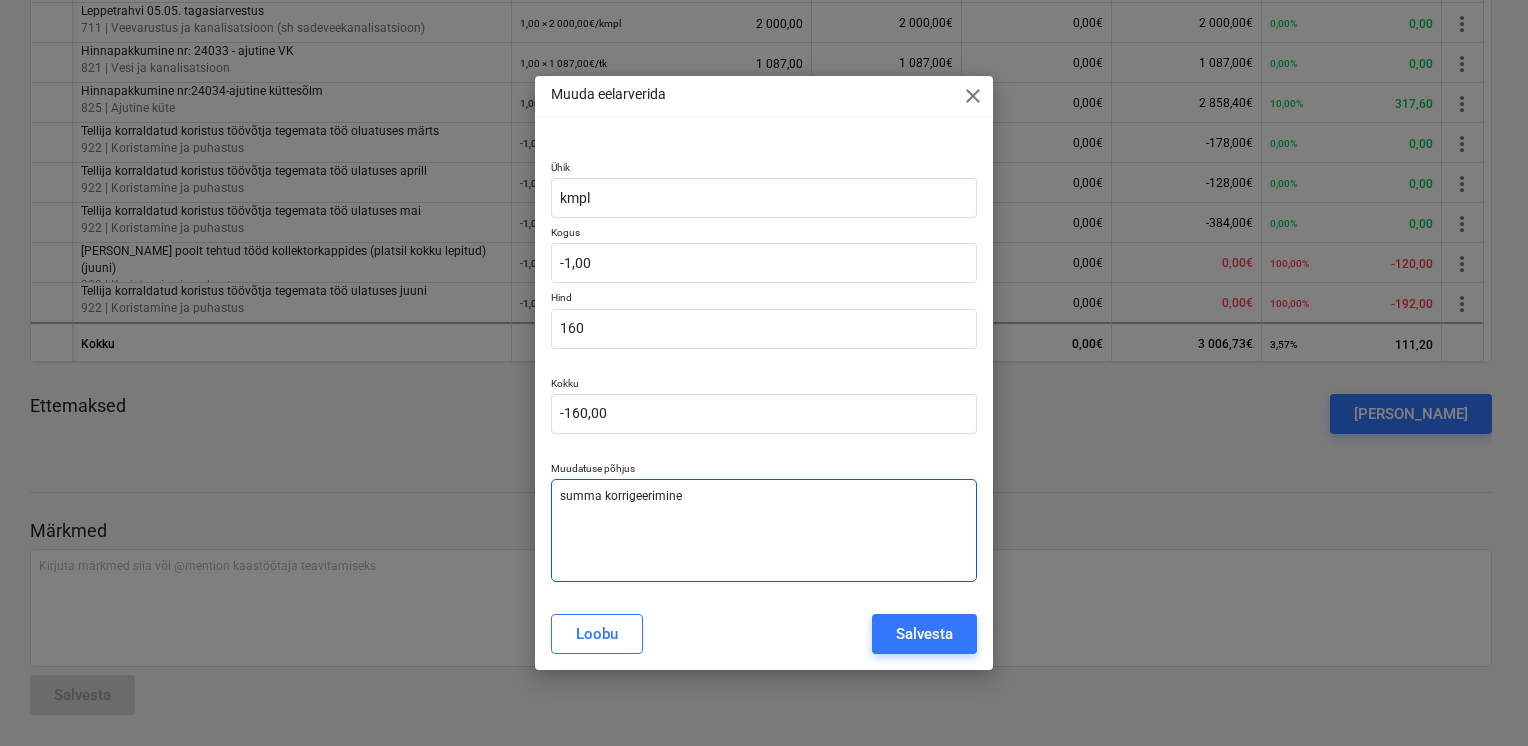 type on "x" 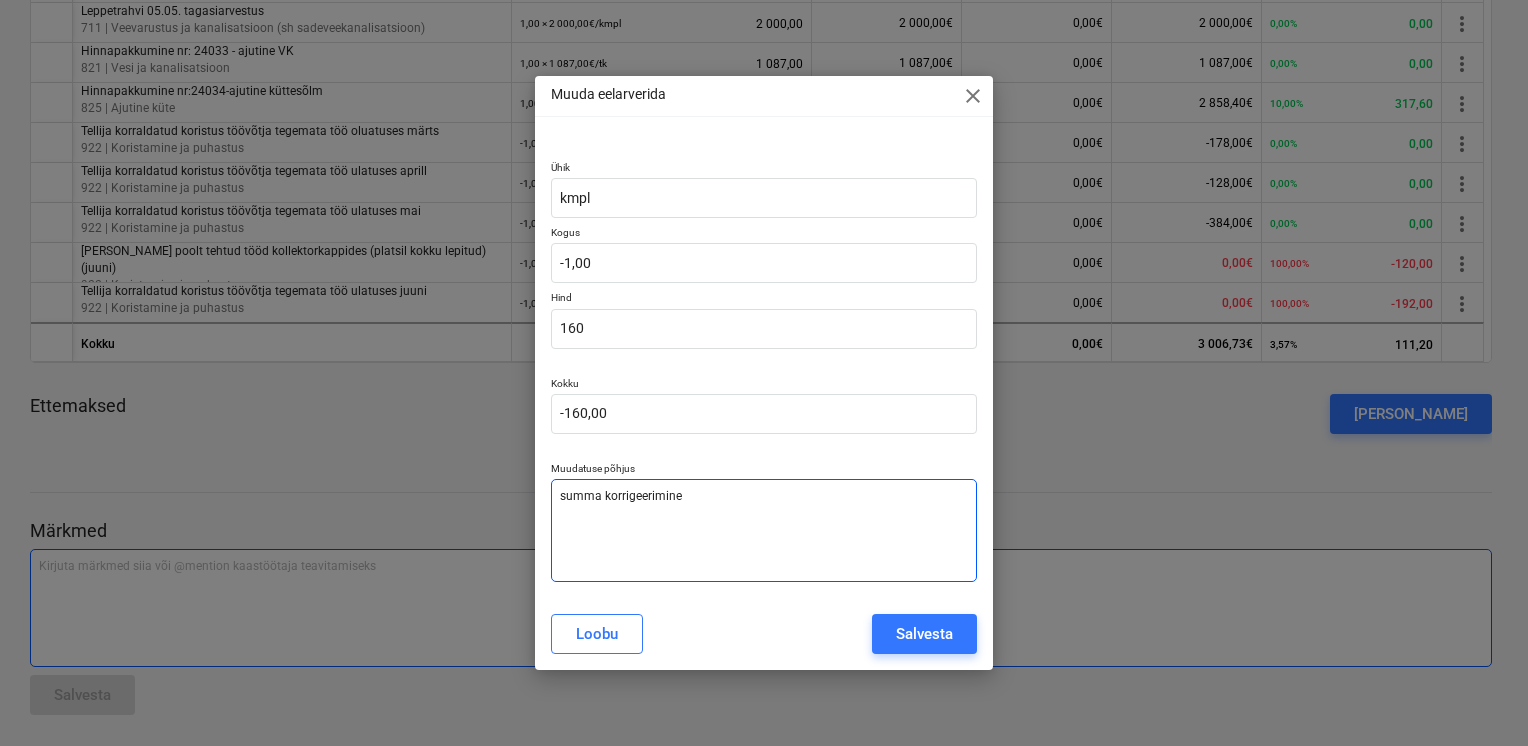 type on "summa korrigeerimine" 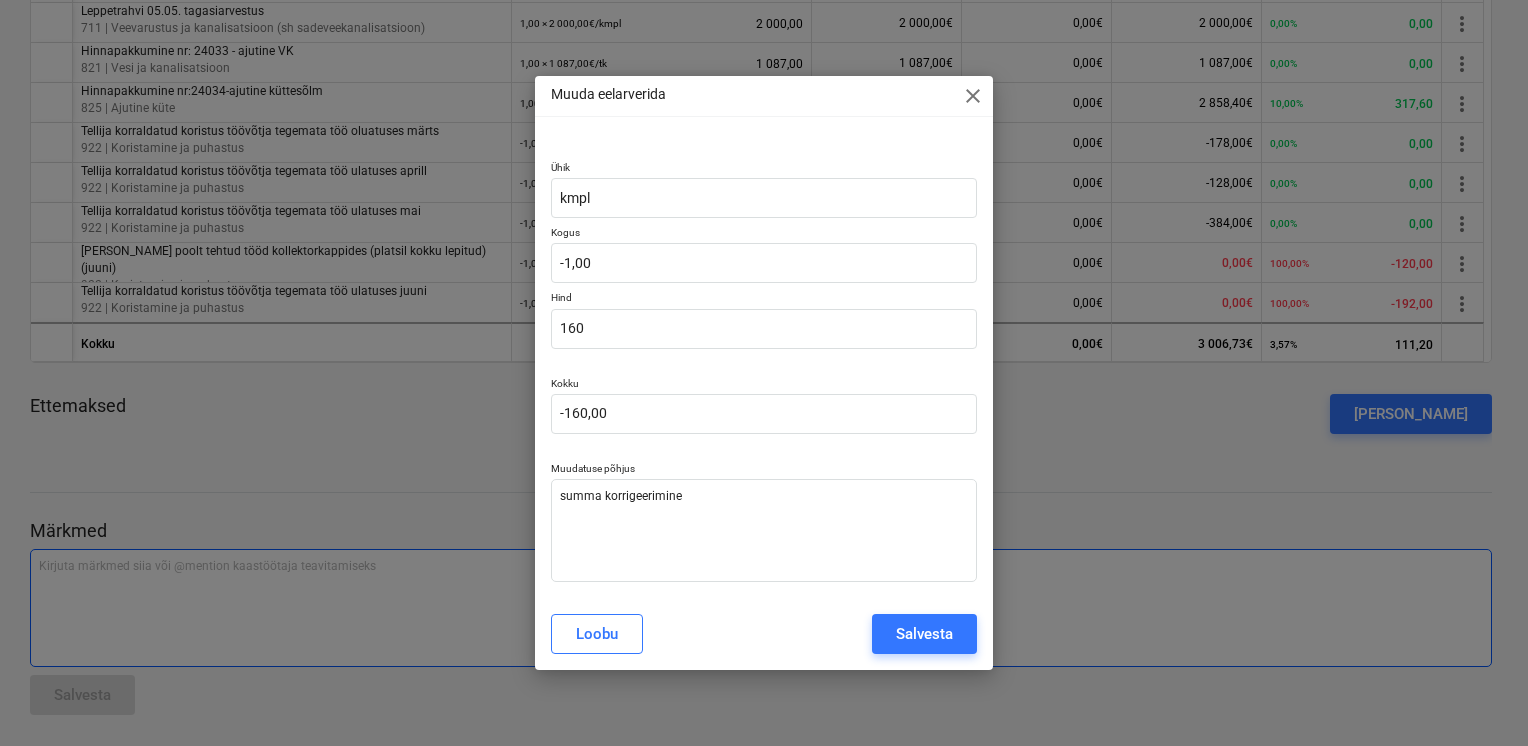 click on "Salvesta" at bounding box center [924, 634] 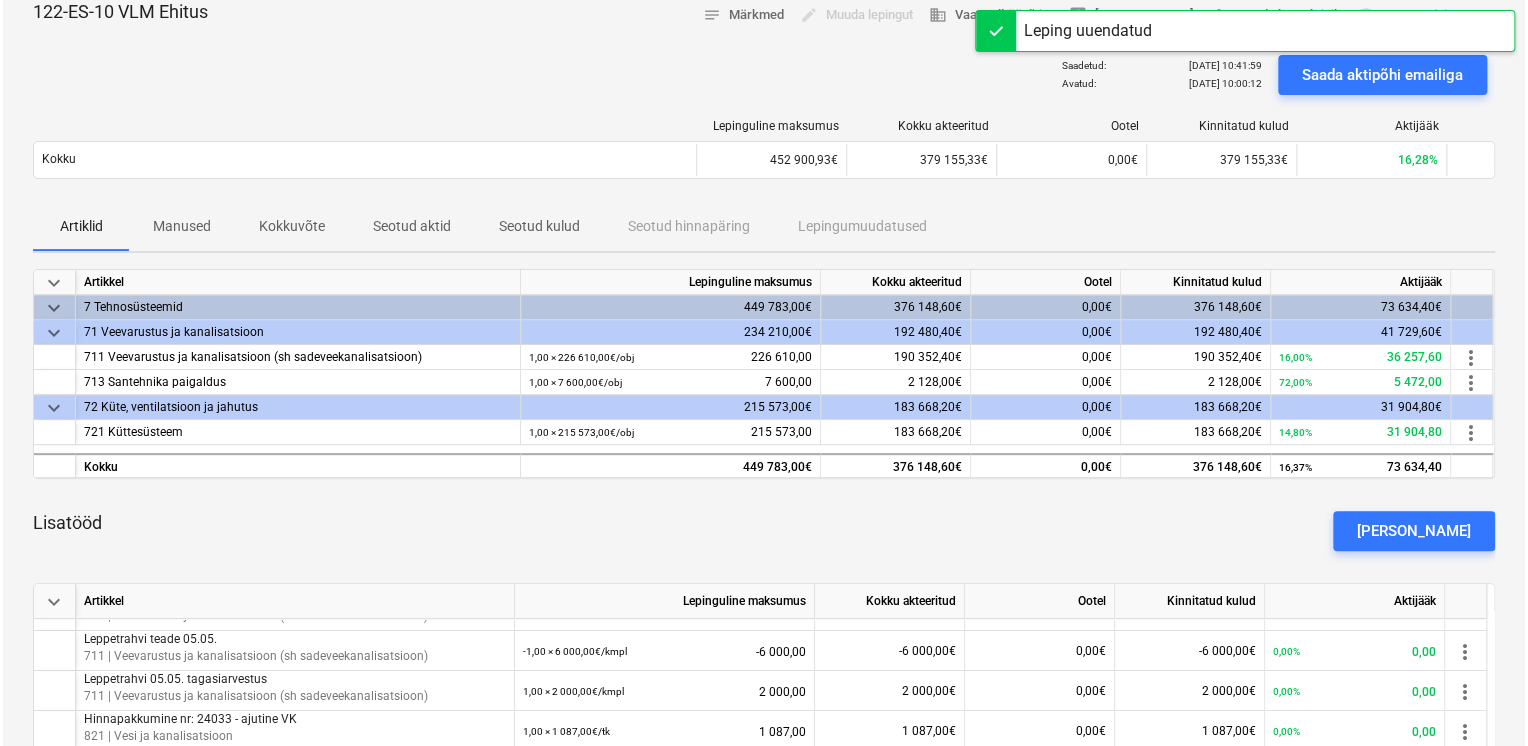 scroll, scrollTop: 0, scrollLeft: 0, axis: both 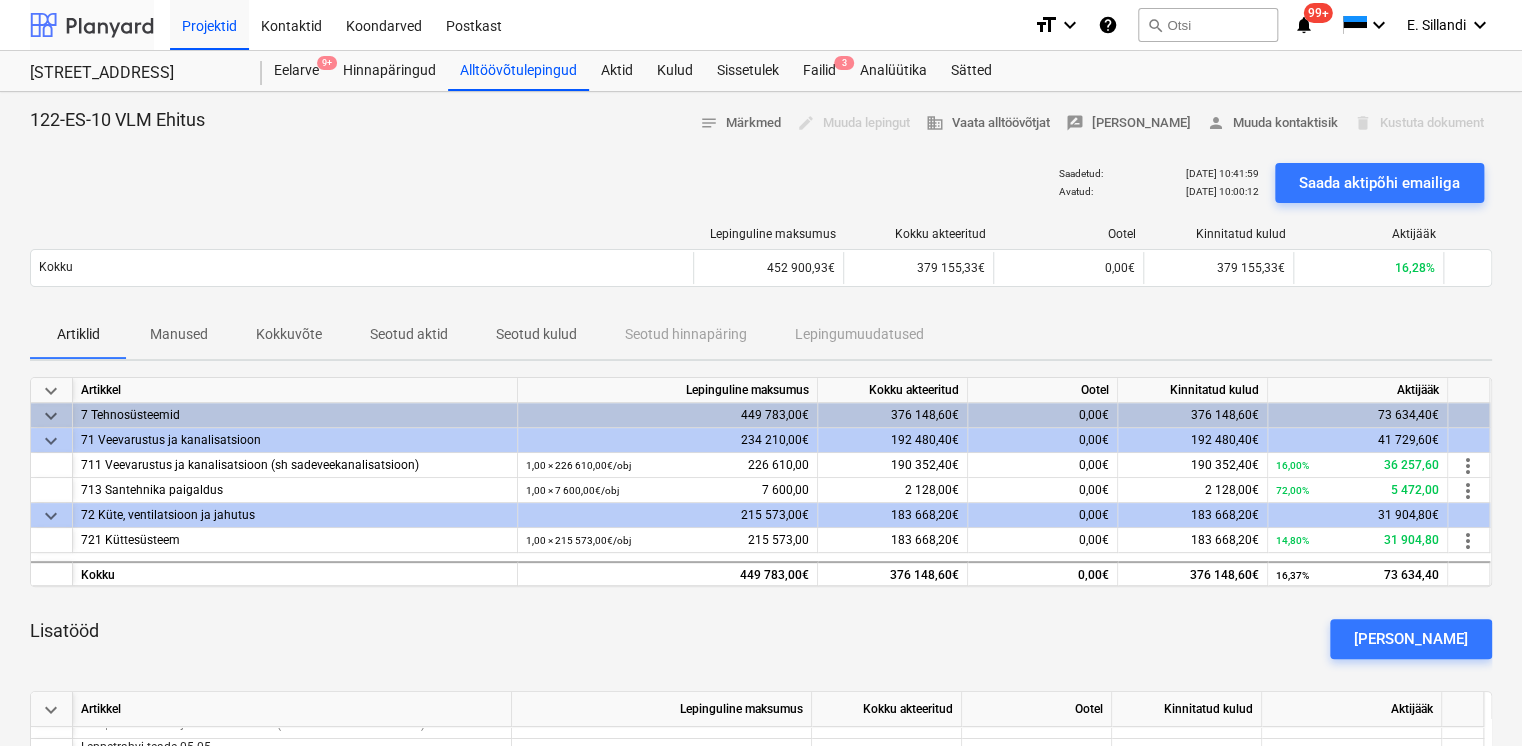 click at bounding box center (92, 25) 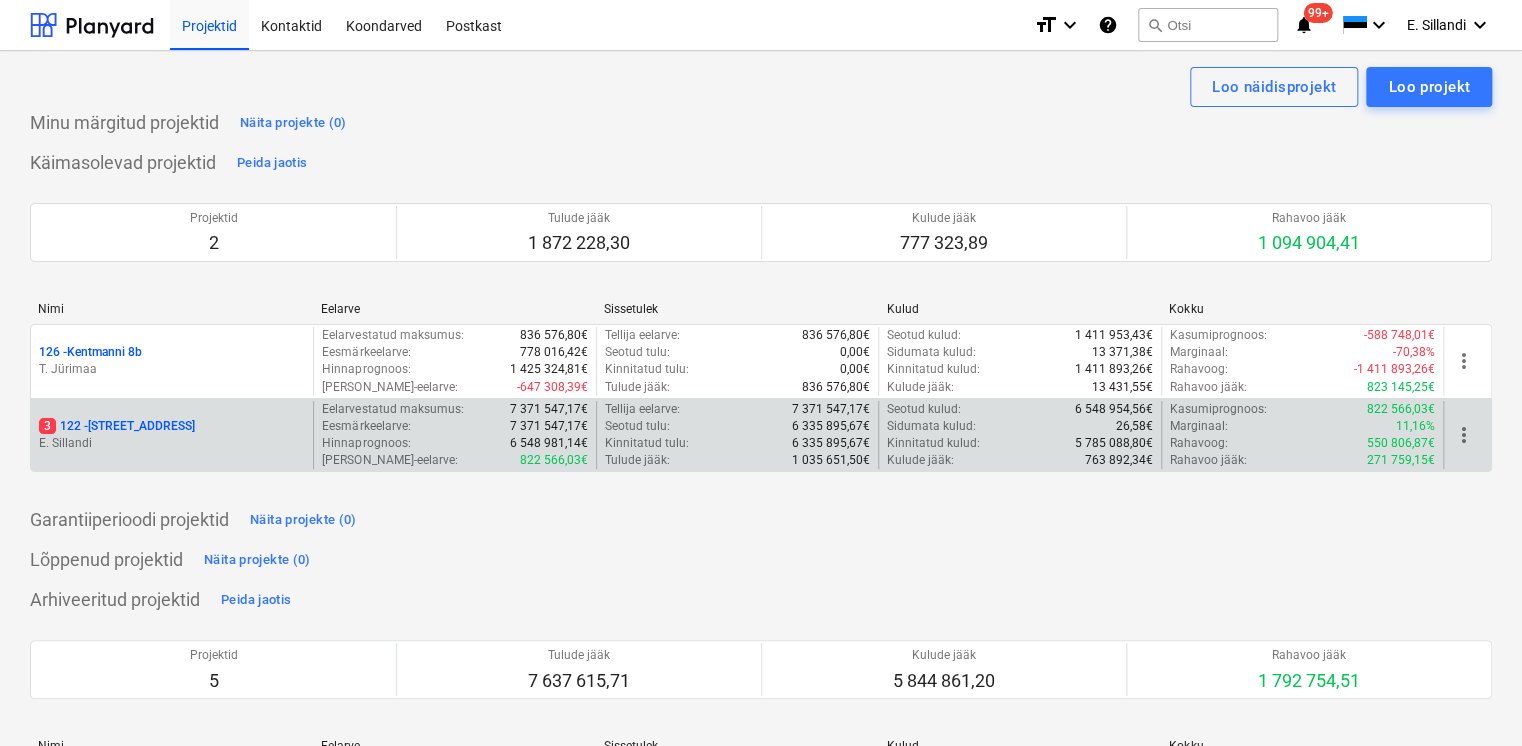 click on "E. Sillandi" at bounding box center [172, 443] 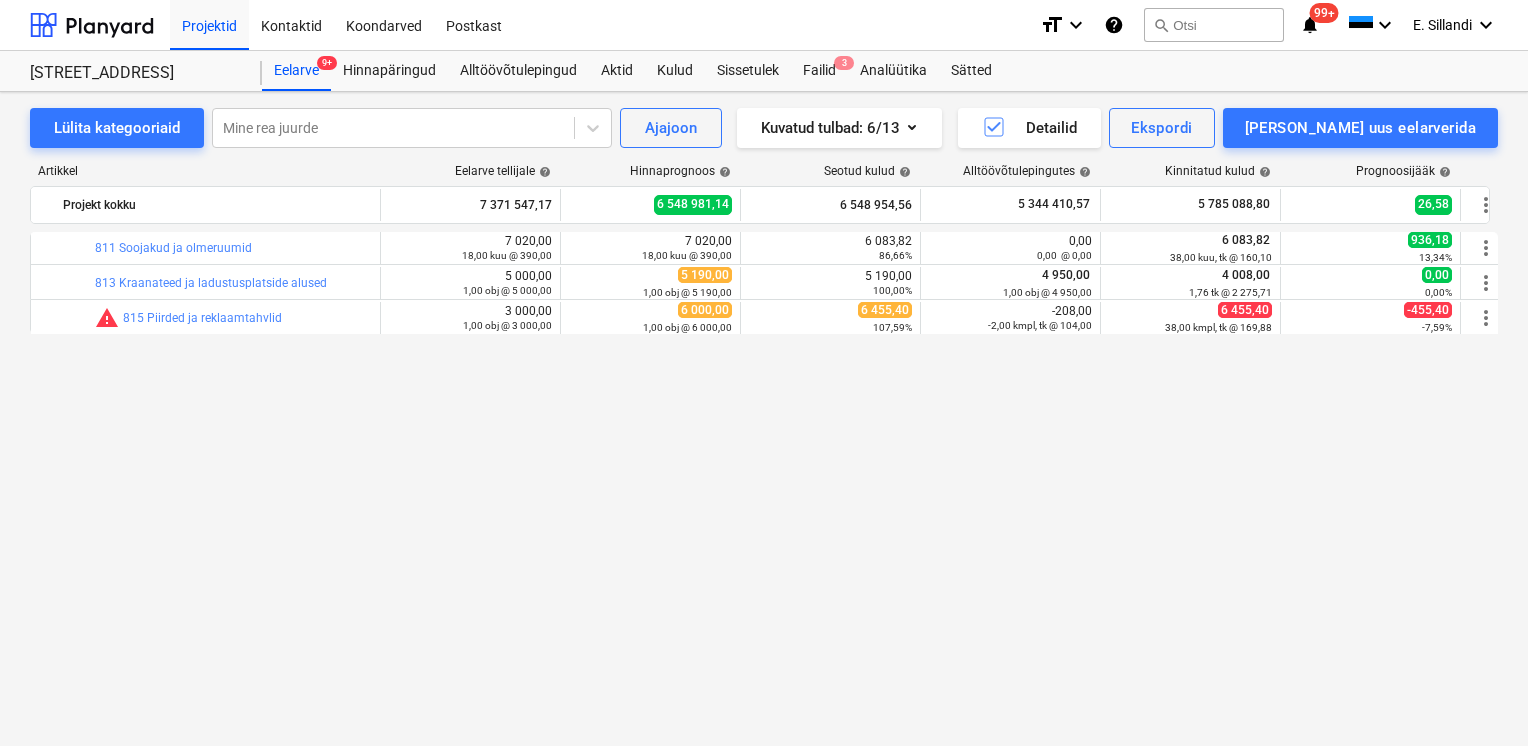 scroll, scrollTop: 1166, scrollLeft: 0, axis: vertical 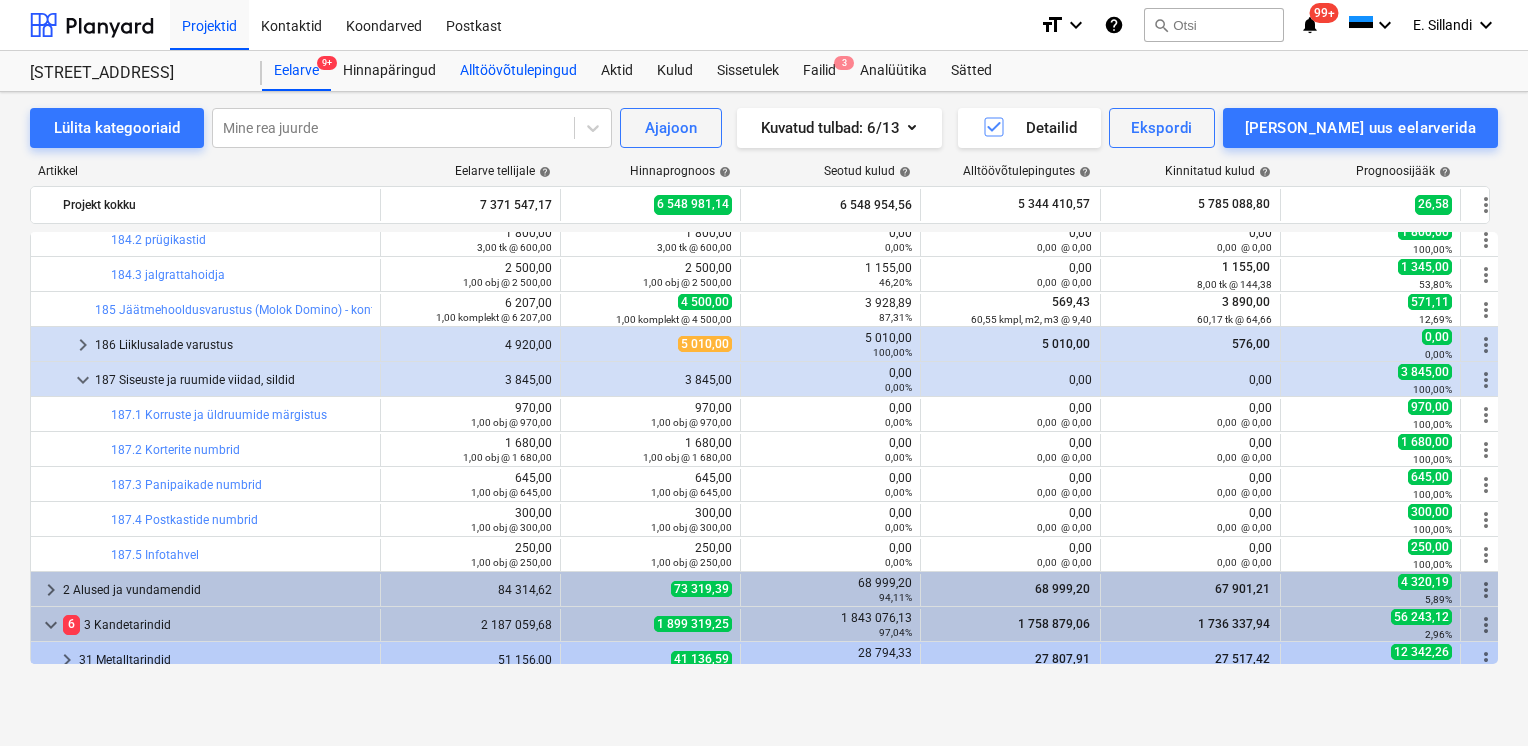 click on "Alltöövõtulepingud" at bounding box center [518, 71] 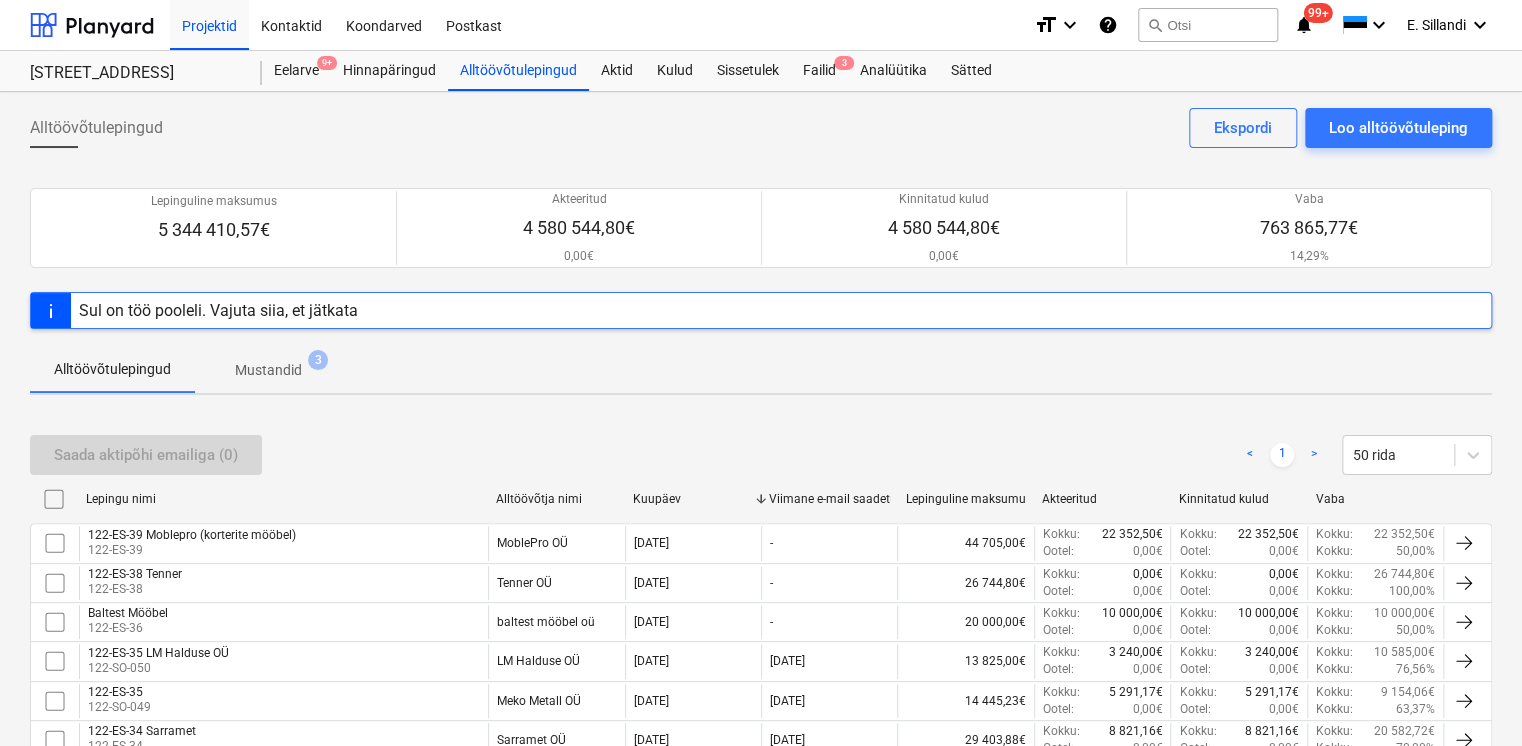 scroll, scrollTop: 1255, scrollLeft: 0, axis: vertical 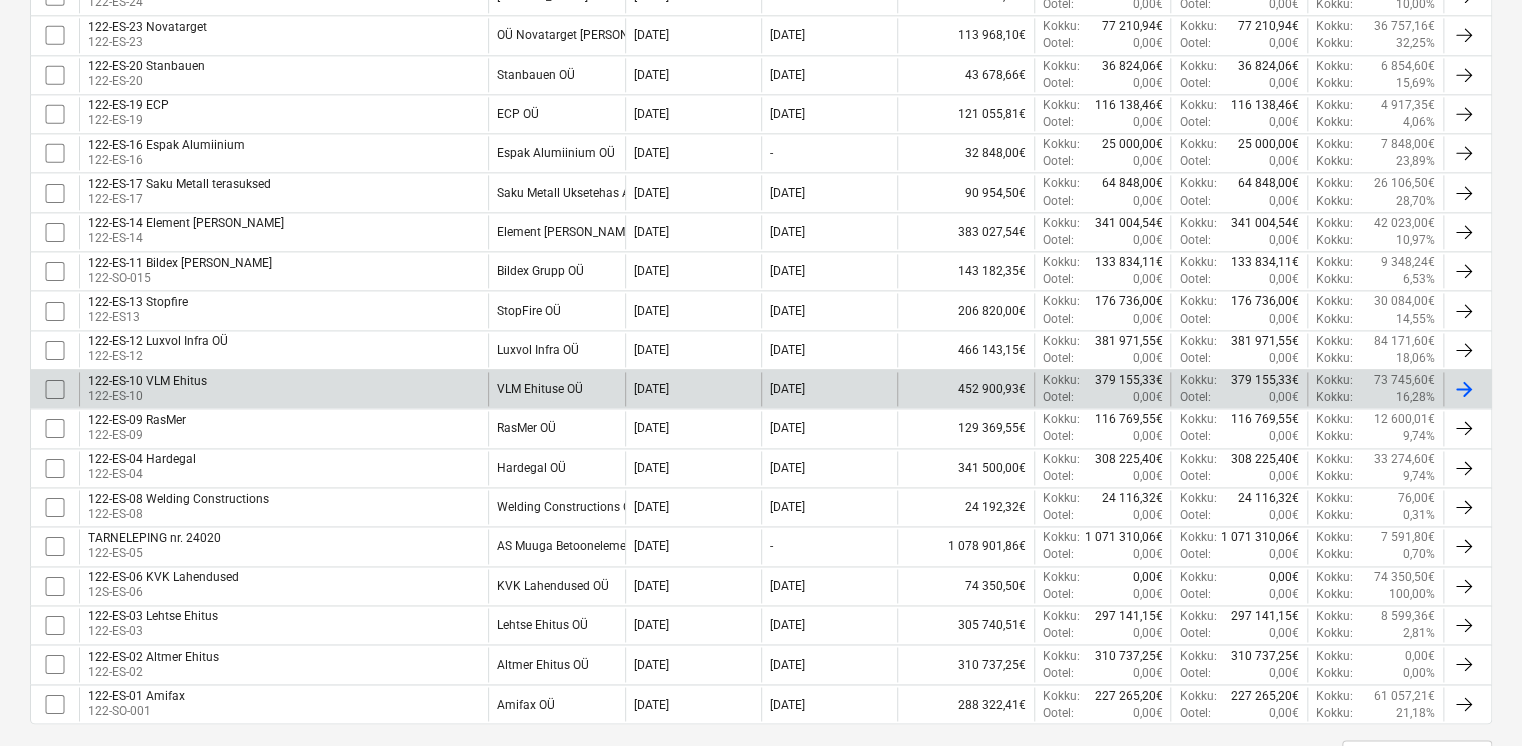 click on "VLM Ehituse OÜ" at bounding box center (540, 389) 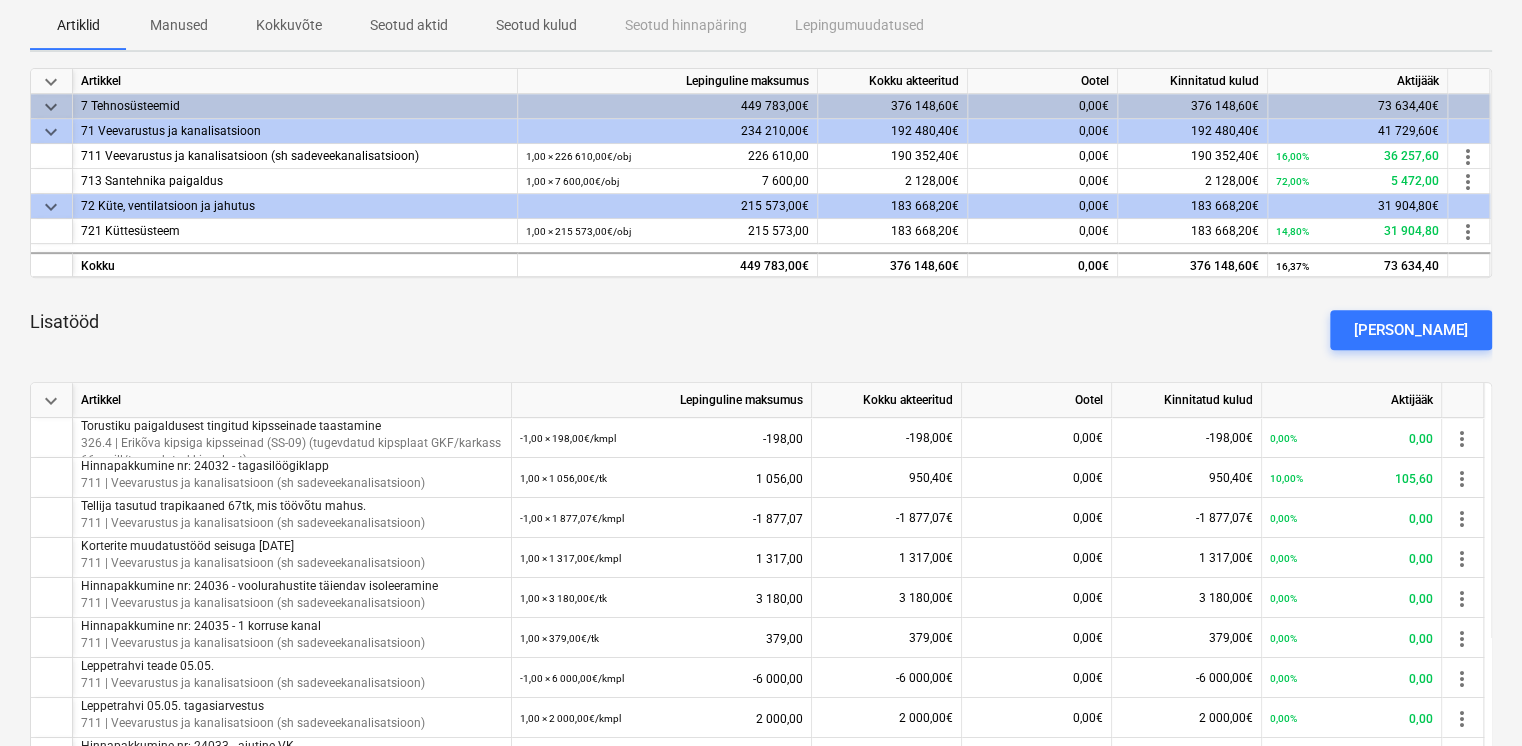 scroll, scrollTop: 776, scrollLeft: 0, axis: vertical 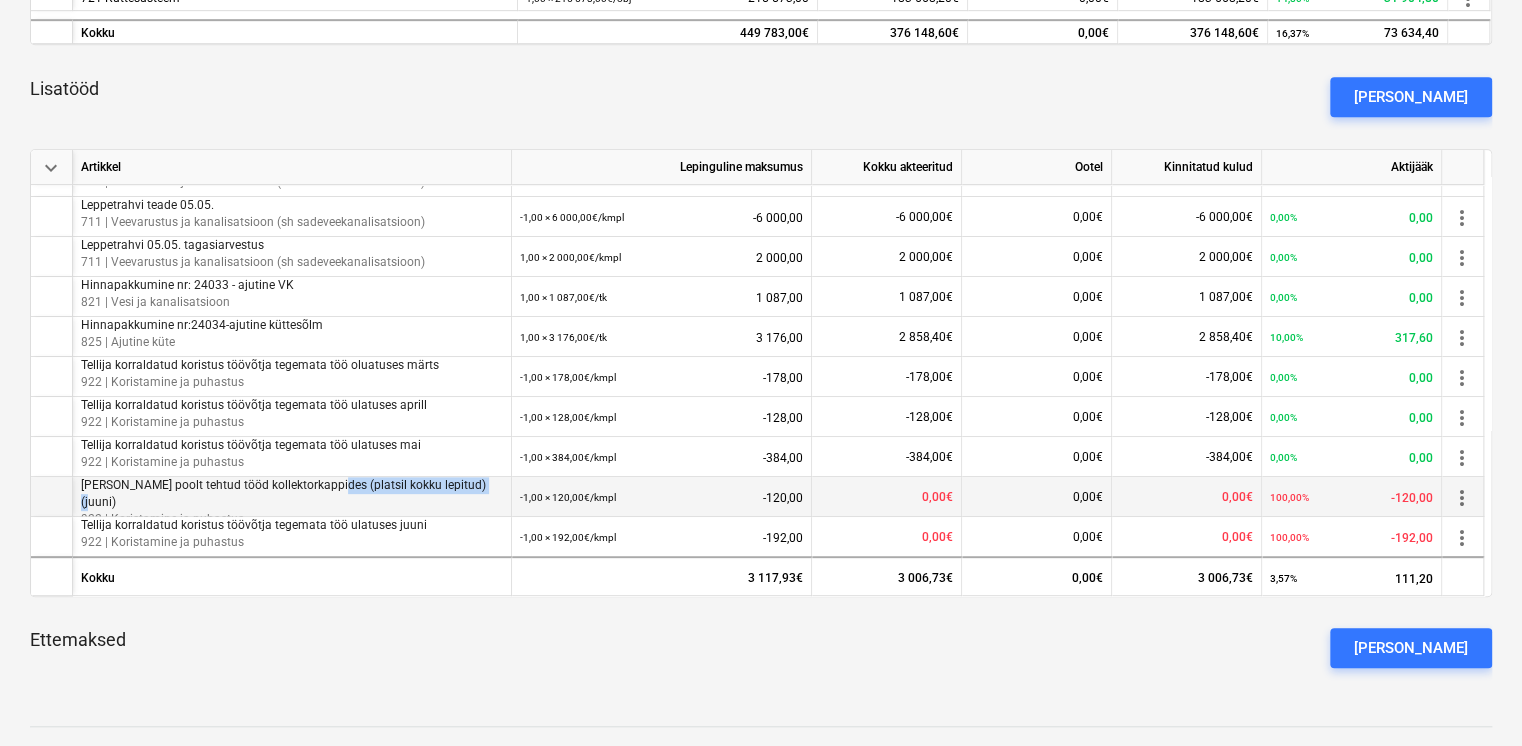 drag, startPoint x: 474, startPoint y: 479, endPoint x: 328, endPoint y: 478, distance: 146.00342 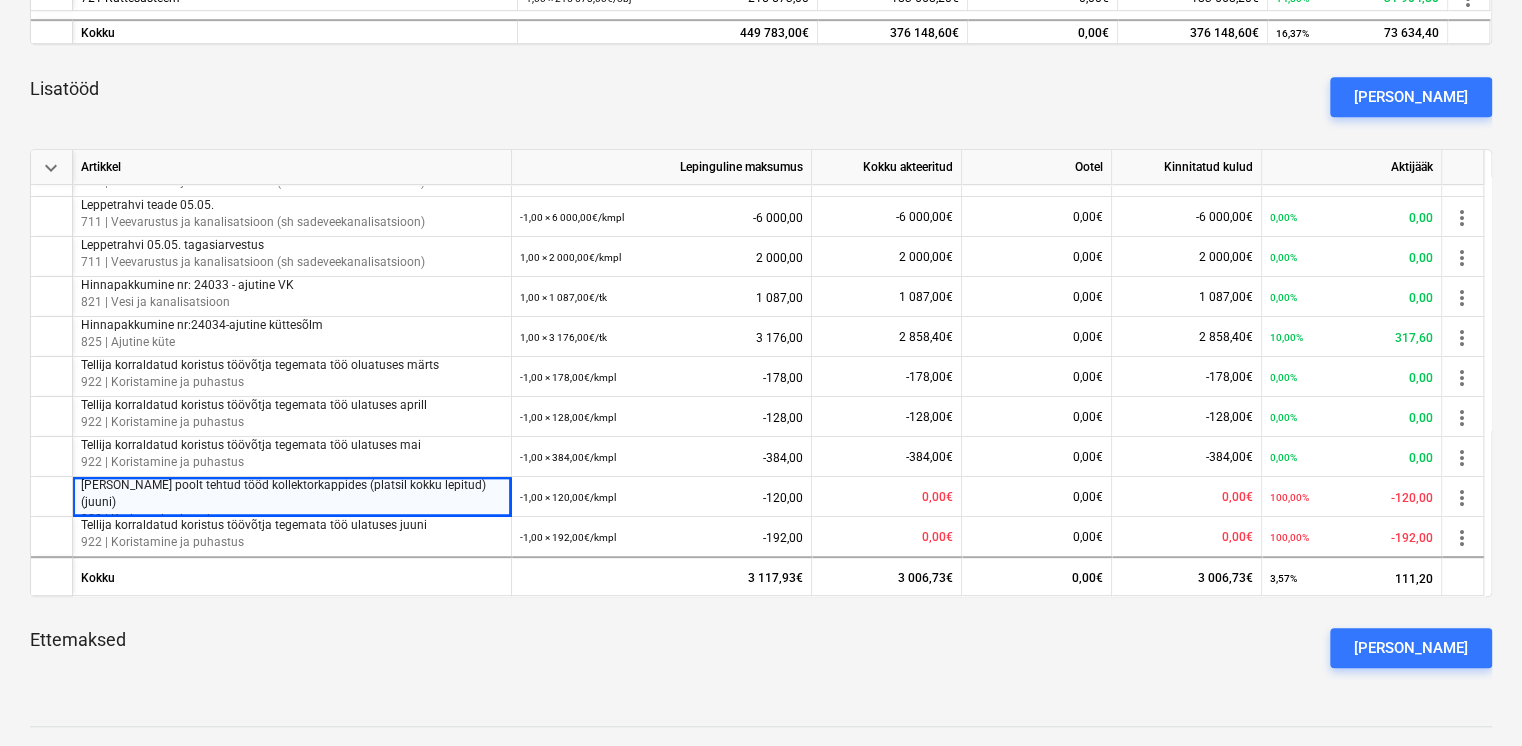 click on "Ettemaksed [PERSON_NAME] ettemaks" at bounding box center (761, 648) 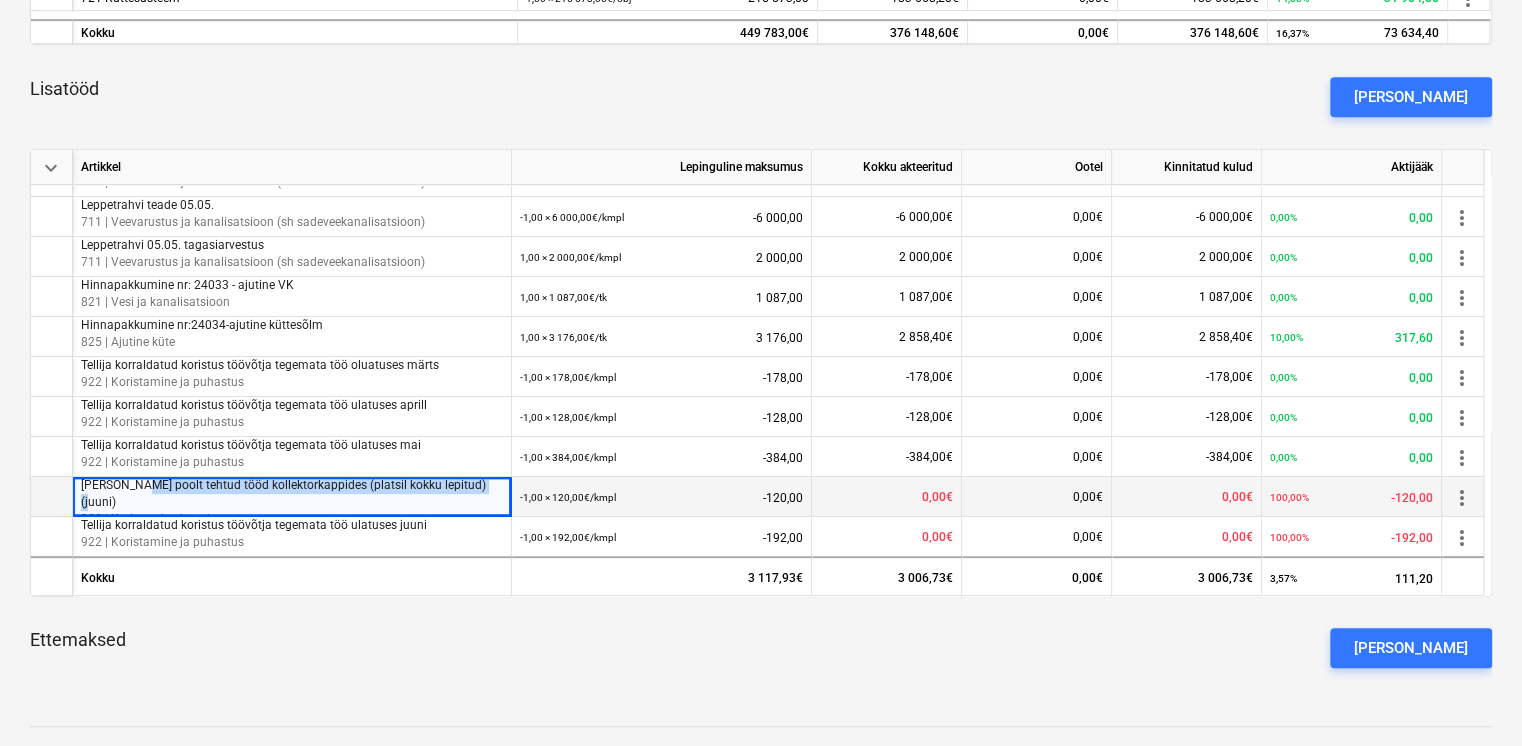 drag, startPoint x: 477, startPoint y: 487, endPoint x: 137, endPoint y: 474, distance: 340.24844 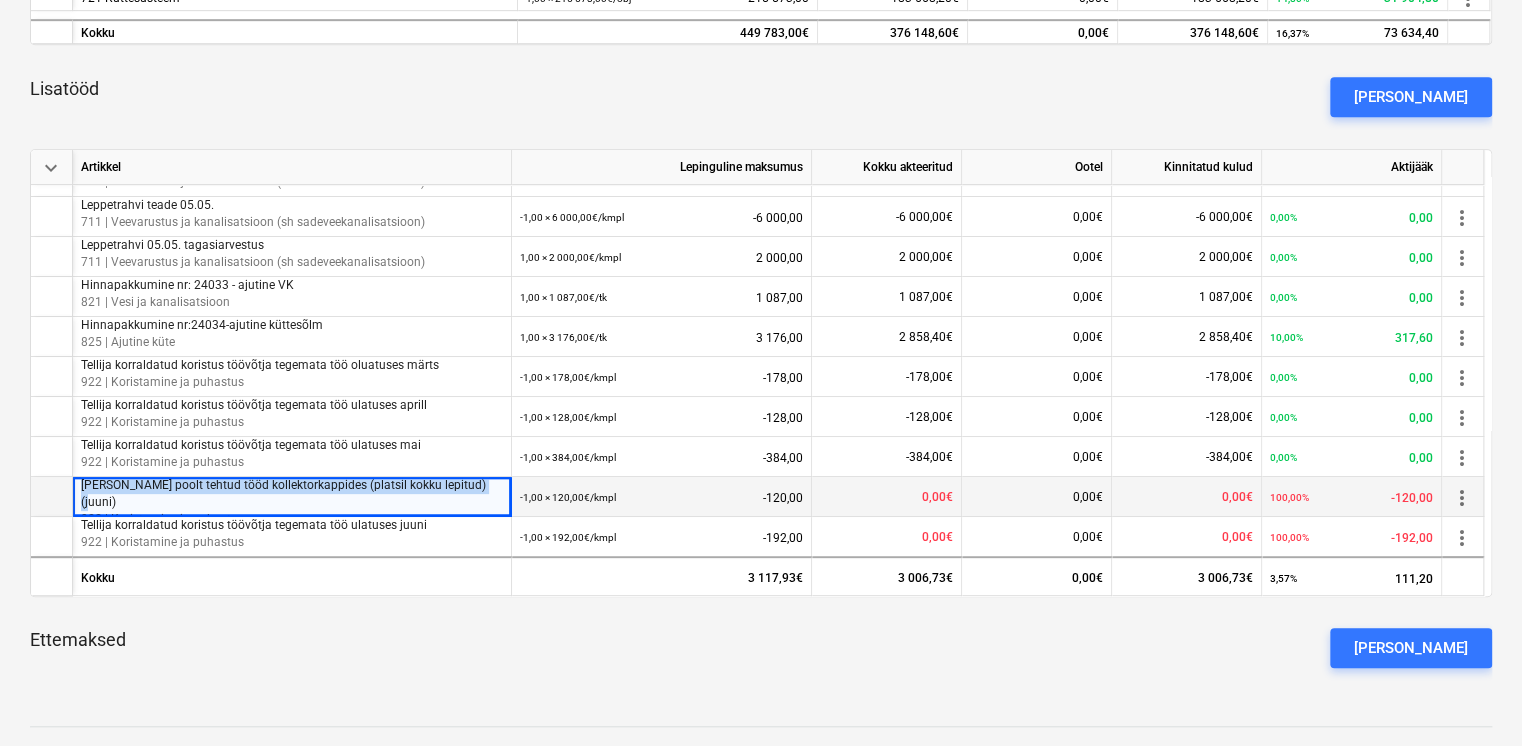 drag, startPoint x: 82, startPoint y: 484, endPoint x: 485, endPoint y: 478, distance: 403.04468 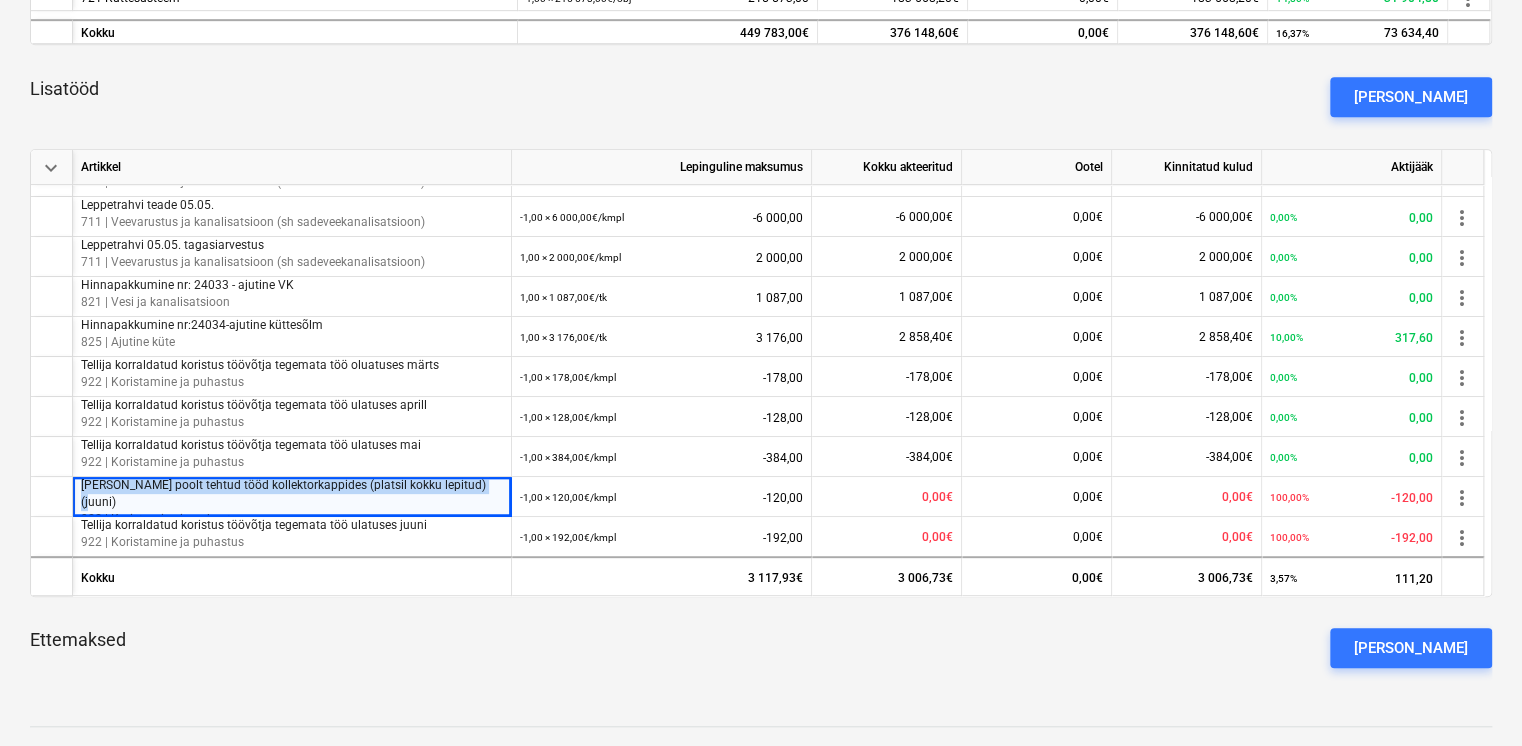 click on "Ettemaksed [PERSON_NAME] ettemaks" at bounding box center (761, 648) 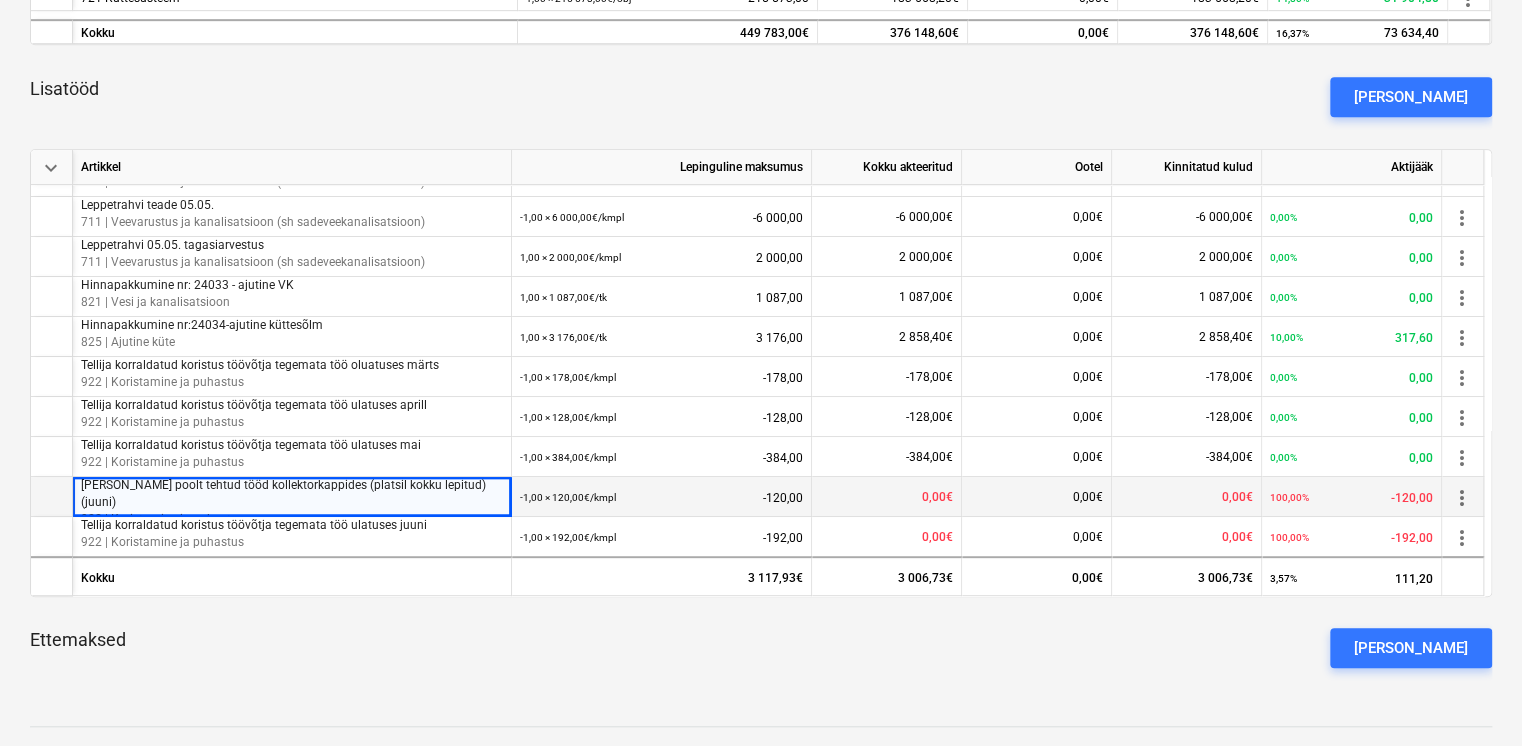 click on "more_vert" at bounding box center (1462, 498) 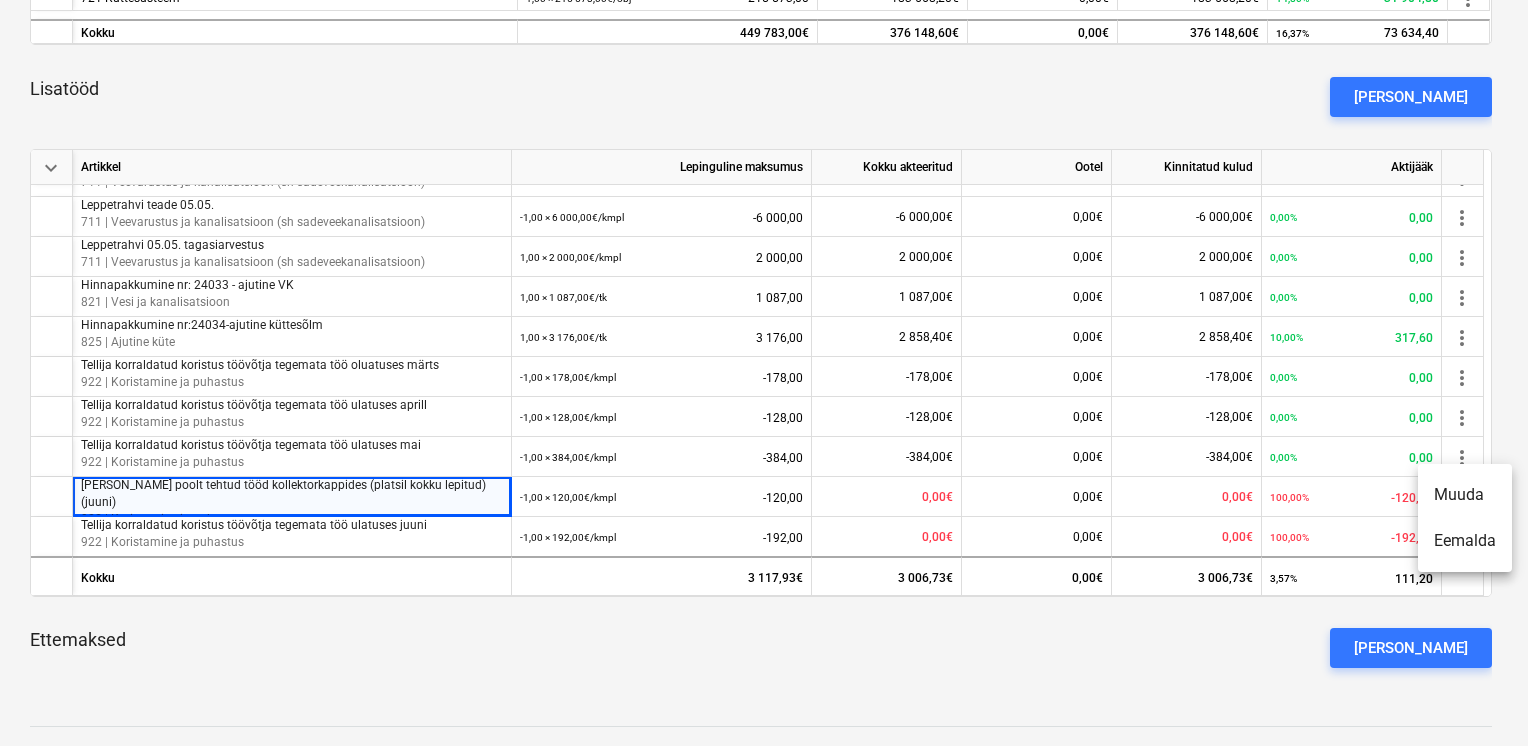 click on "Eemalda" at bounding box center [1465, 541] 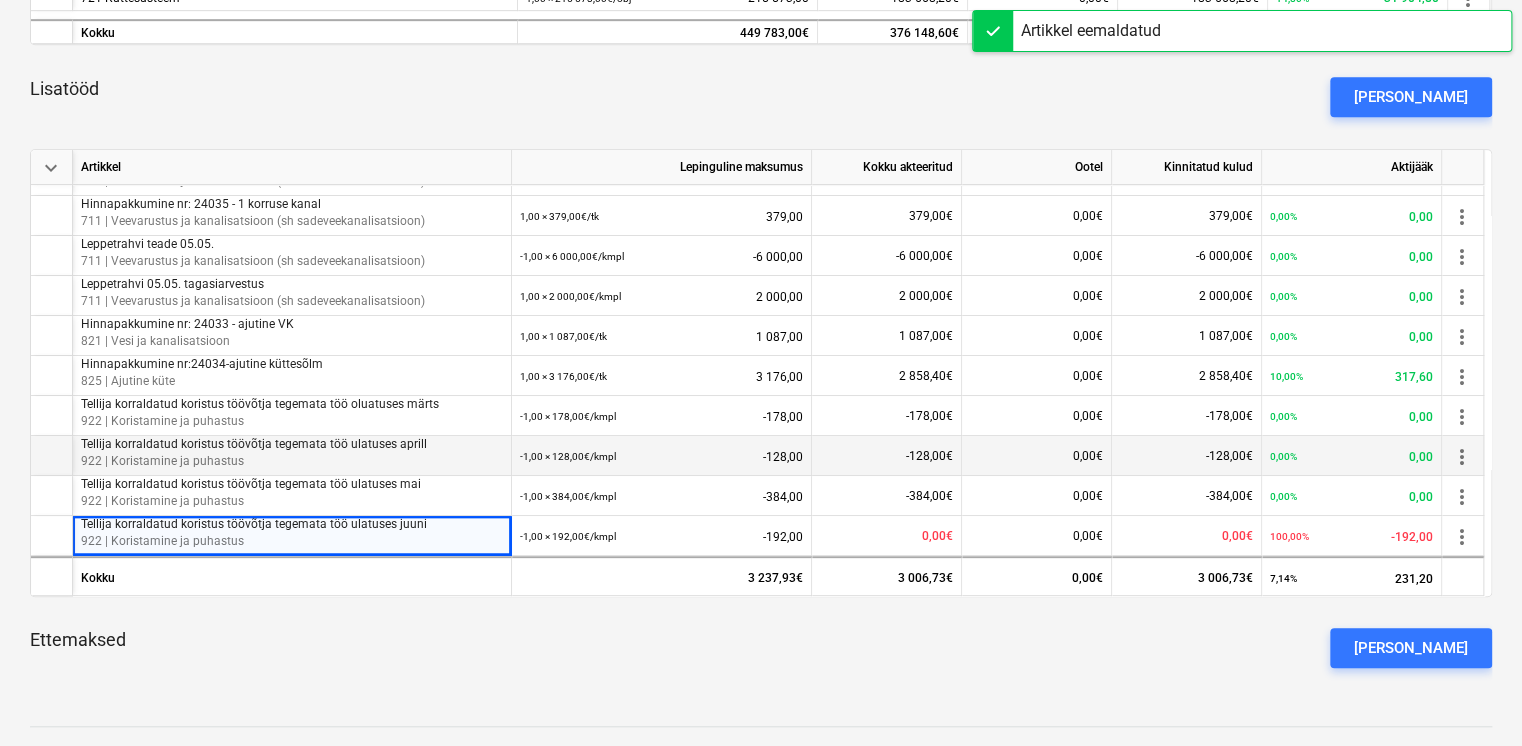 scroll, scrollTop: 188, scrollLeft: 0, axis: vertical 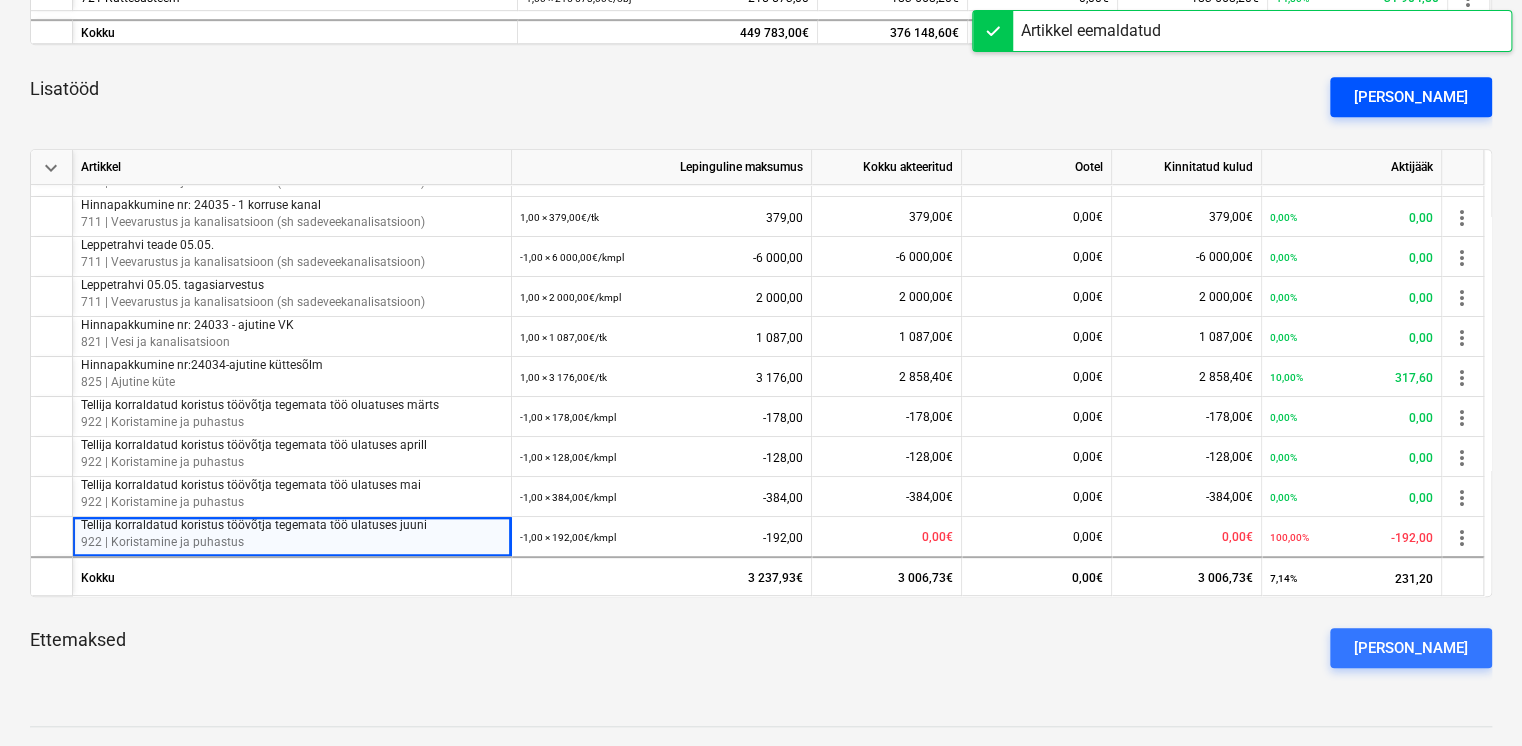 click on "[PERSON_NAME]" at bounding box center (1411, 97) 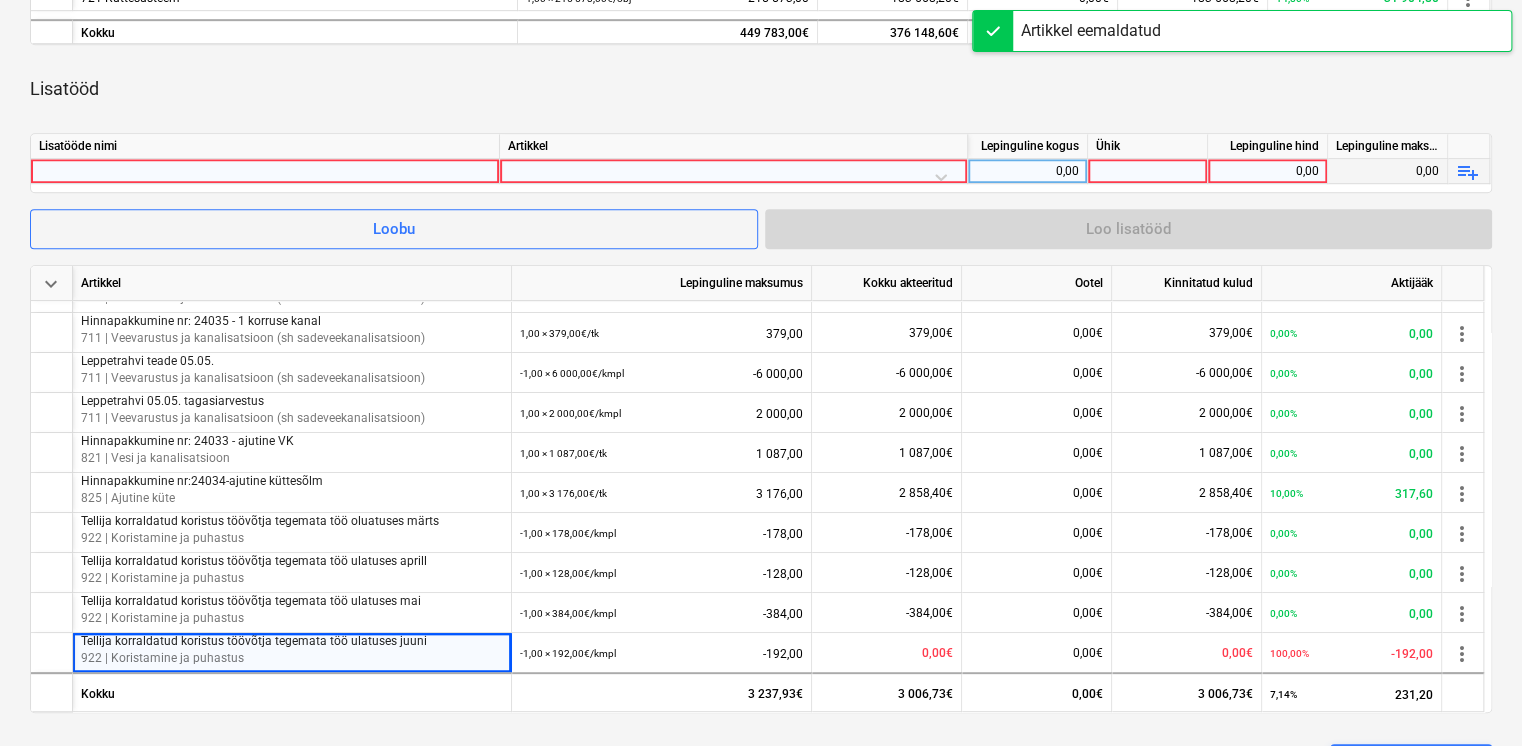 click at bounding box center (265, 171) 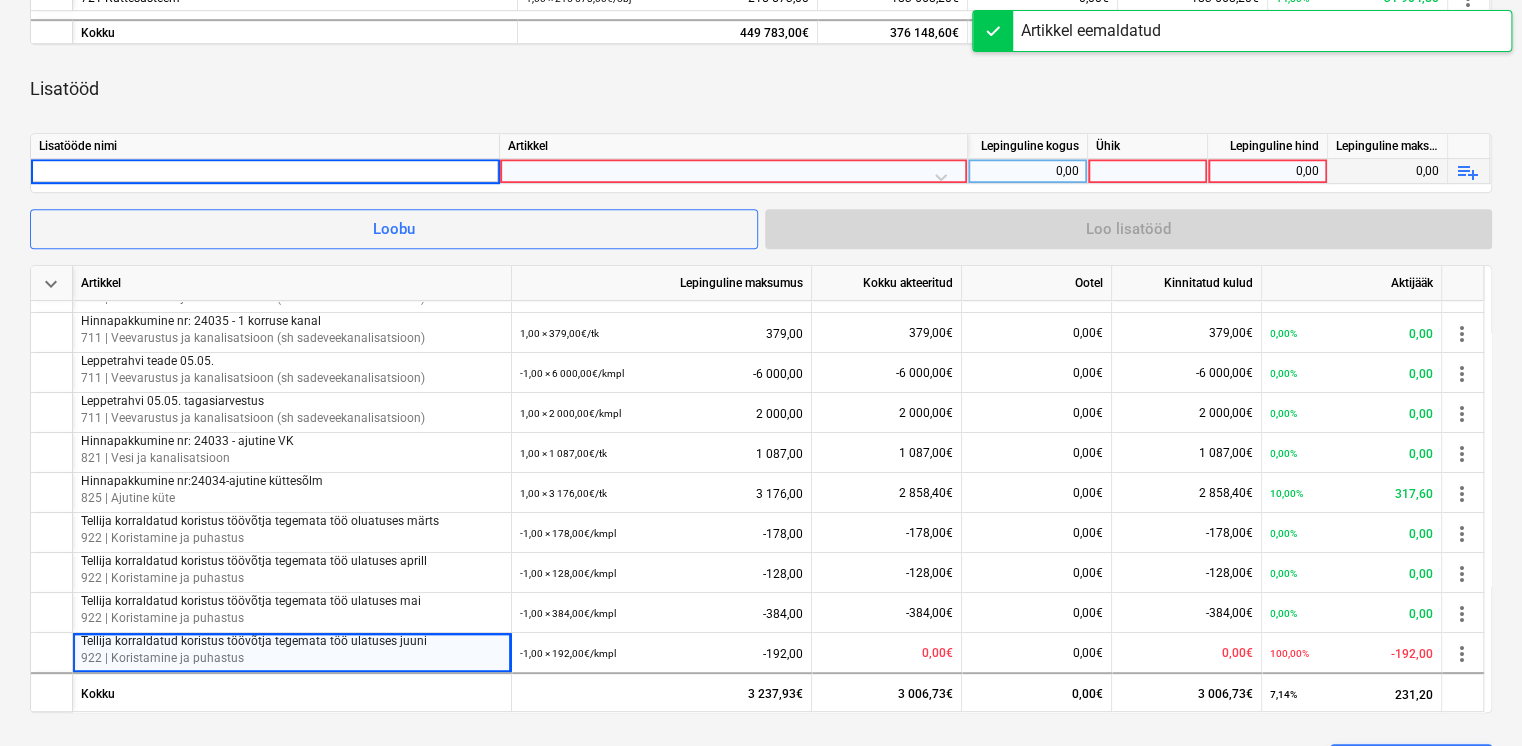 type on "[PERSON_NAME] poolt tehtud tööd kollektorkappides (platsil kokku lepitud)(juuni)" 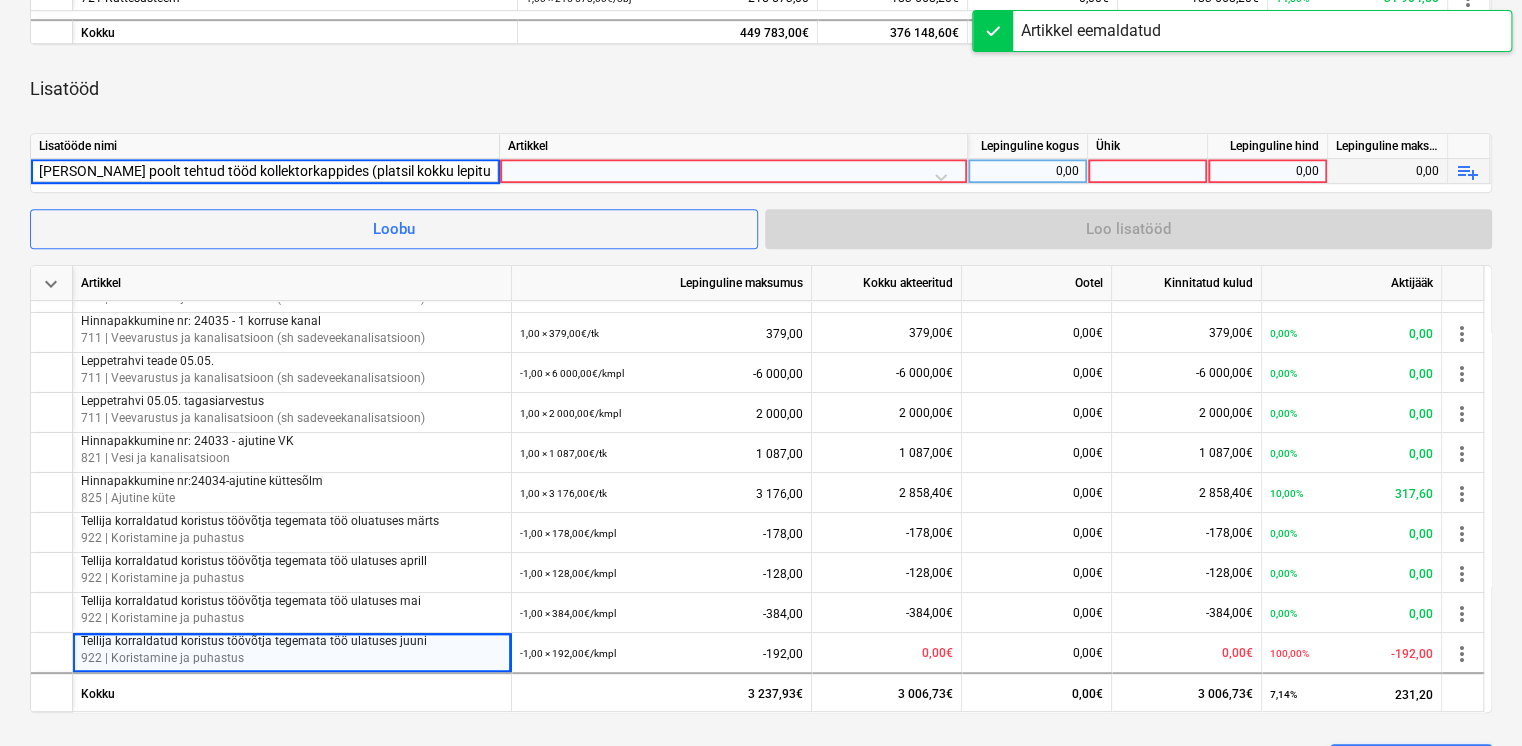 scroll, scrollTop: 0, scrollLeft: 3, axis: horizontal 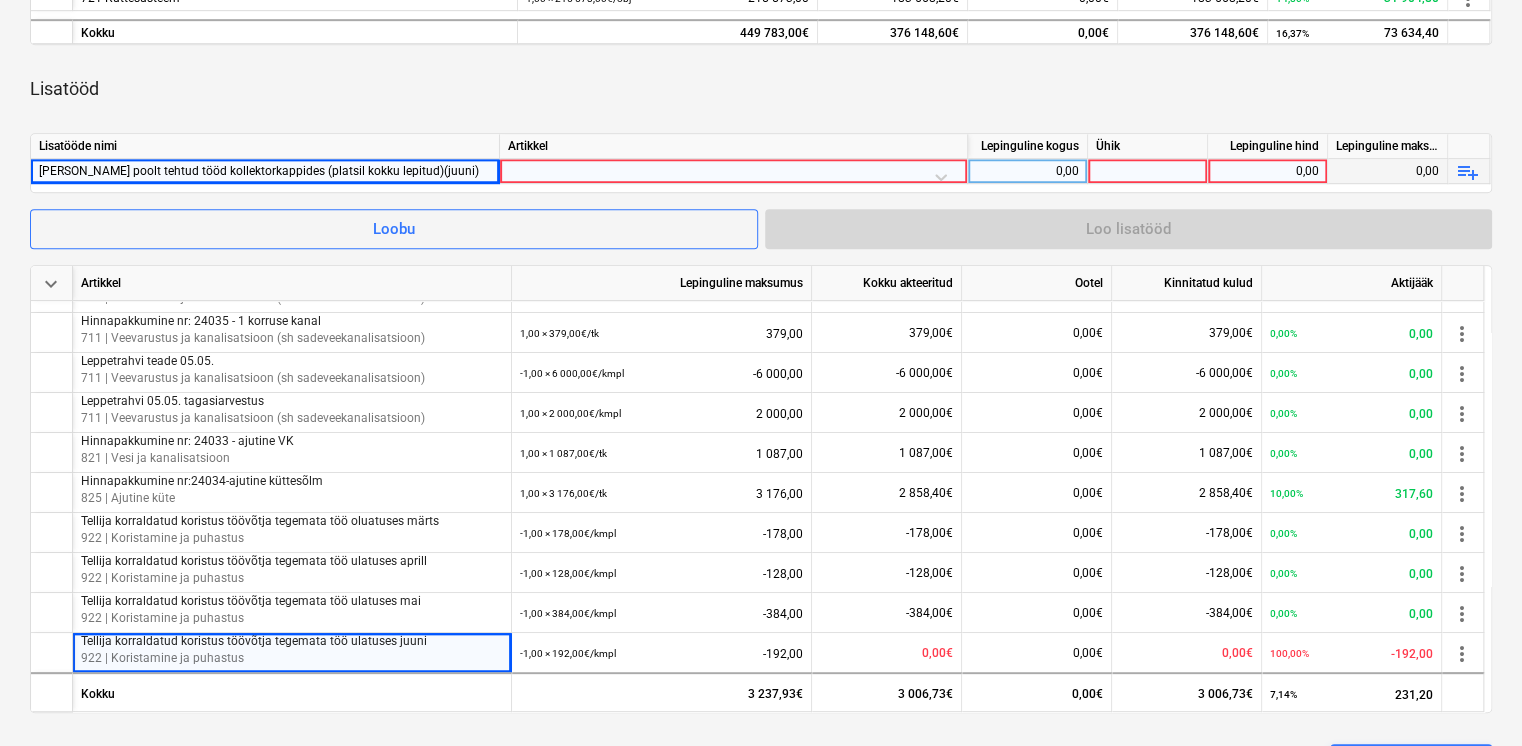 click at bounding box center (733, 176) 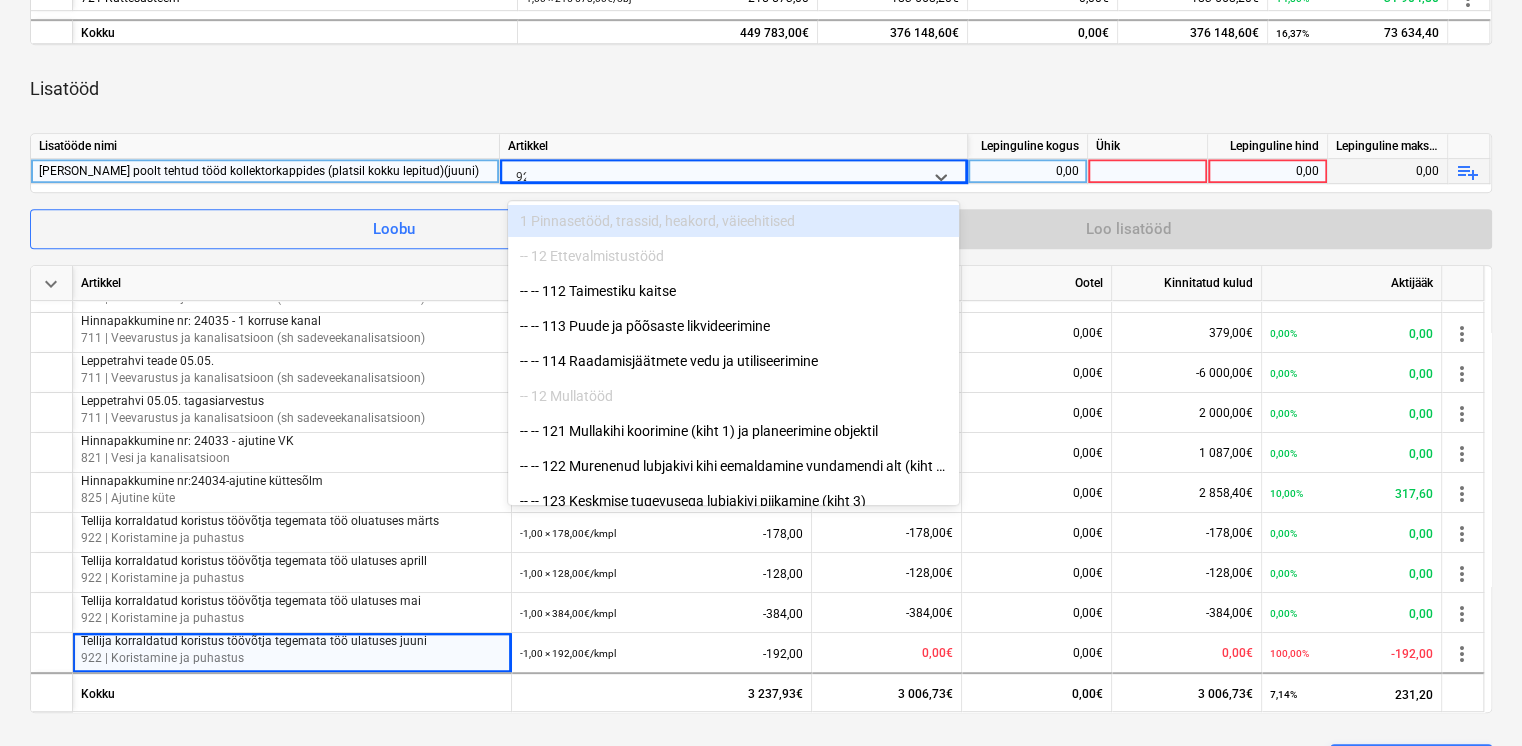 type on "922" 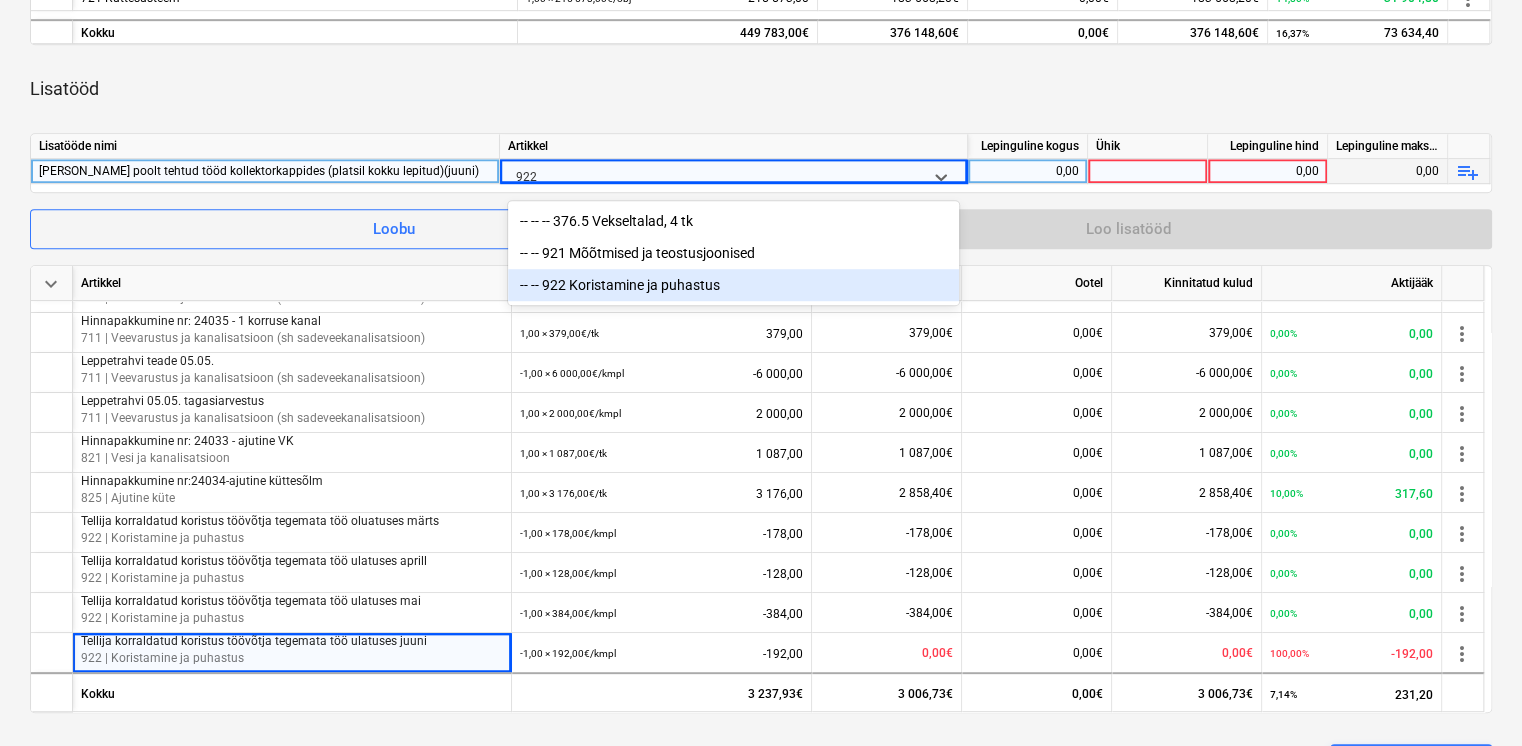 click on "-- --  922 Koristamine ja puhastus" at bounding box center [733, 285] 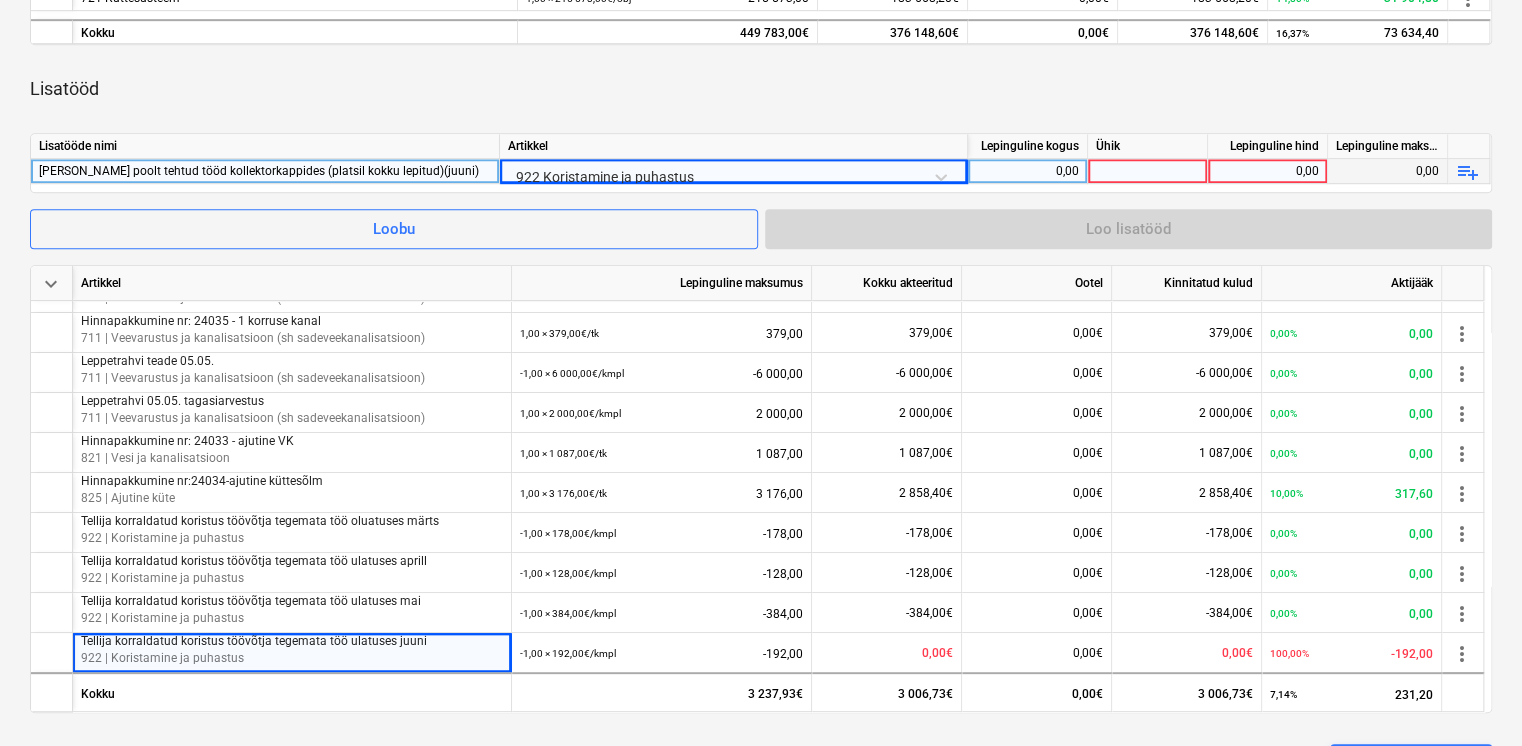 click on "0,00" at bounding box center (1027, 171) 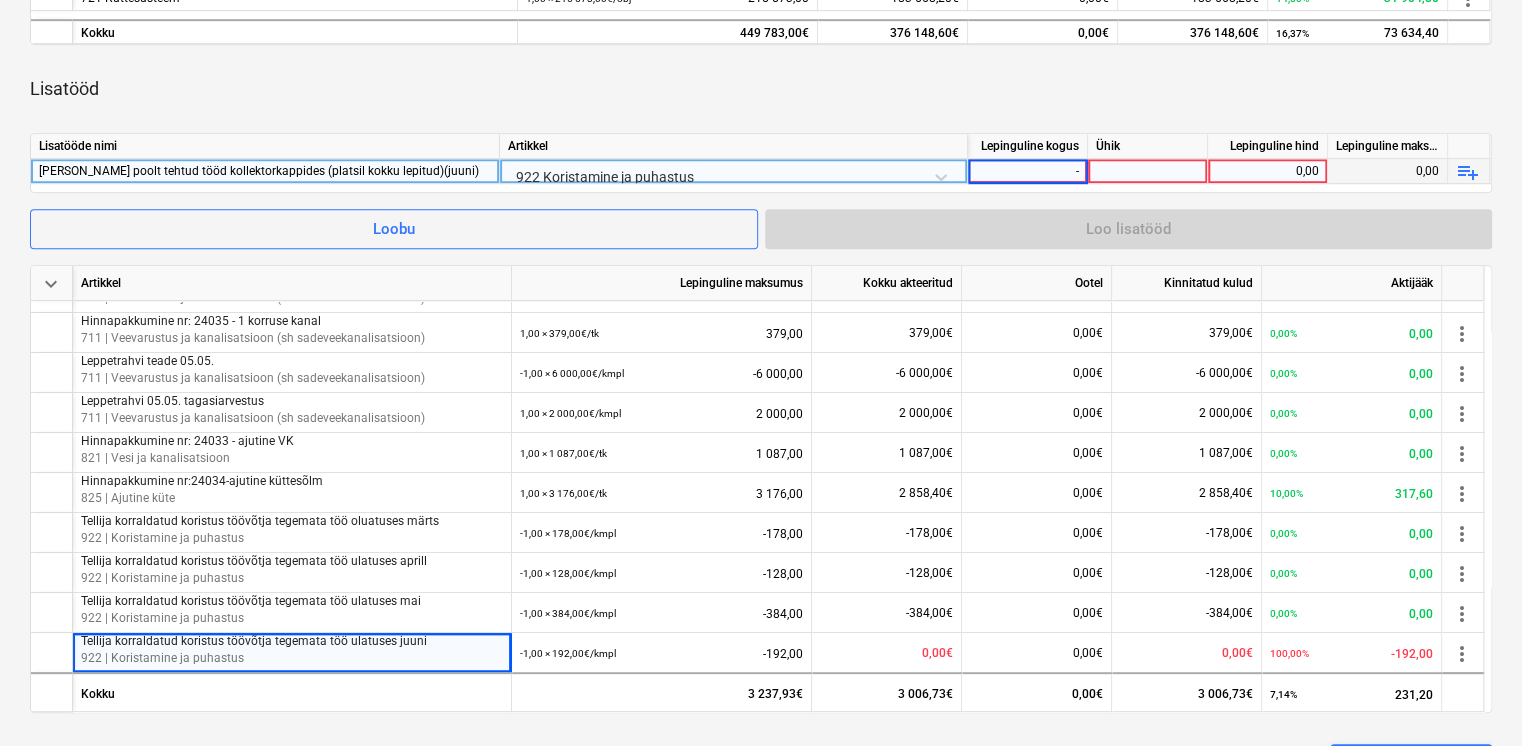 type on "-1" 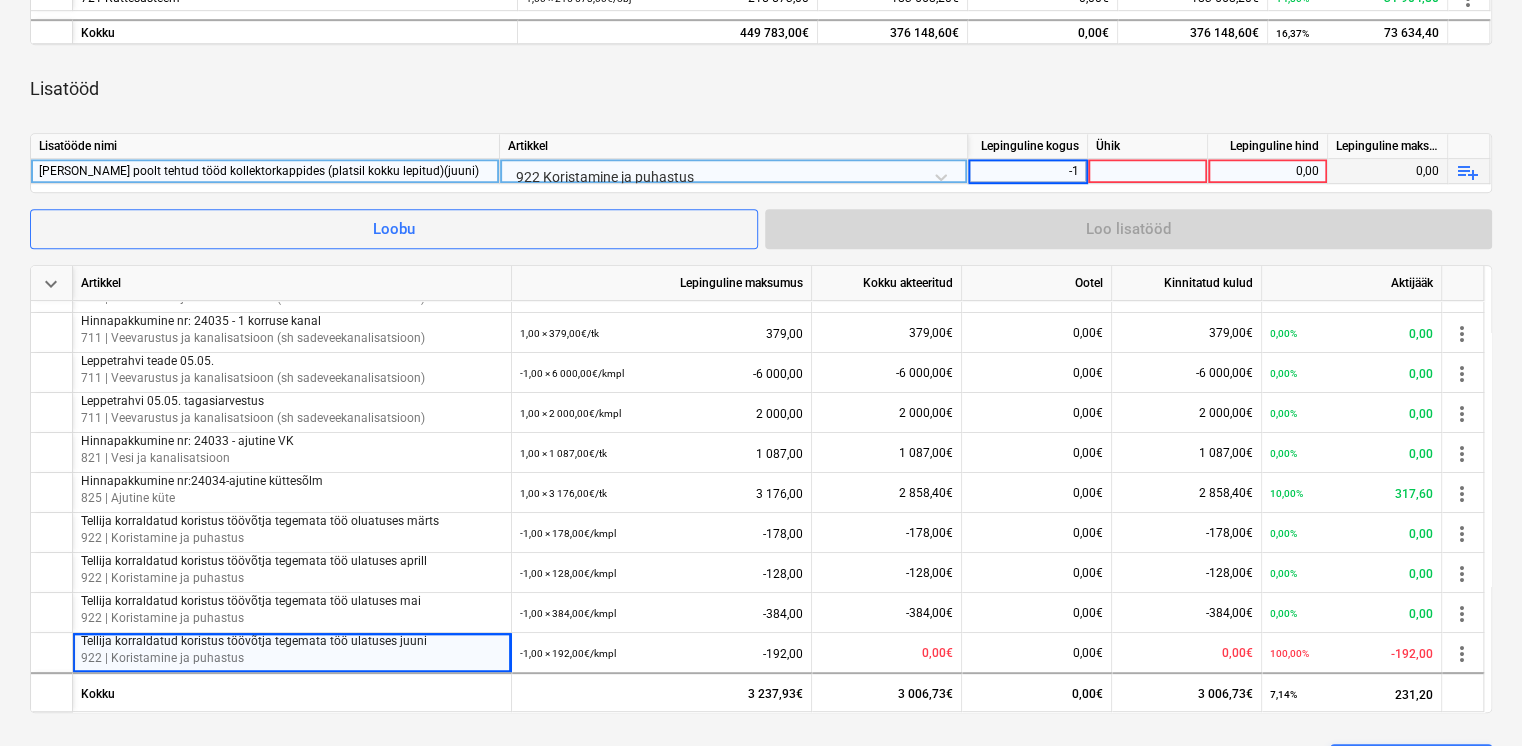 click at bounding box center (1148, 171) 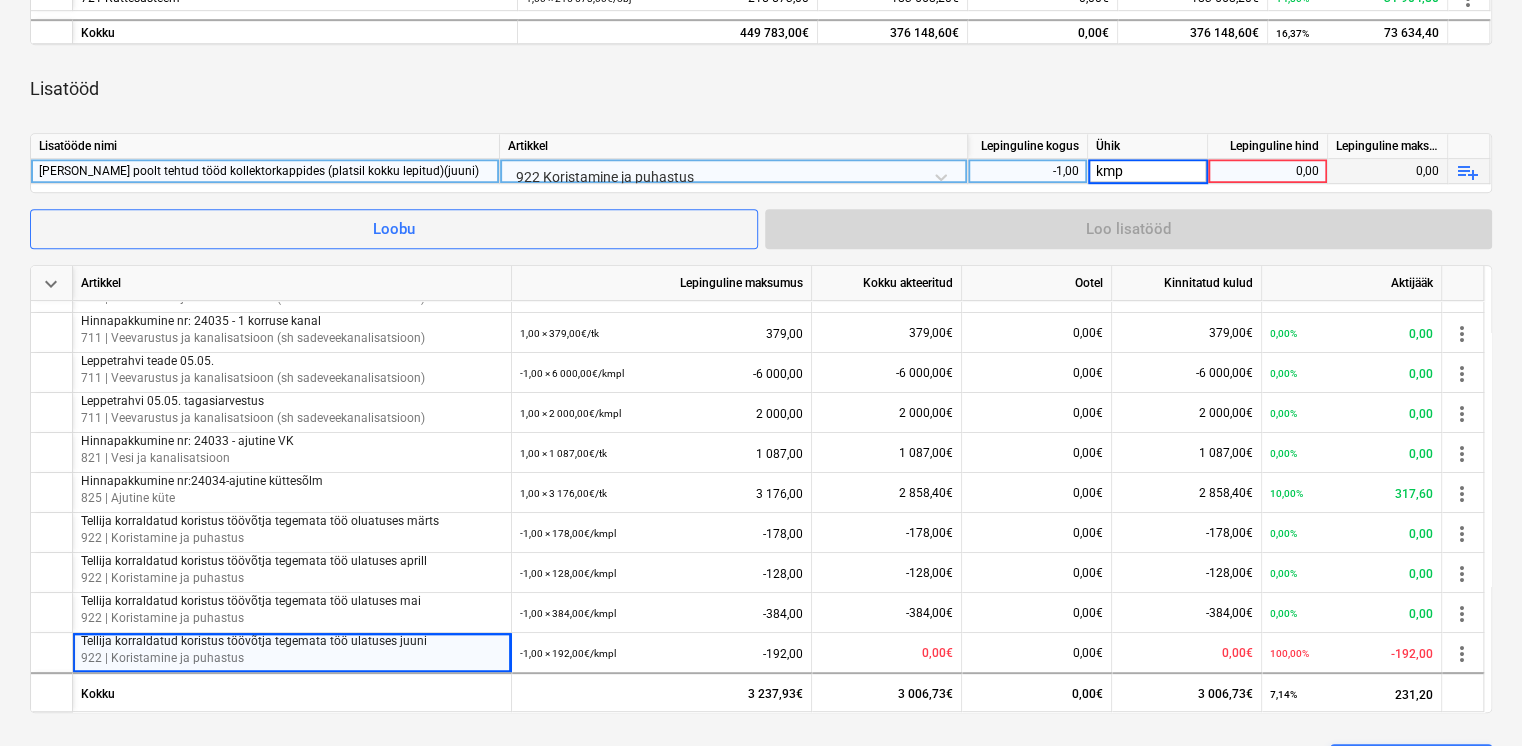 type on "kmpl" 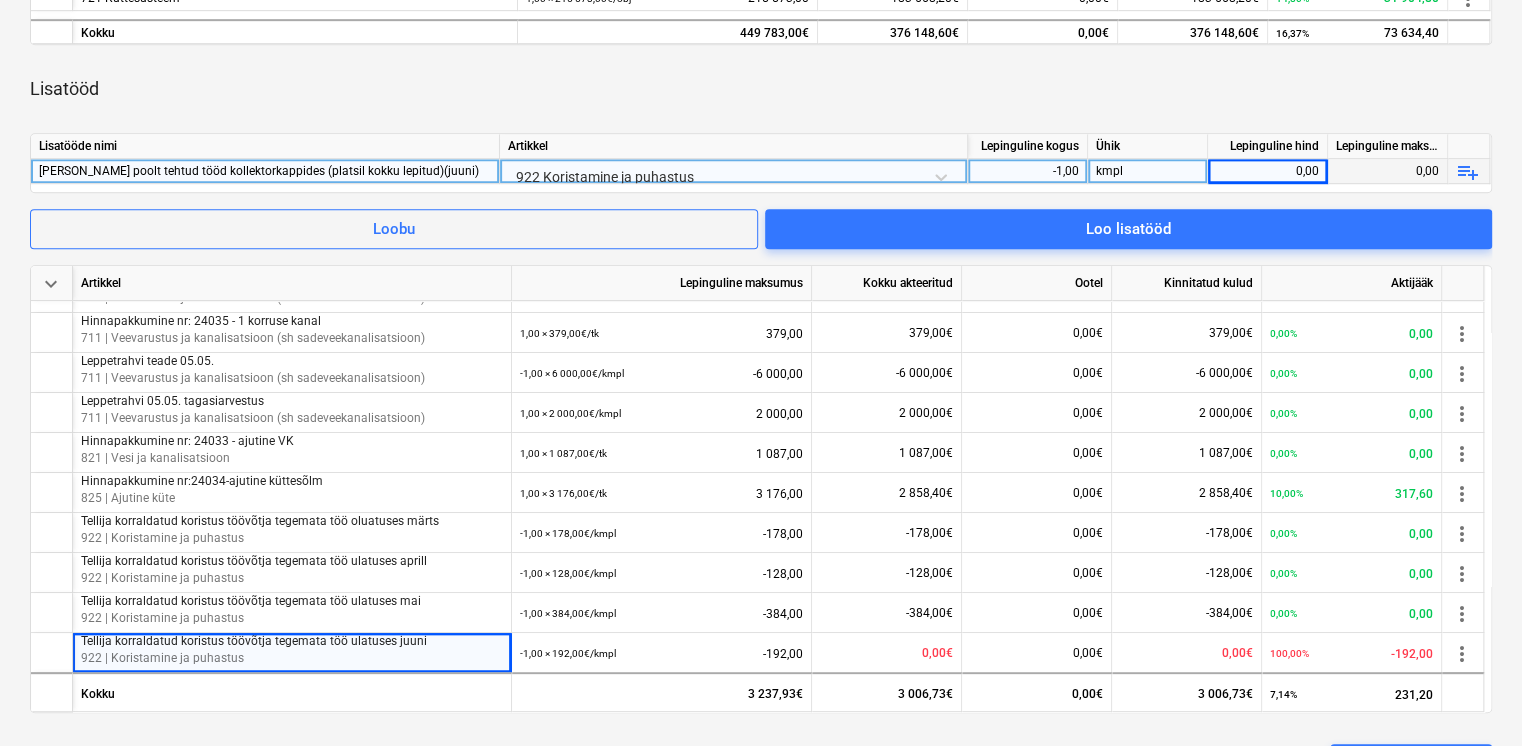 click on "0,00" at bounding box center (1267, 171) 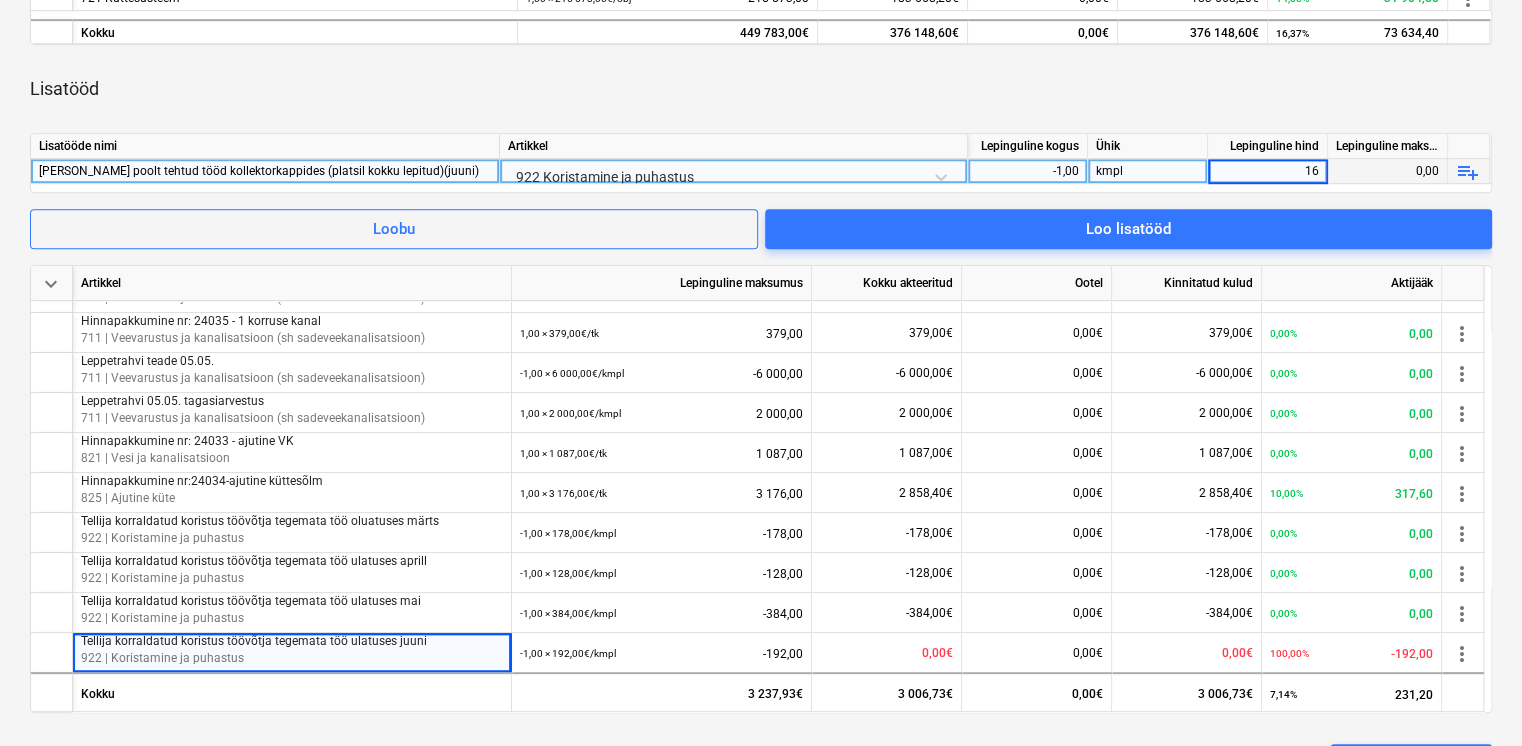 type on "160" 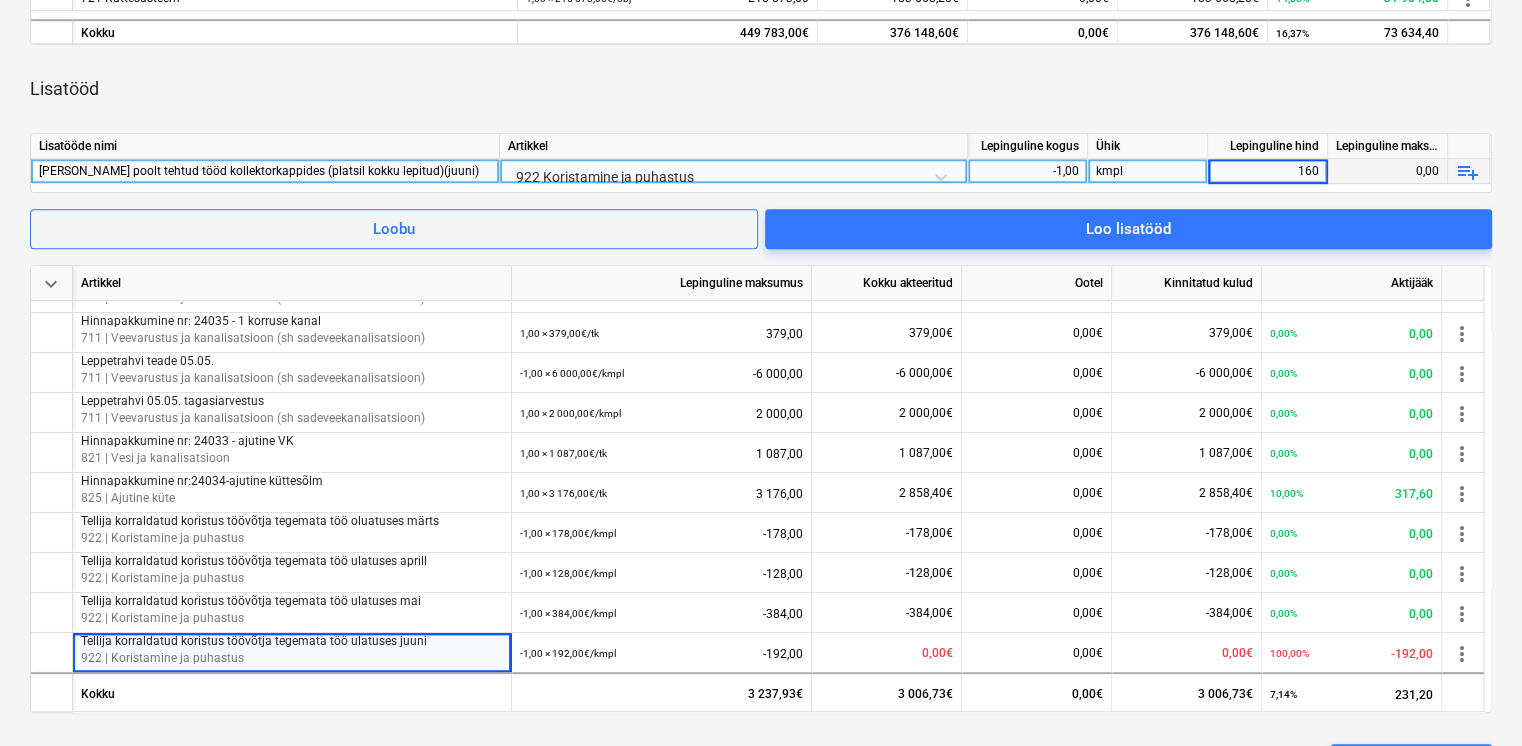 click on "keyboard_arrow_down Artikkel Lepinguline maksumus Kokku akteeritud Ootel Kinnitatud kulud Aktijääk keyboard_arrow_down 7 Tehnosüsteemid  449 783,00€ 376 148,60€ 0,00€ 376 148,60€ 73 634,40€ keyboard_arrow_down 71 Veevarustus ja kanalisatsioon   234 210,00€ 192 480,40€ 0,00€ 192 480,40€ 41 729,60€ 711 Veevarustus ja kanalisatsioon (sh sadeveekanalisatsioon)  1,00   ×   226 610,00€ / obj 226 610,00 190 352,40€ 0,00€ 190 352,40€ 16,00% 36 257,60 more_vert 713 Santehnika paigaldus  1,00   ×   7 600,00€ / obj 7 600,00 2 128,00€ 0,00€ 2 128,00€ 72,00% 5 472,00 more_vert keyboard_arrow_down 72 Küte, ventilatsioon ja jahutus  215 573,00€ 183 668,20€ 0,00€ 183 668,20€ 31 904,80€ 721 Küttesüsteem  1,00   ×   215 573,00€ / obj 215 573,00 183 668,20€ 0,00€ 183 668,20€ 14,80% 31 904,80 more_vert Kokku 449 783,00€ 376 148,60€ 0,00€ 376 148,60€ 16,37% 73 634,40 Lisatööd Lisatööde nimi [PERSON_NAME] kogus Ühik Lepinguline hind -1,00 kmpl" at bounding box center (761, 318) 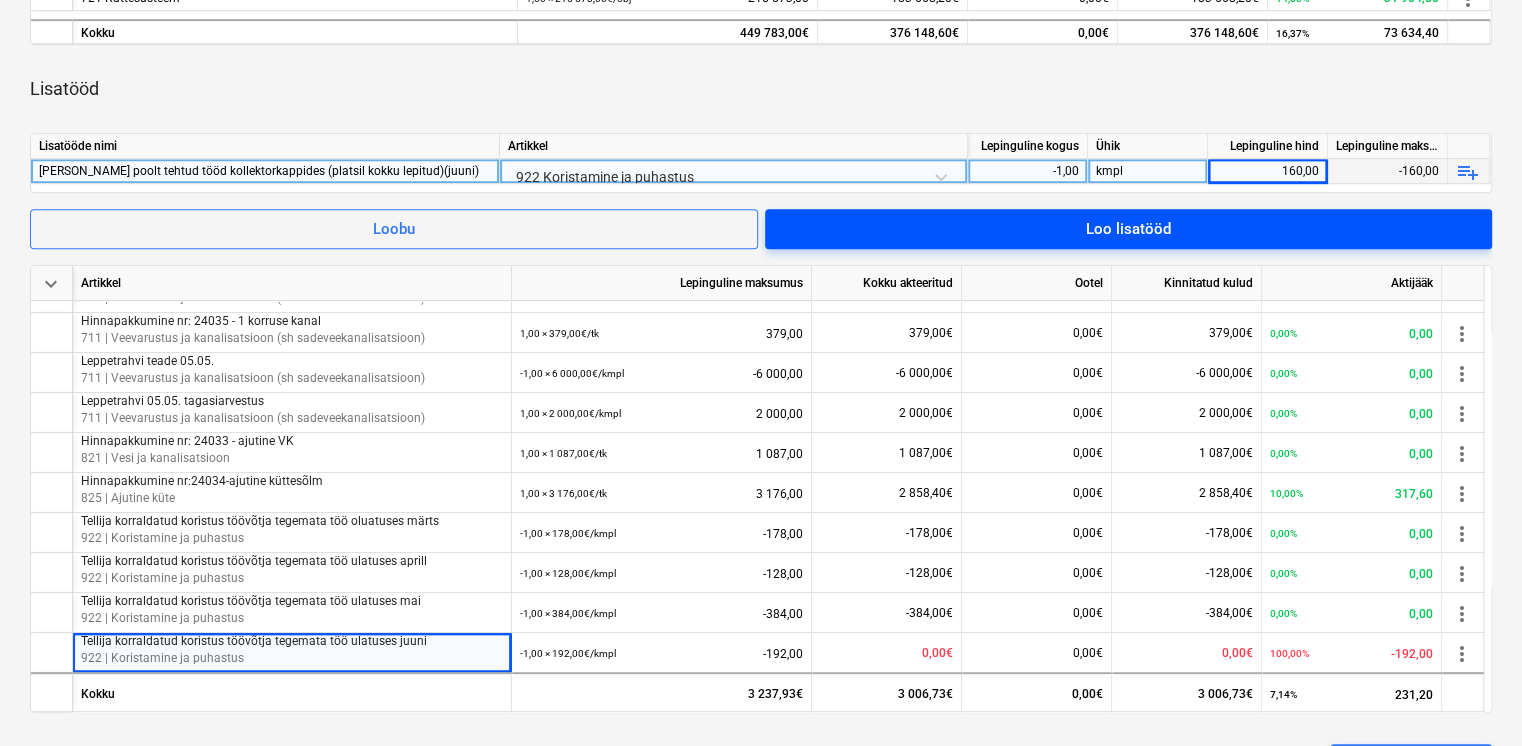 click on "Loo lisatööd" at bounding box center [1128, 229] 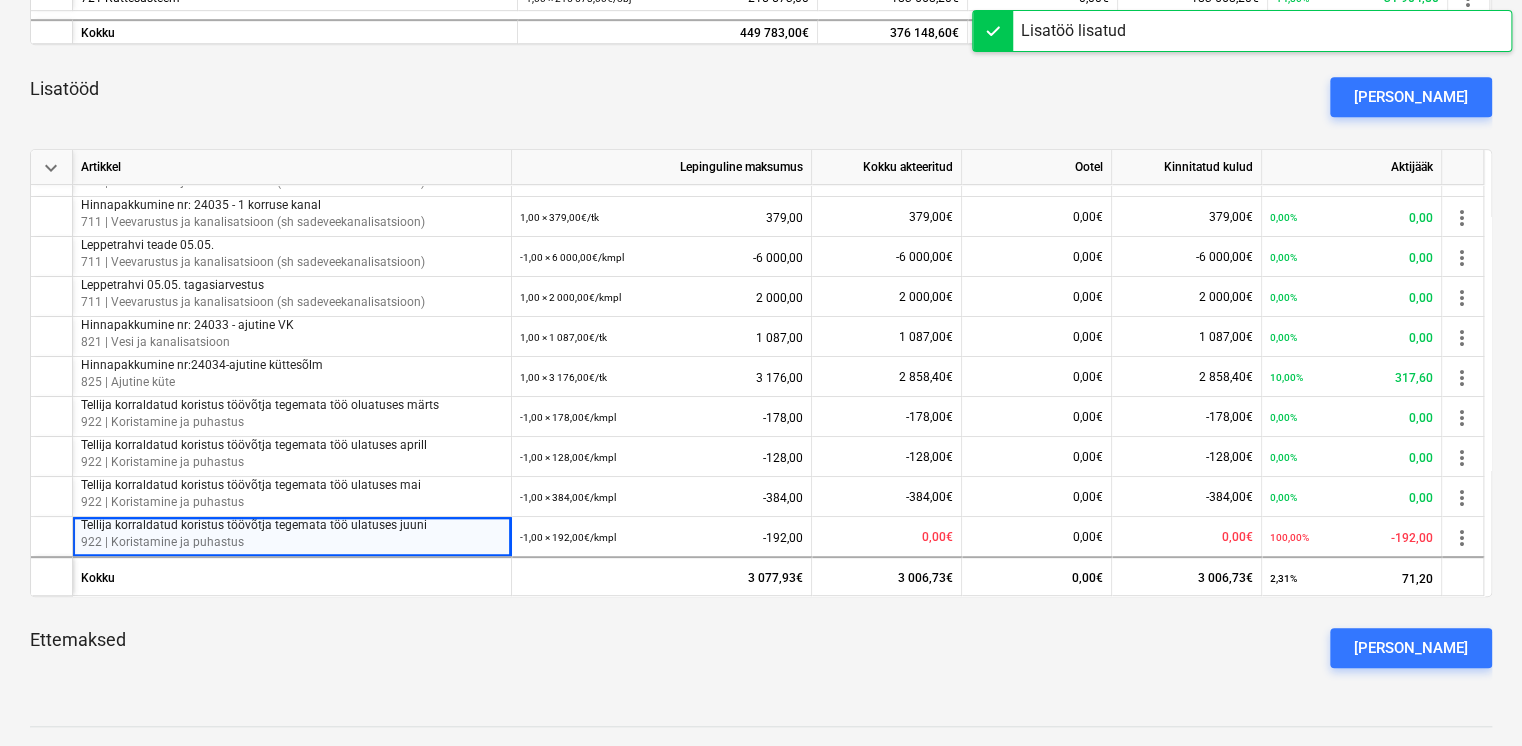 scroll, scrollTop: 0, scrollLeft: 0, axis: both 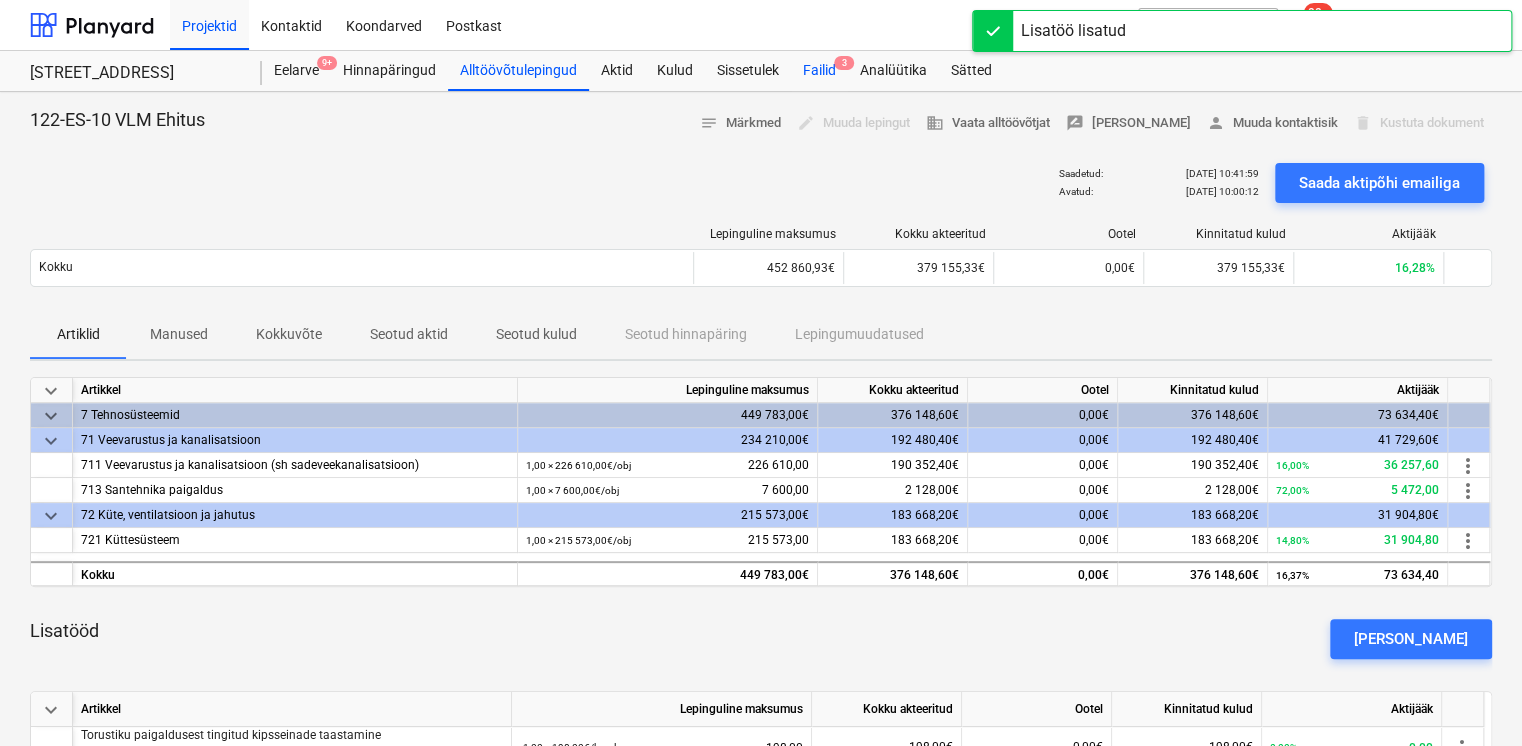 click on "Failid 3" at bounding box center [819, 71] 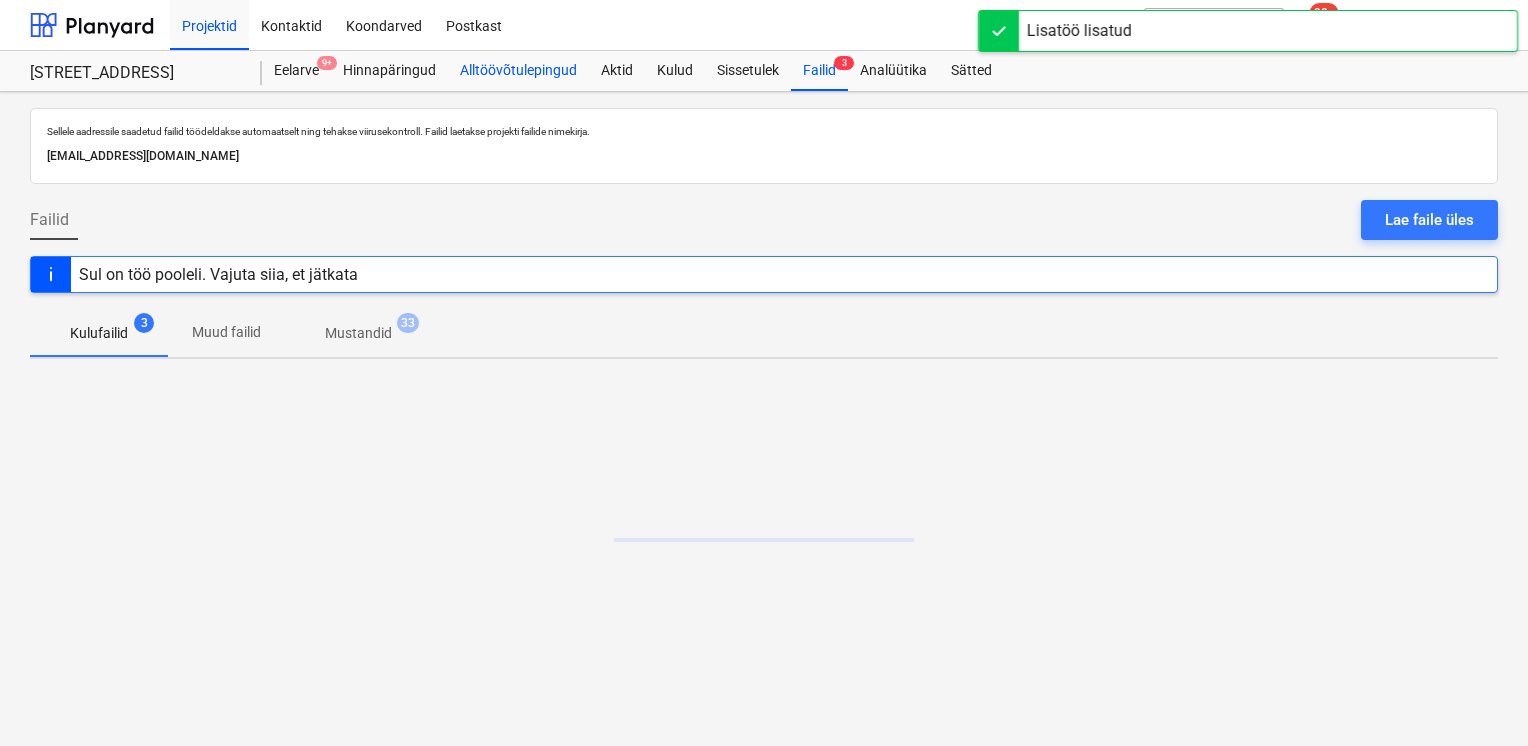 click on "Alltöövõtulepingud" at bounding box center [518, 71] 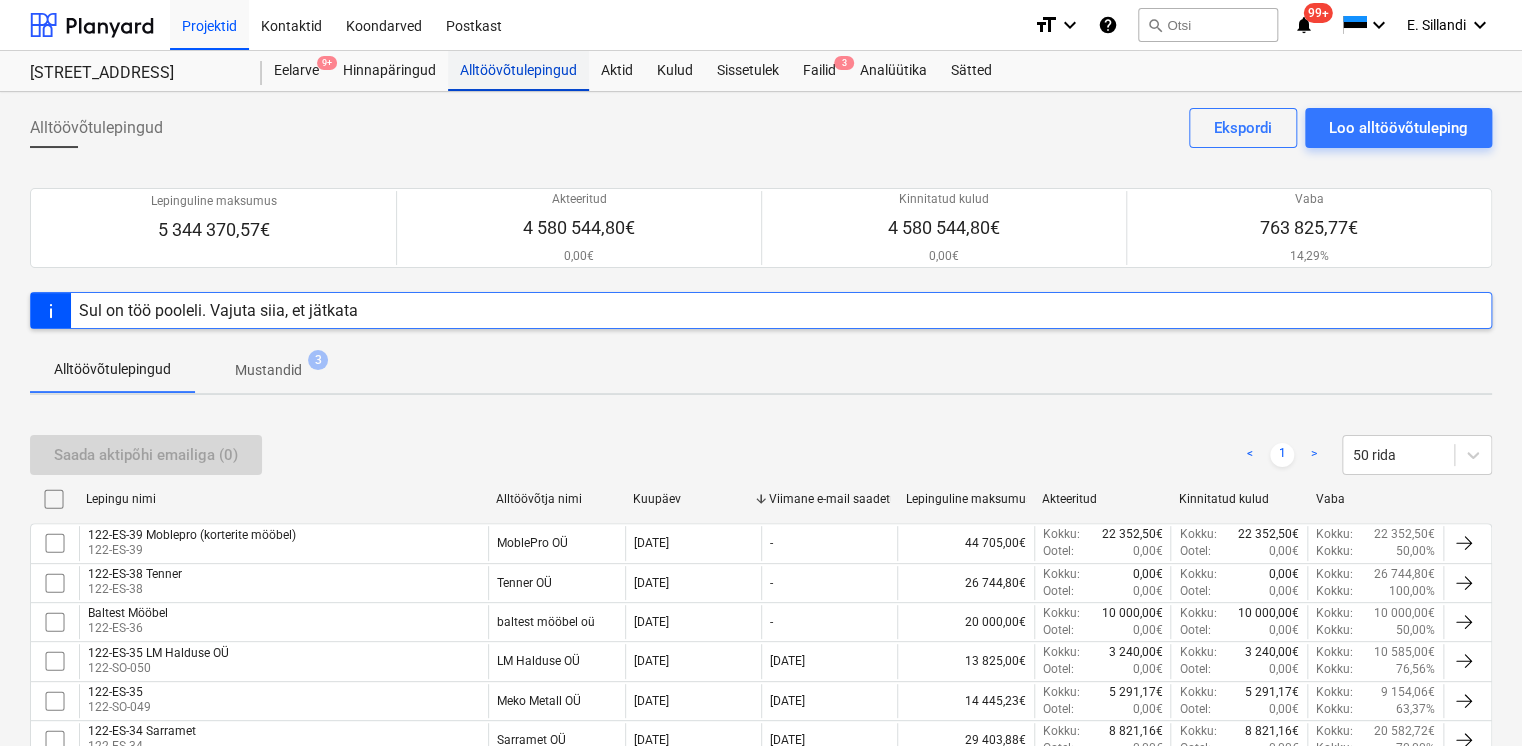 scroll, scrollTop: 1137, scrollLeft: 0, axis: vertical 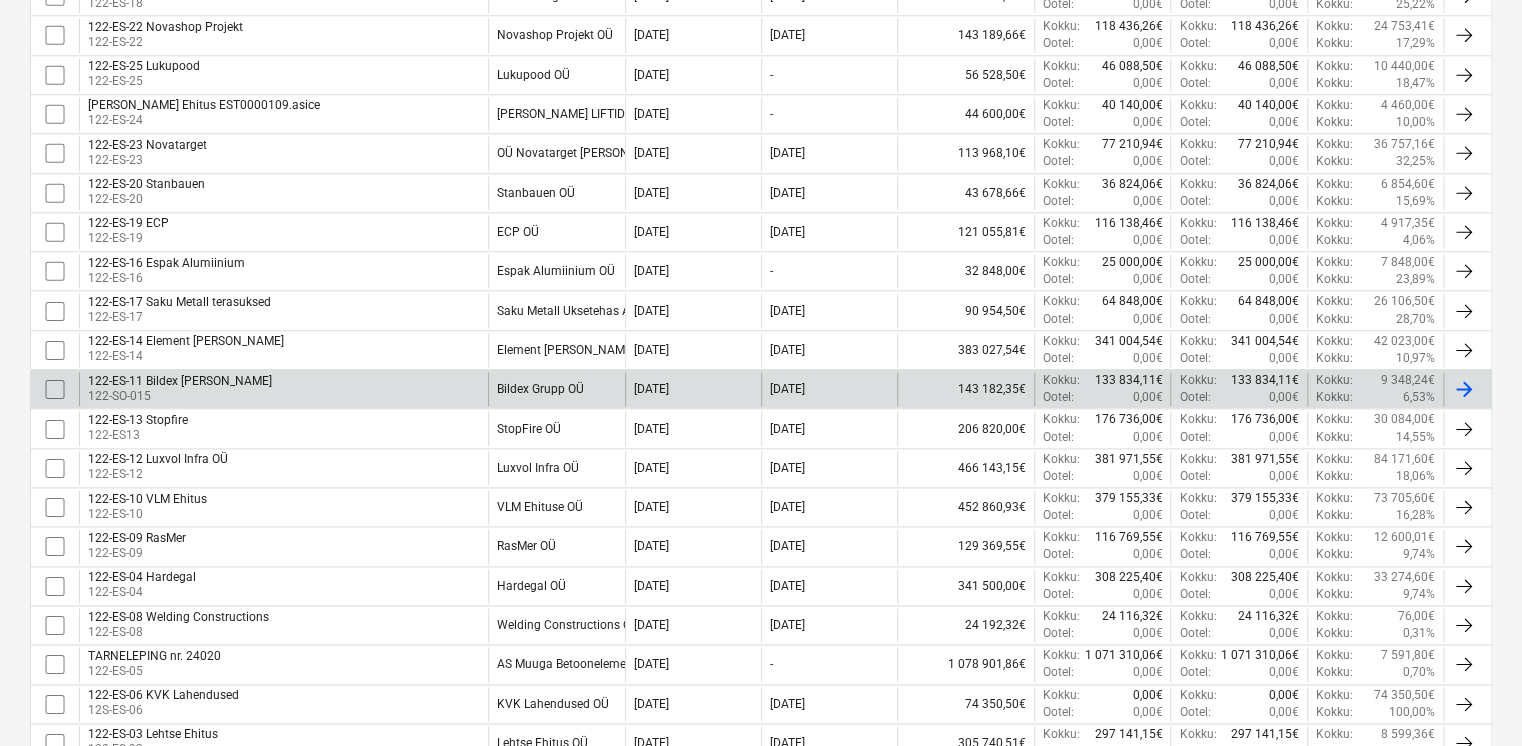 click on "Bildex Grupp OÜ" at bounding box center [540, 389] 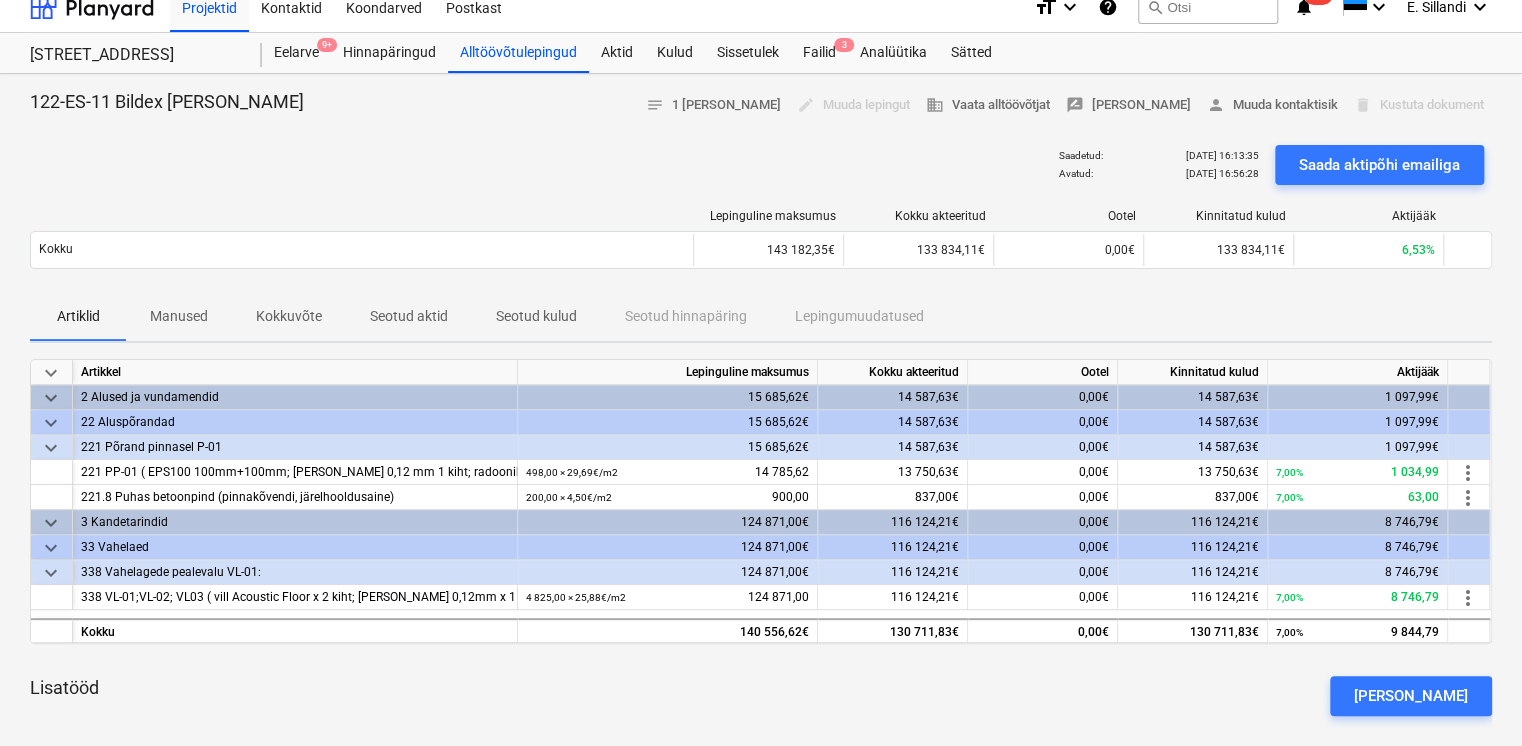 scroll, scrollTop: 16, scrollLeft: 0, axis: vertical 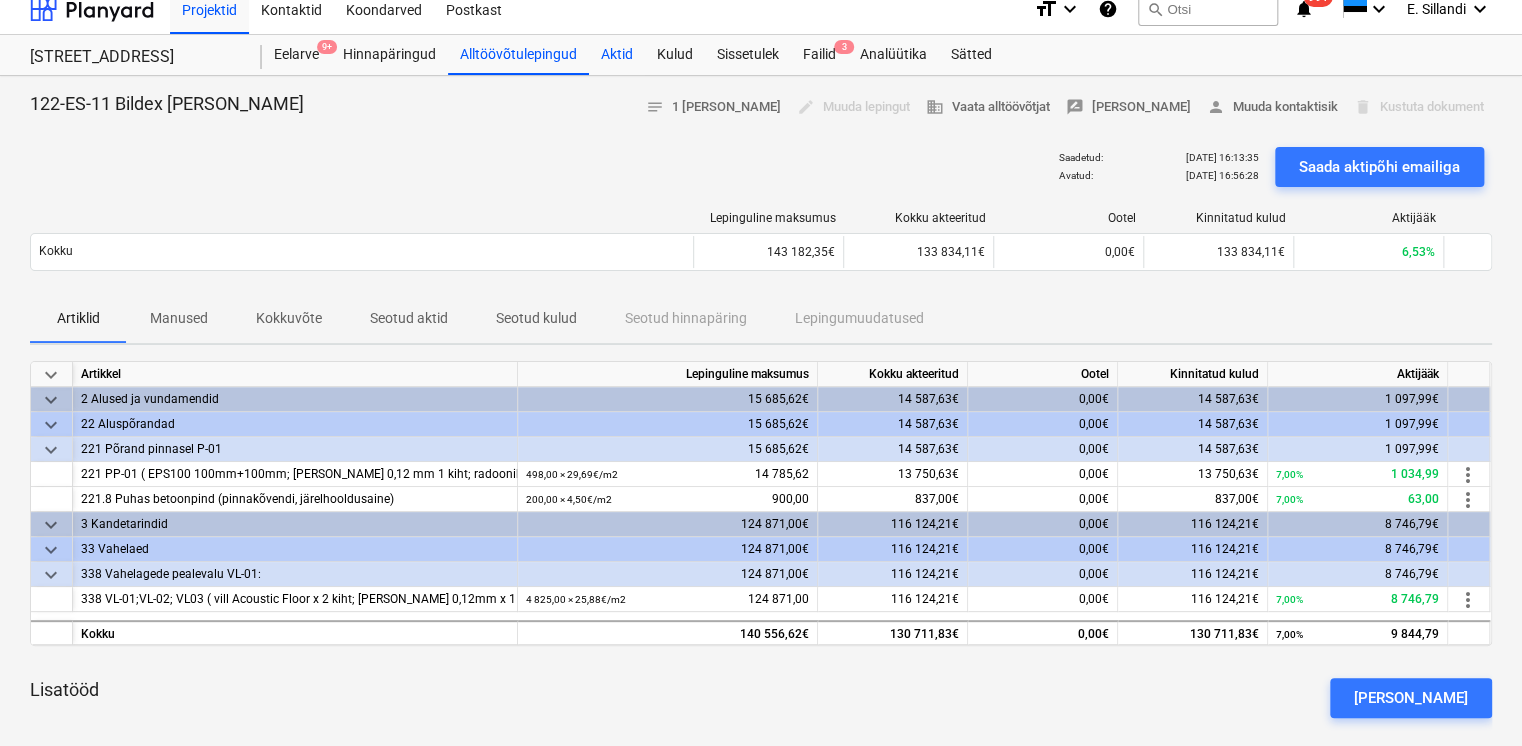 click on "Aktid" at bounding box center [617, 55] 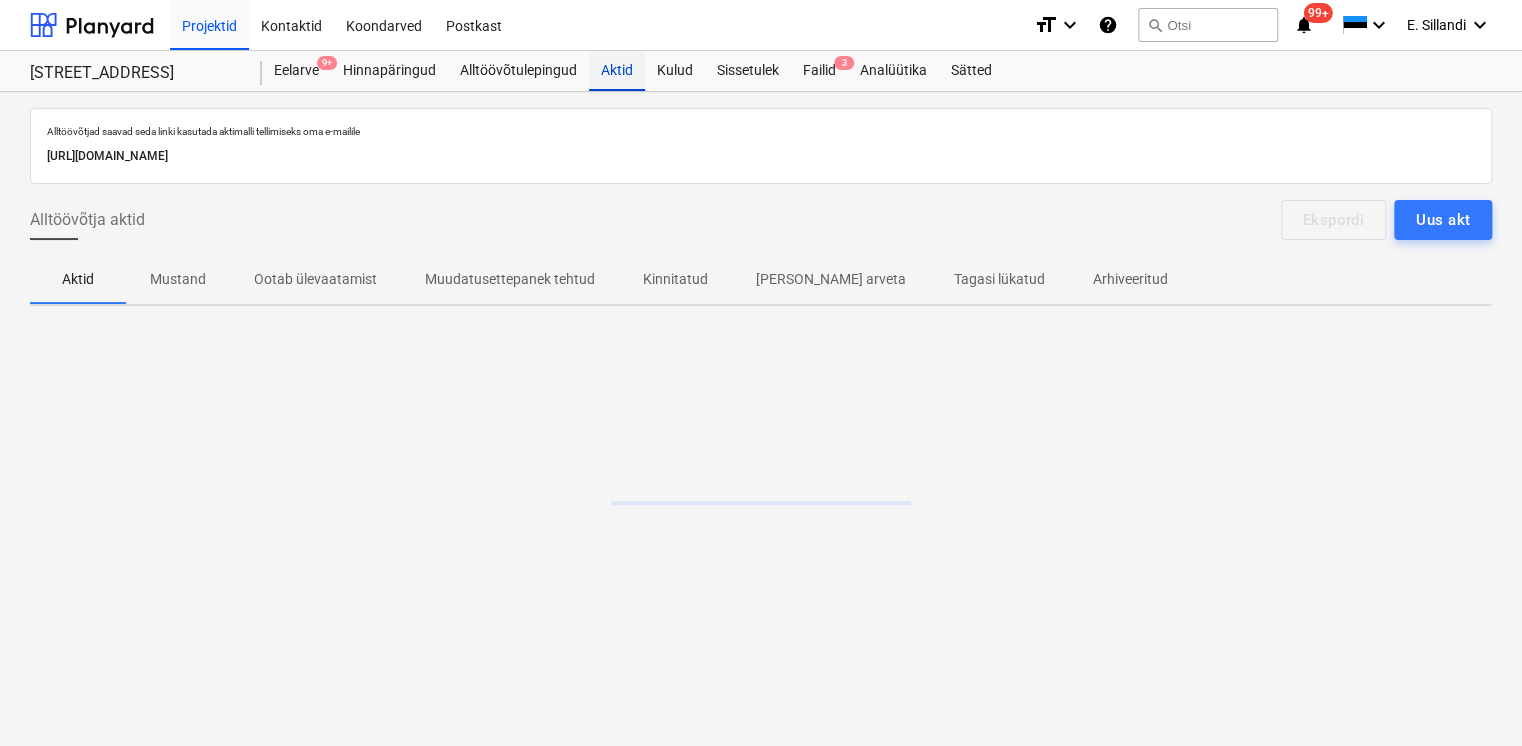 scroll, scrollTop: 0, scrollLeft: 0, axis: both 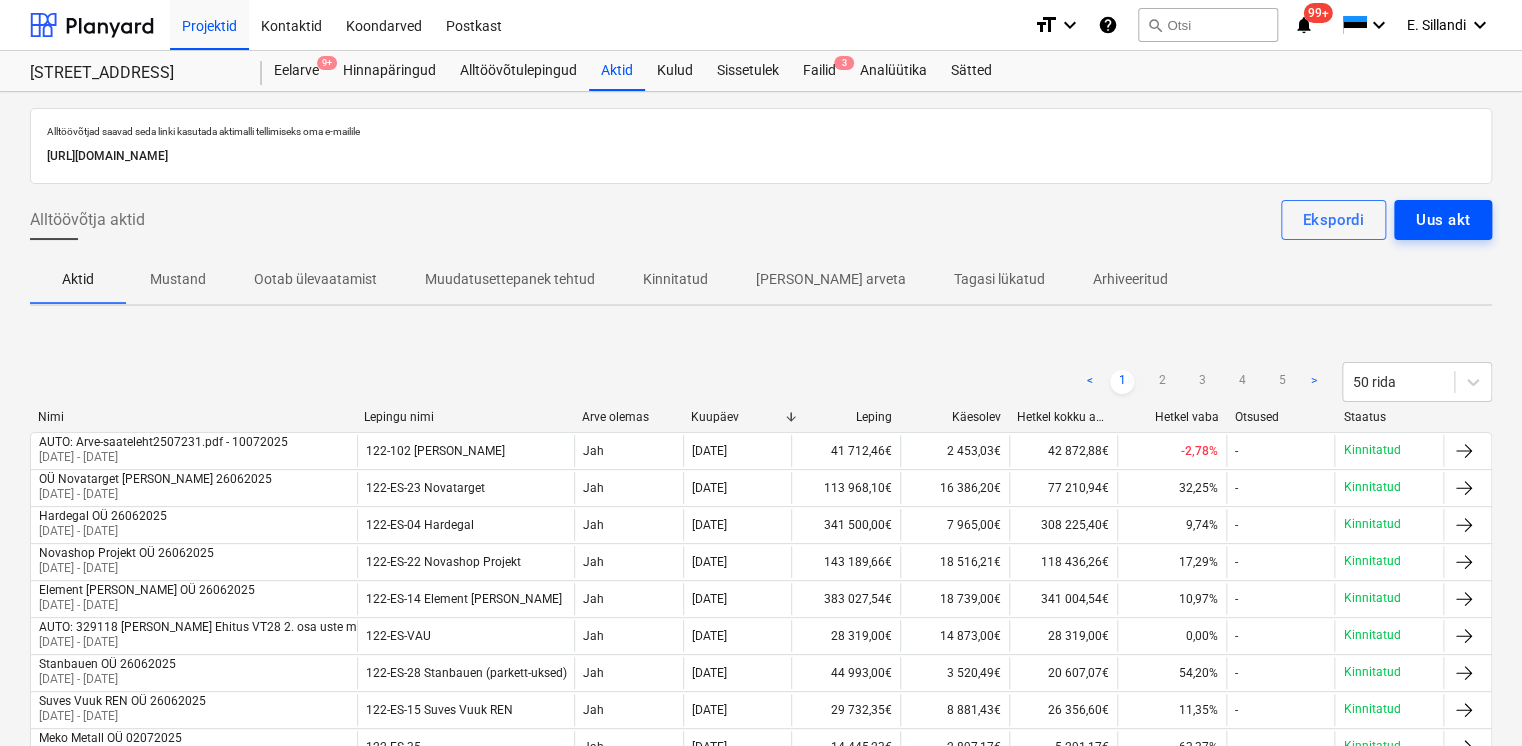 click on "Uus akt" at bounding box center [1443, 220] 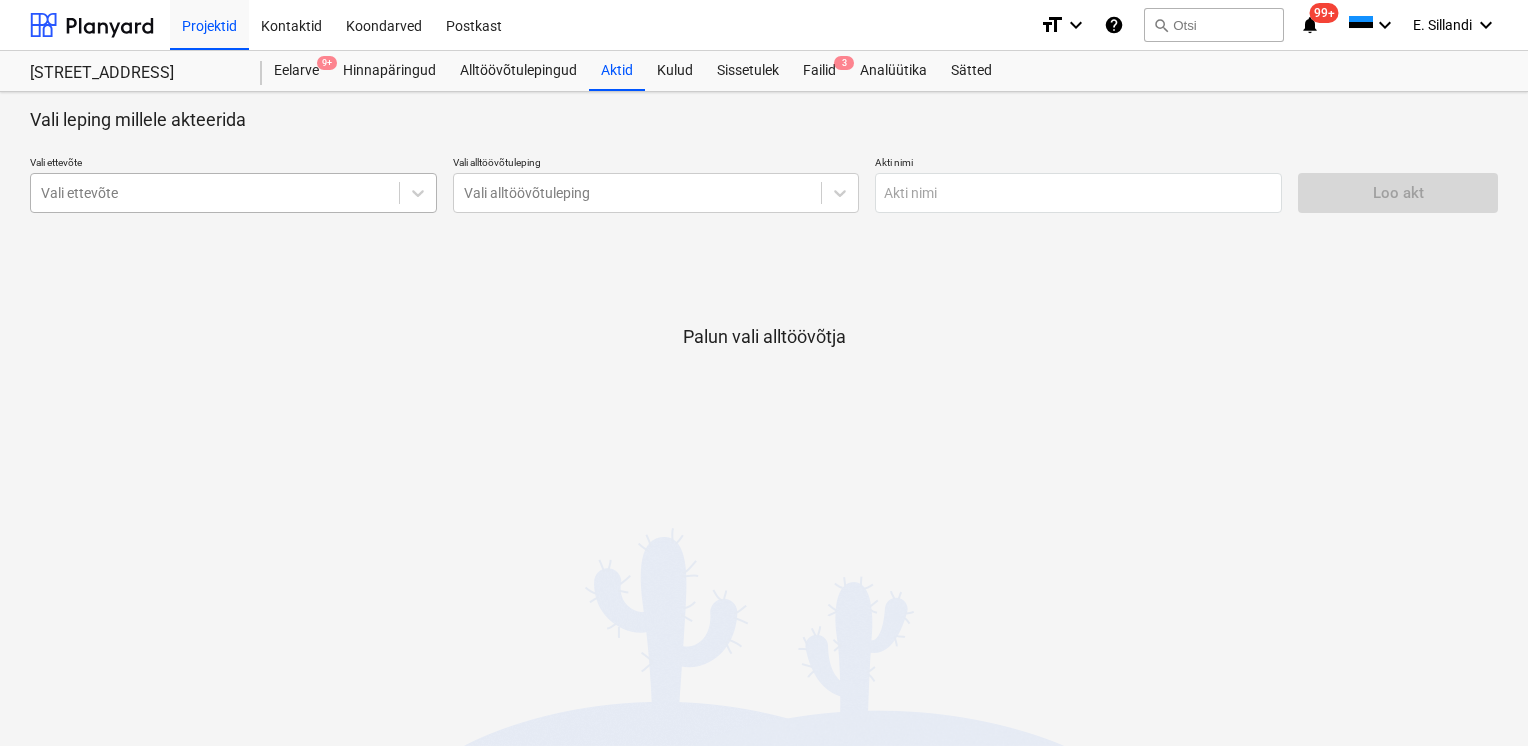 click at bounding box center (215, 193) 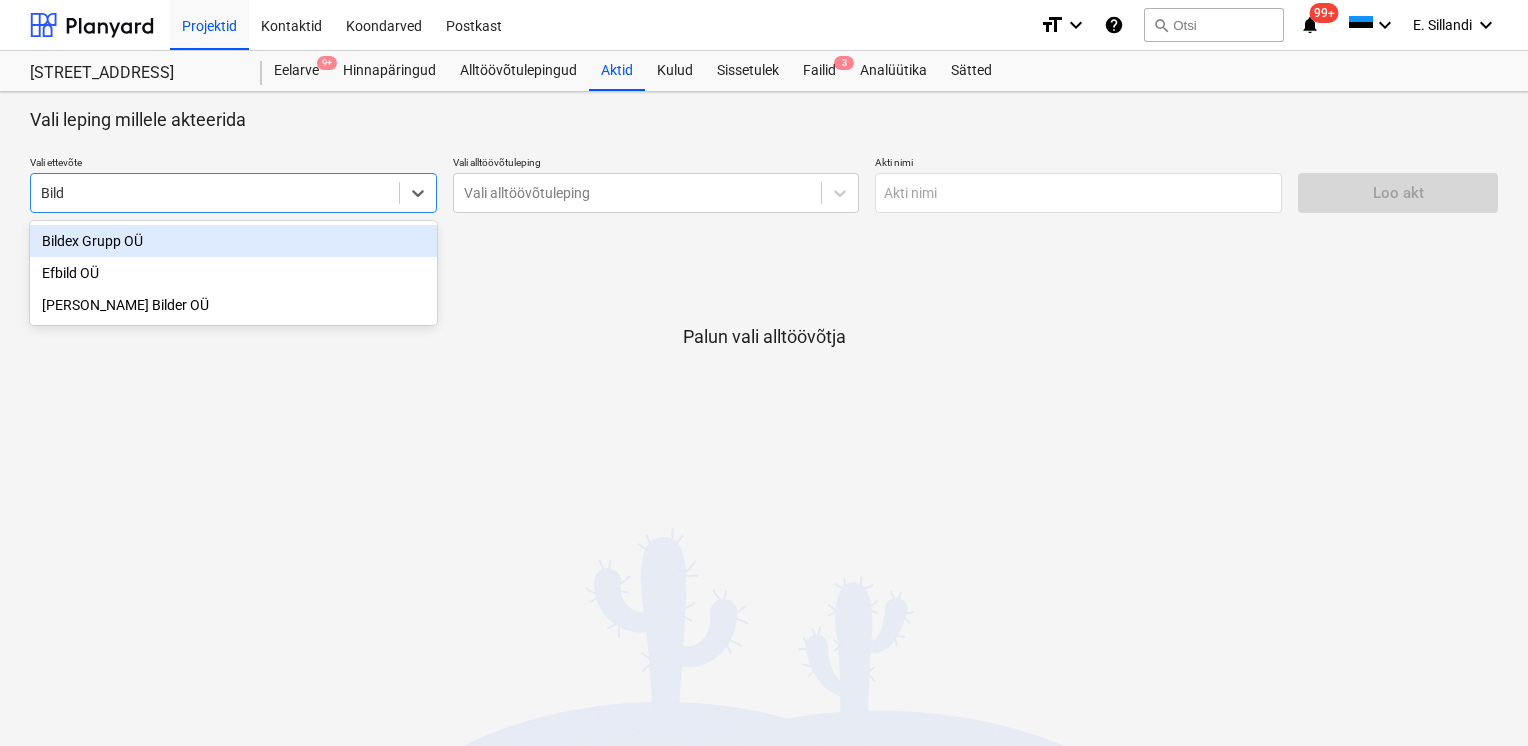 type on "Bilde" 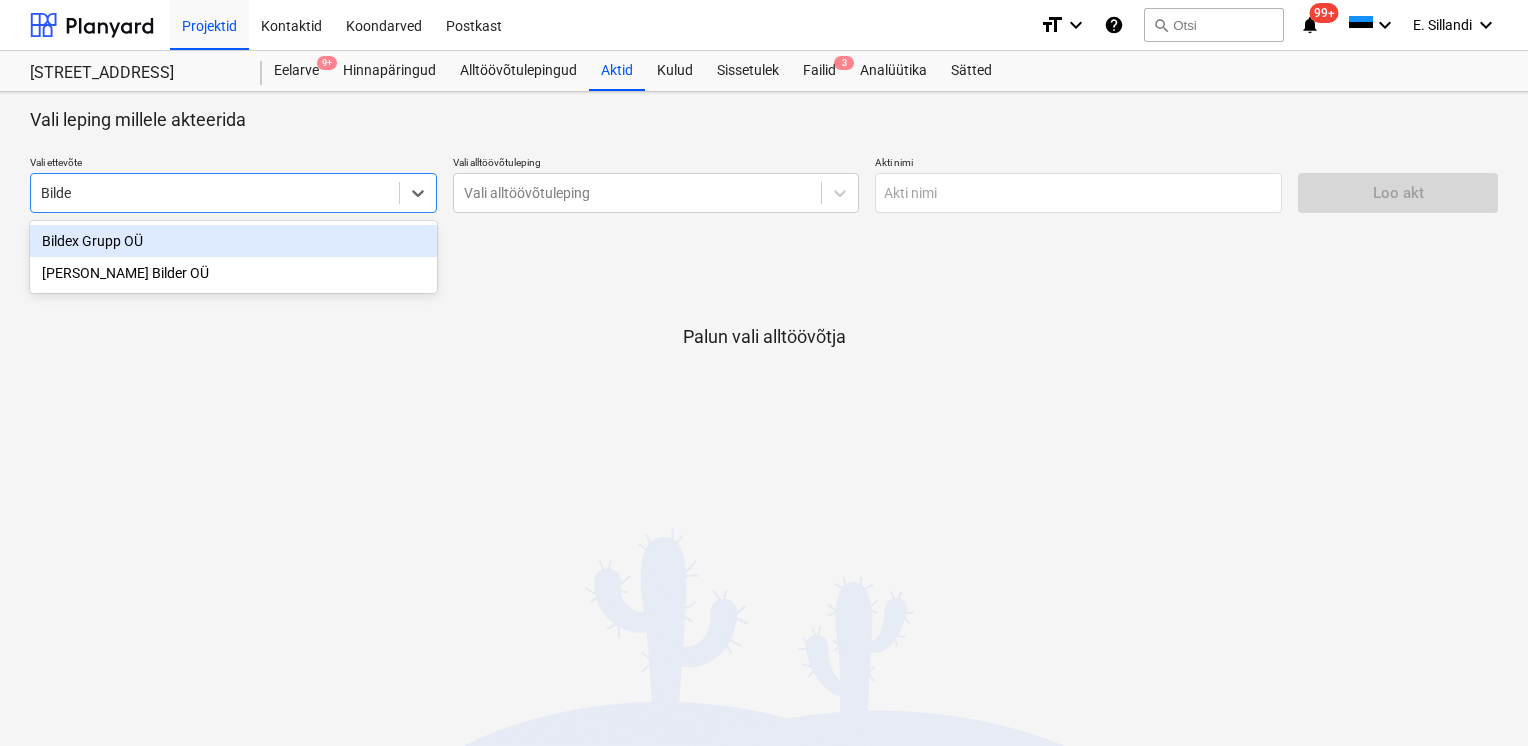 click on "Bildex Grupp OÜ" at bounding box center (233, 241) 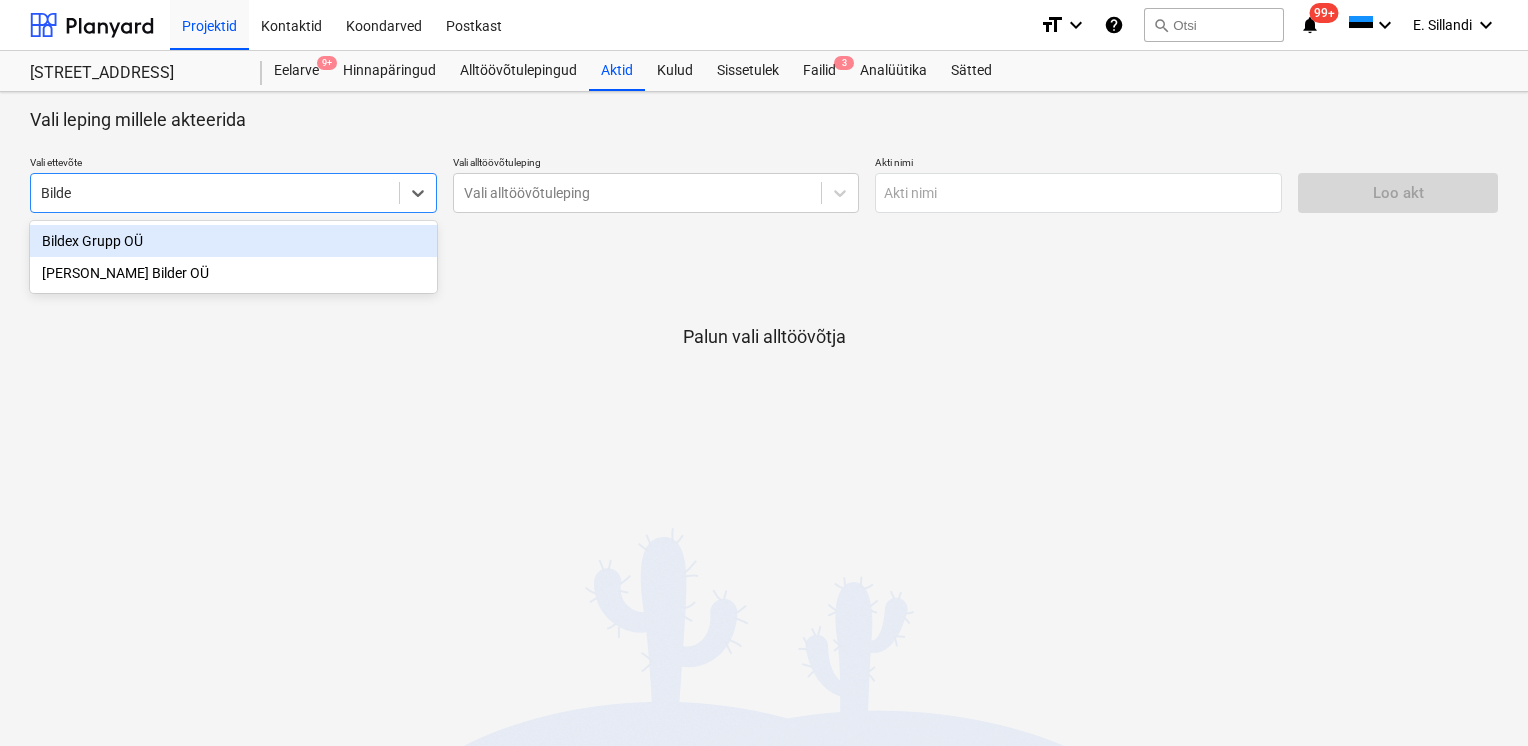 type 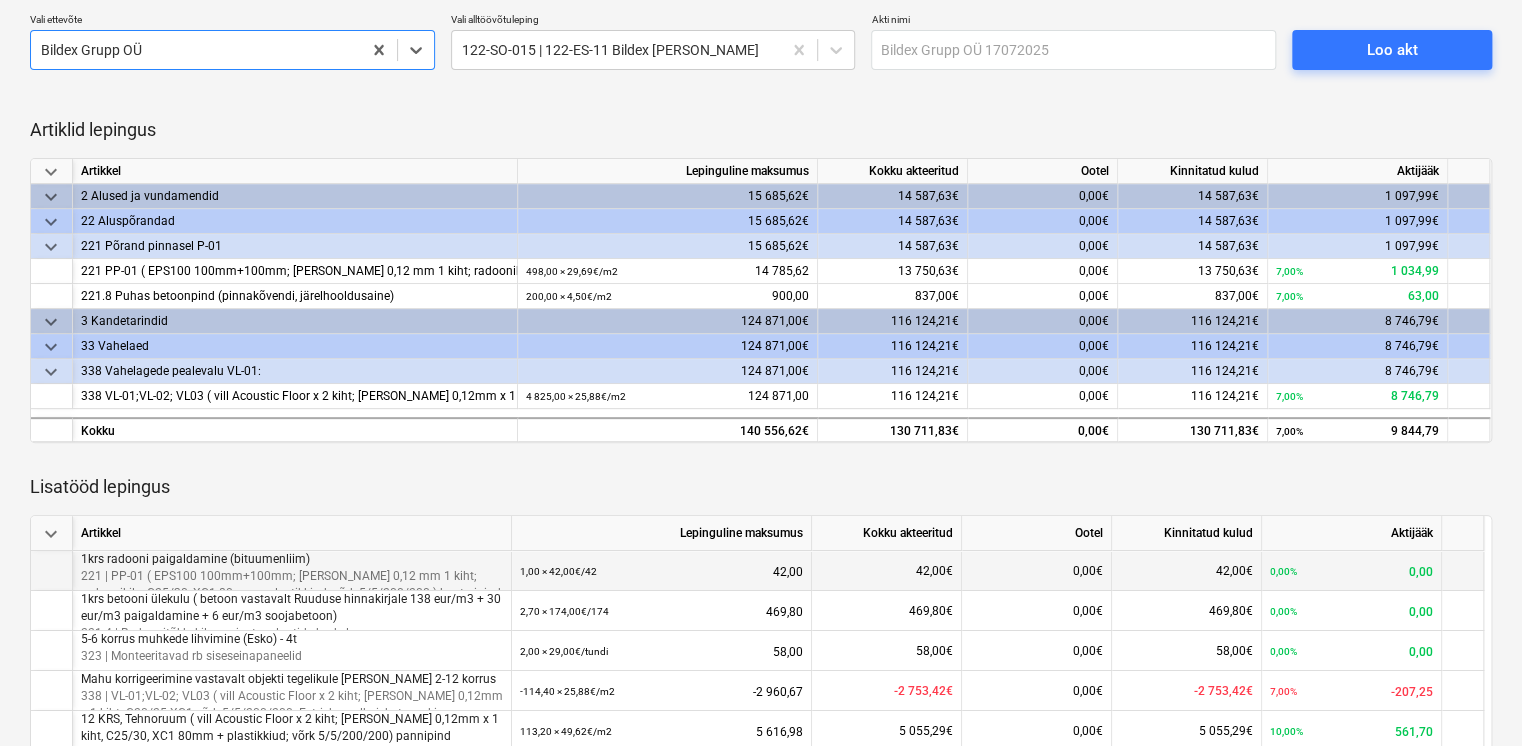 scroll, scrollTop: 141, scrollLeft: 0, axis: vertical 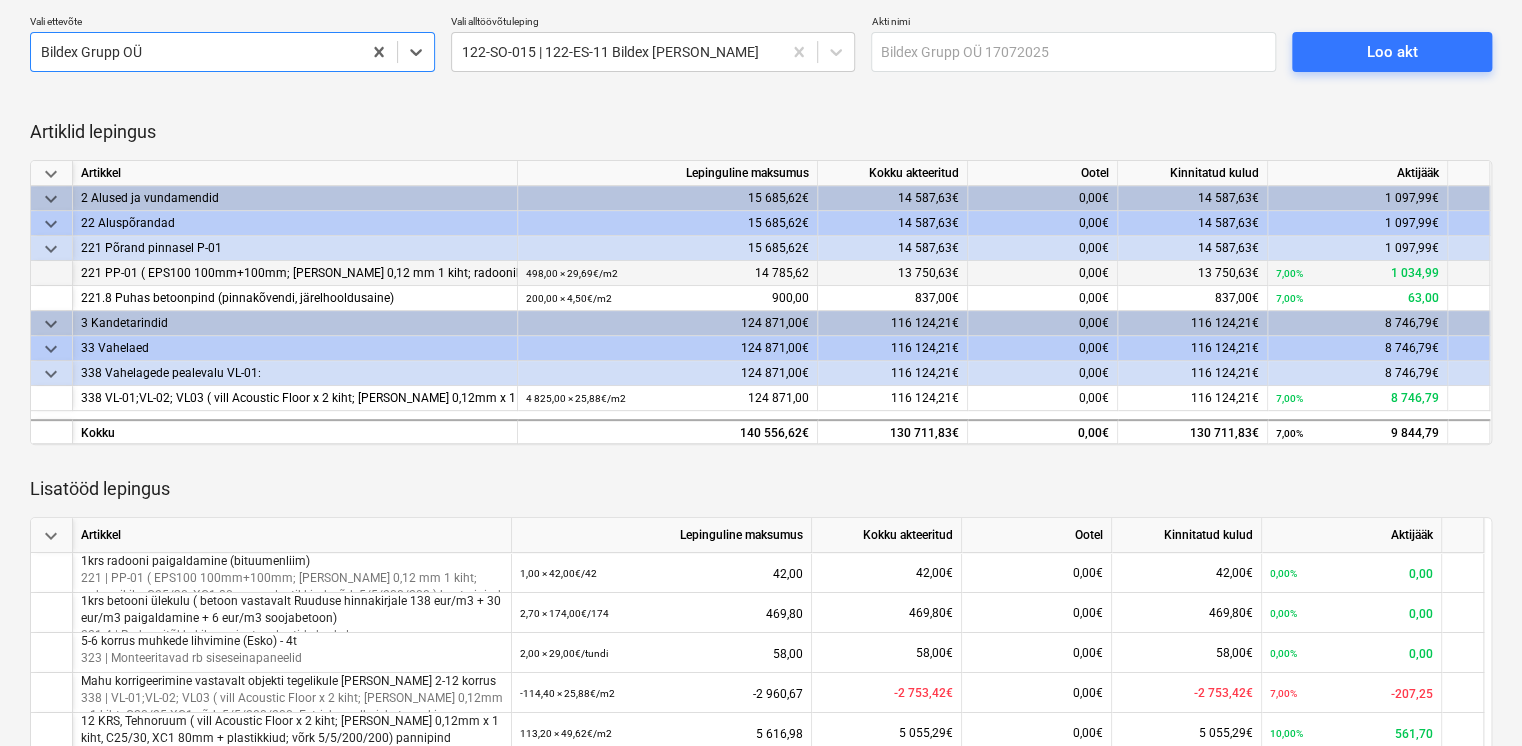 click on "0,00€" at bounding box center [1094, 273] 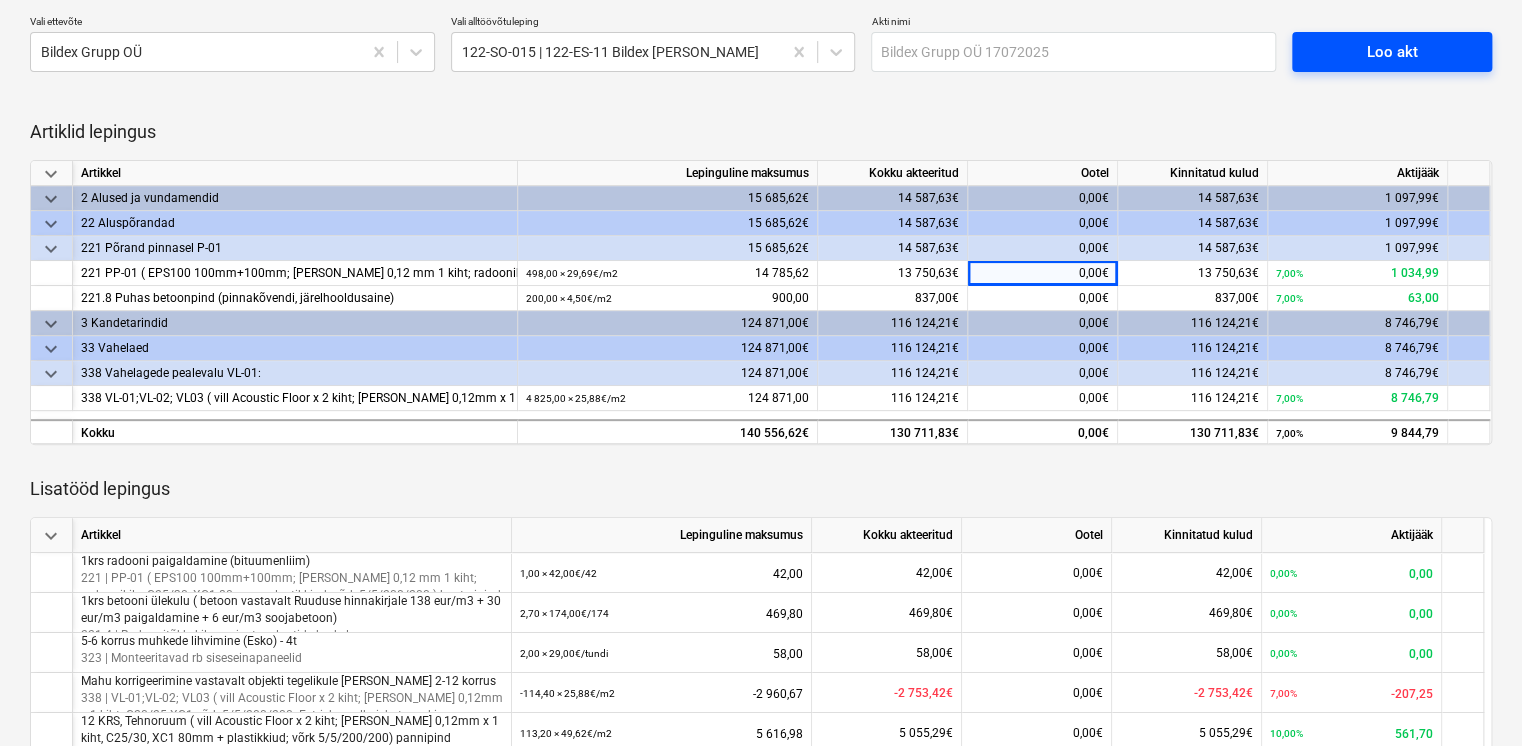 click on "Loo akt" at bounding box center (1392, 52) 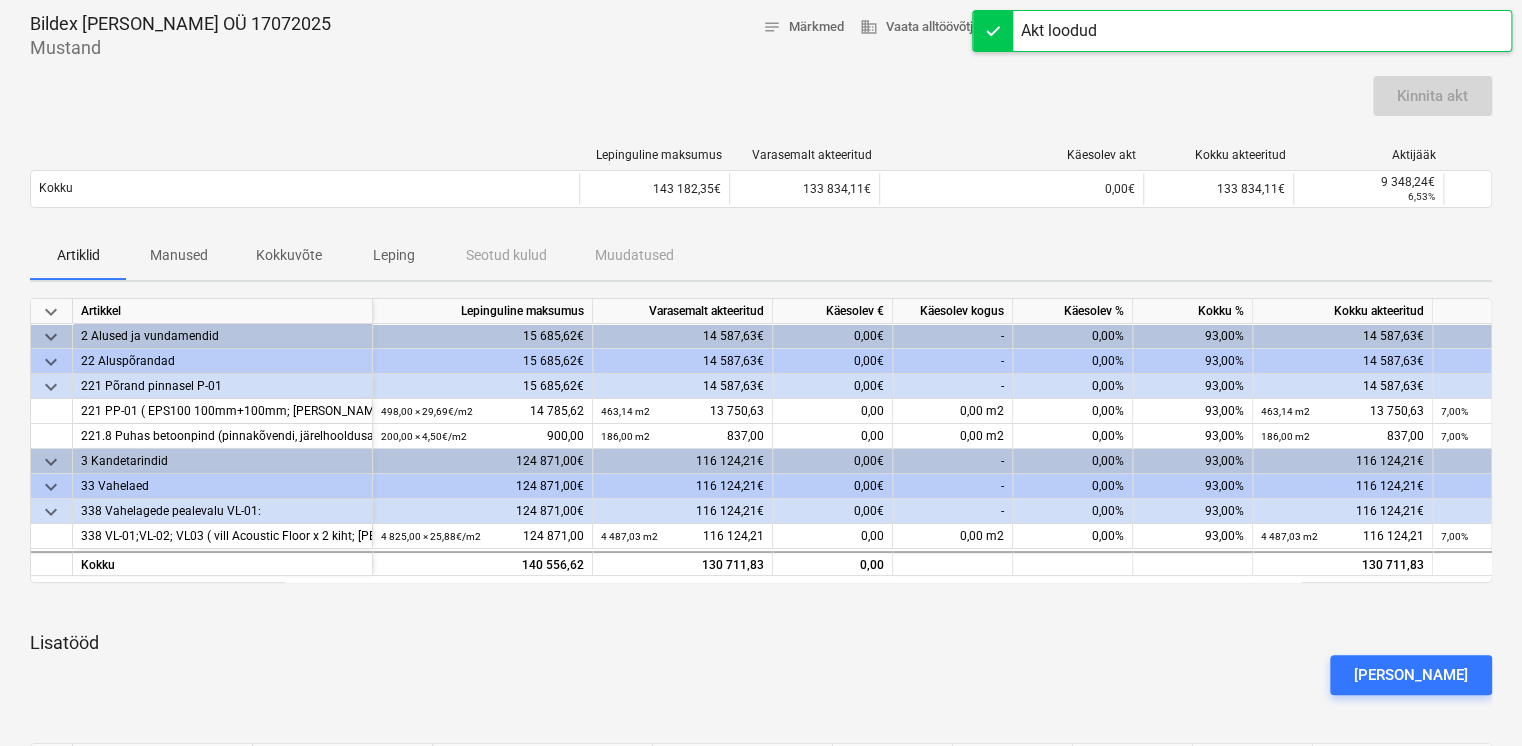 scroll, scrollTop: 100, scrollLeft: 0, axis: vertical 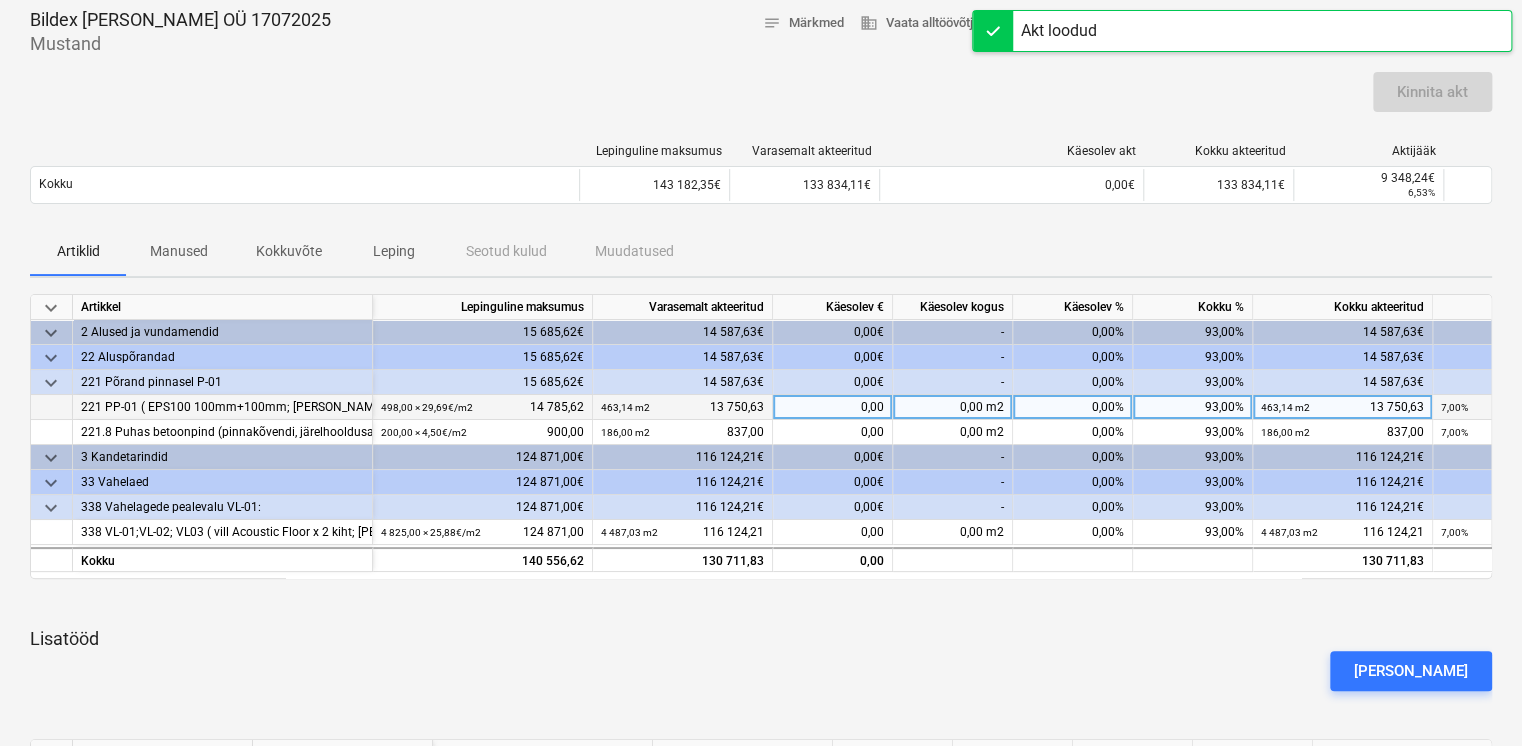 click at bounding box center (984, 407) 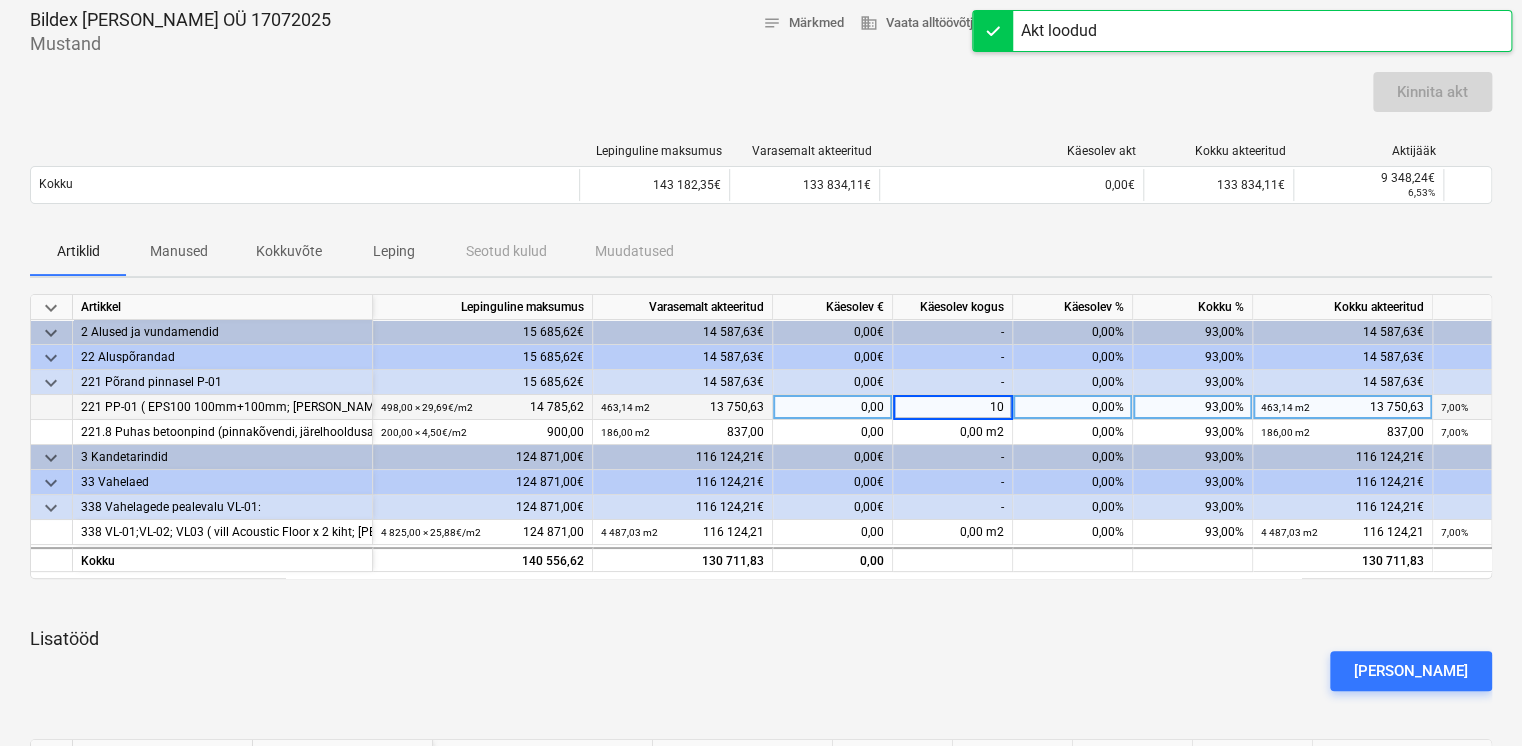 type on "100" 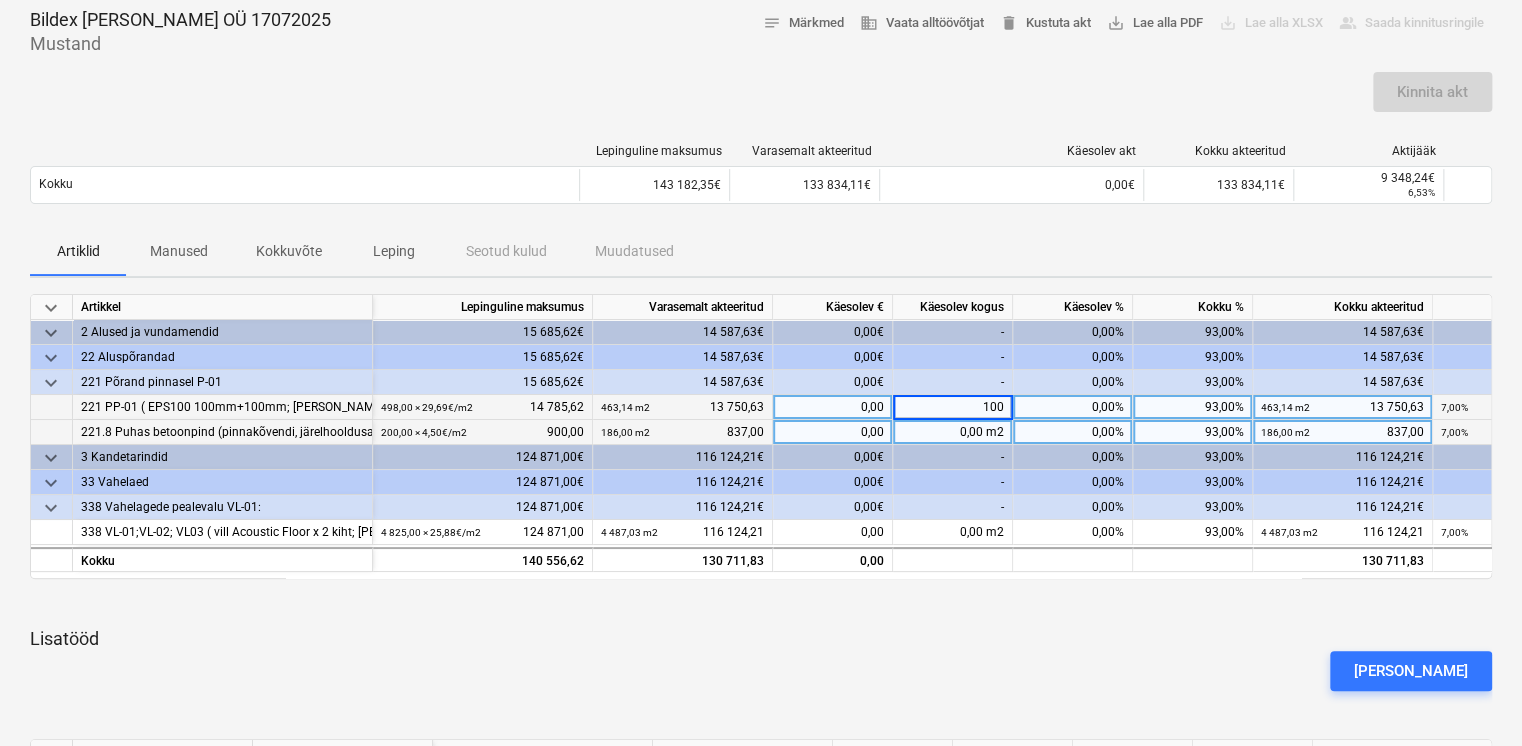 click on "0,00   m2" at bounding box center [953, 432] 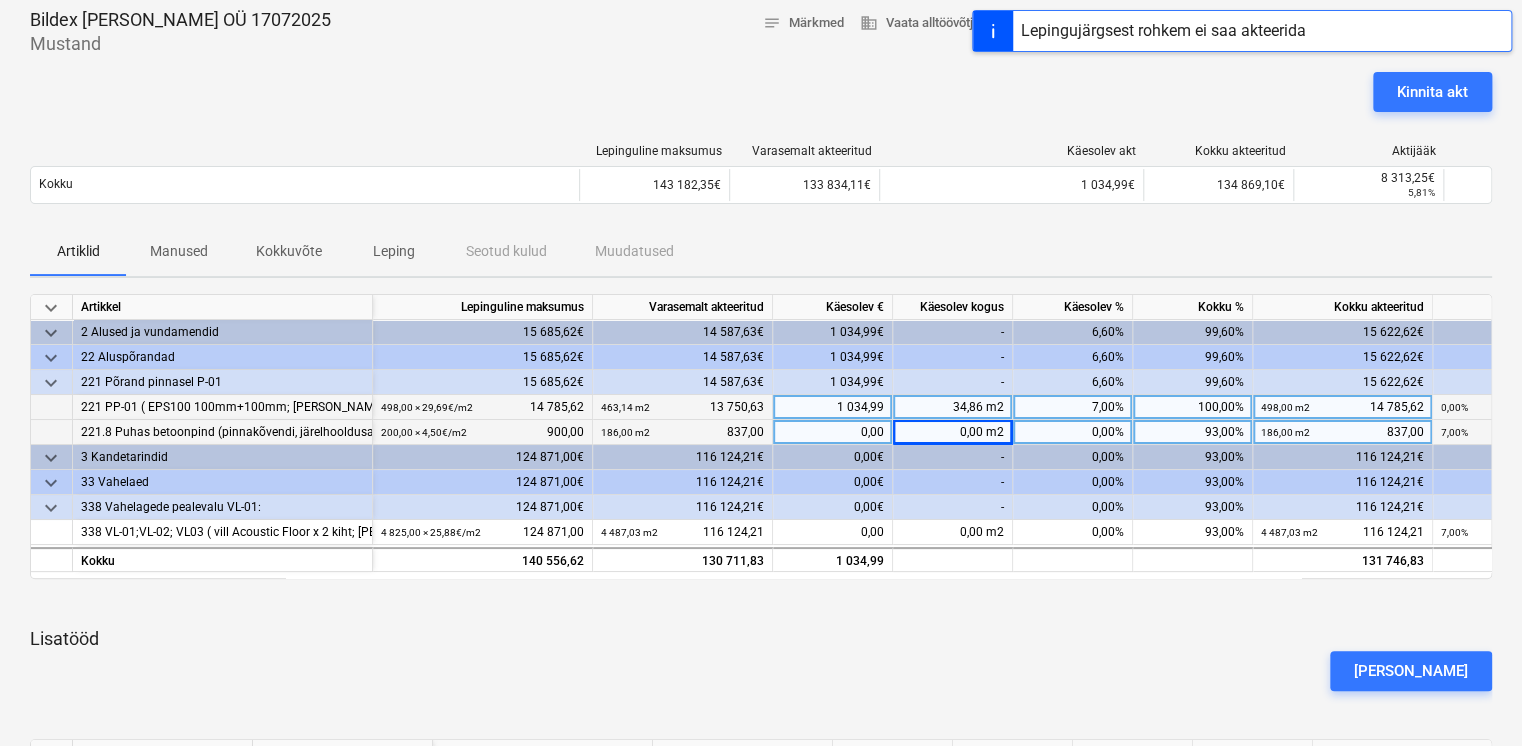 click on "7,00%" at bounding box center [1073, 407] 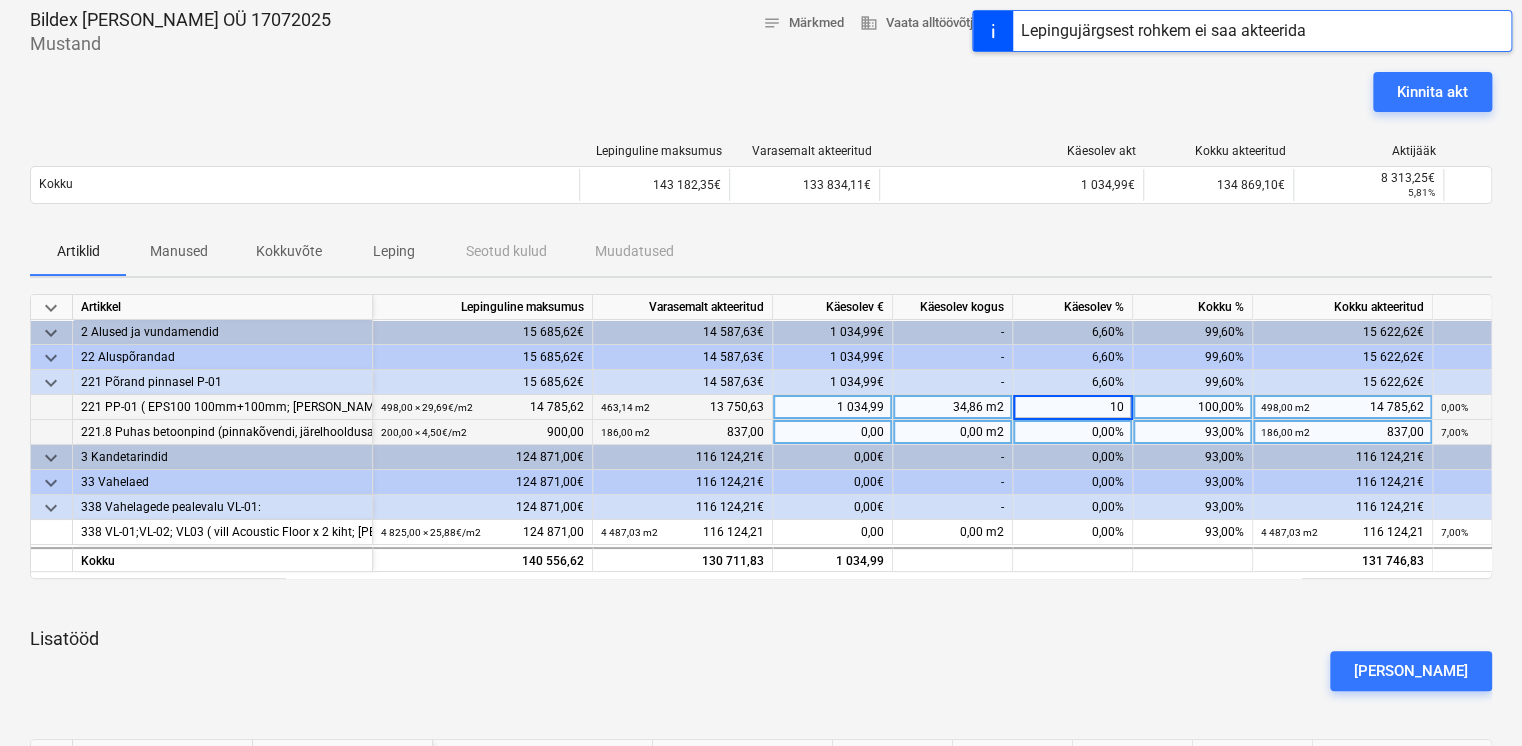 type on "100" 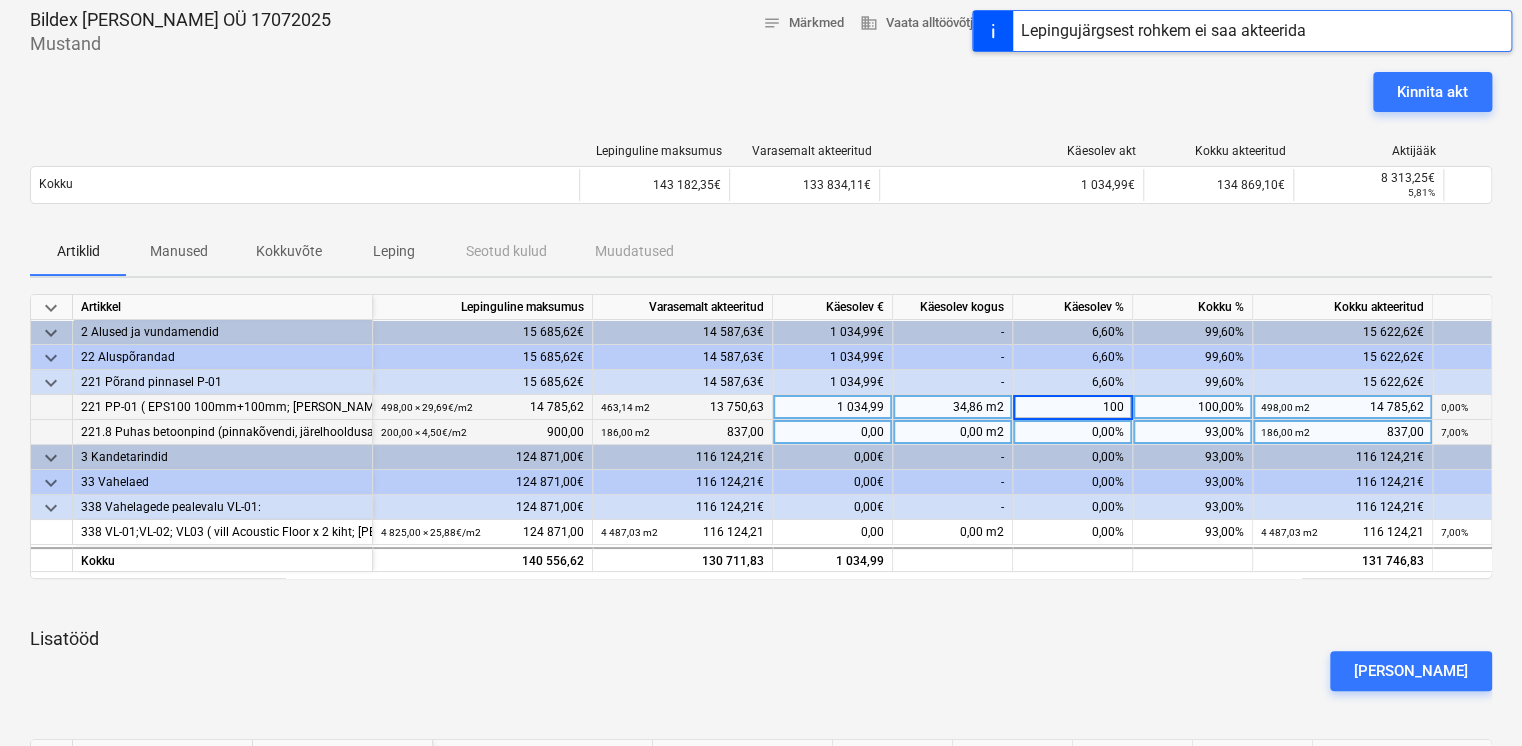 click on "0,00%" at bounding box center [1073, 432] 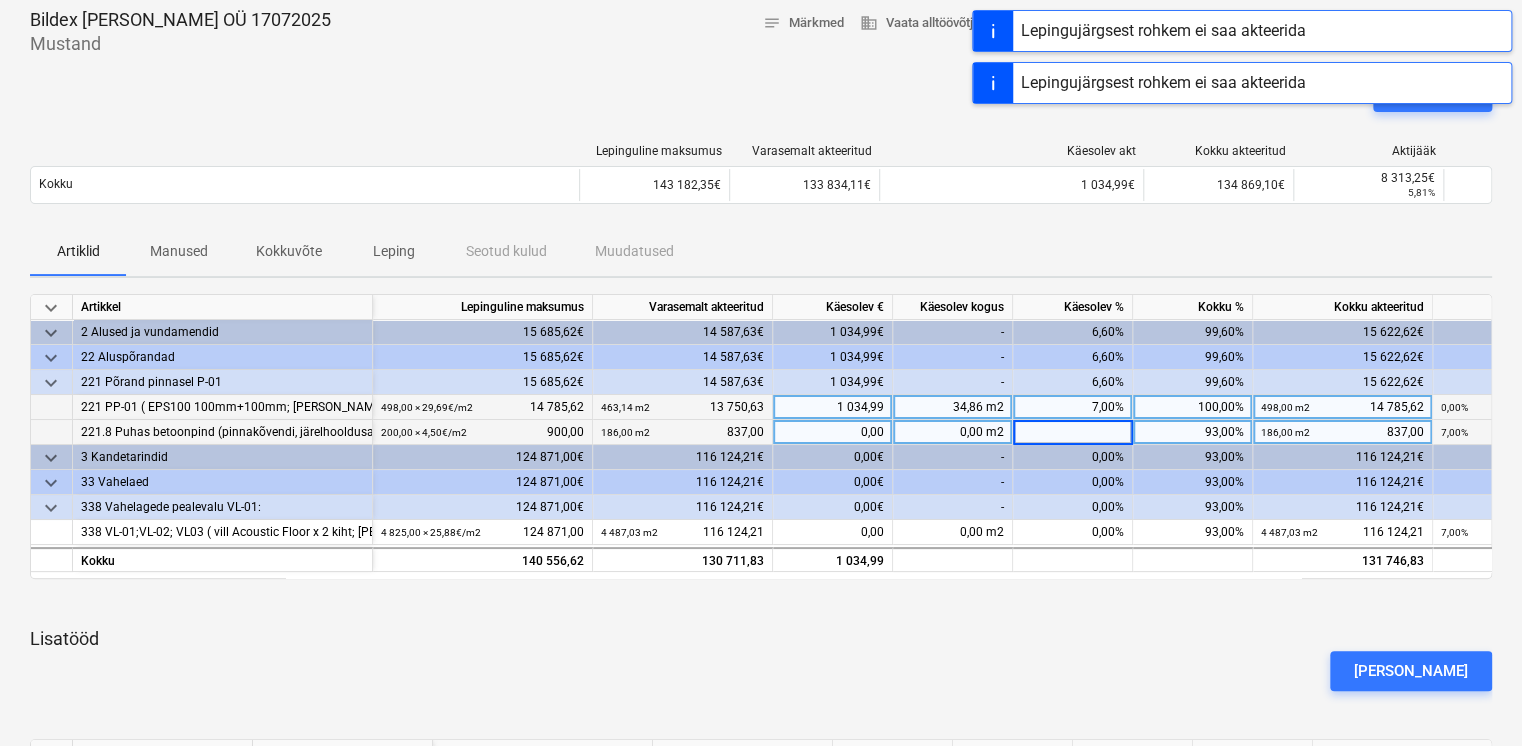 type on "7" 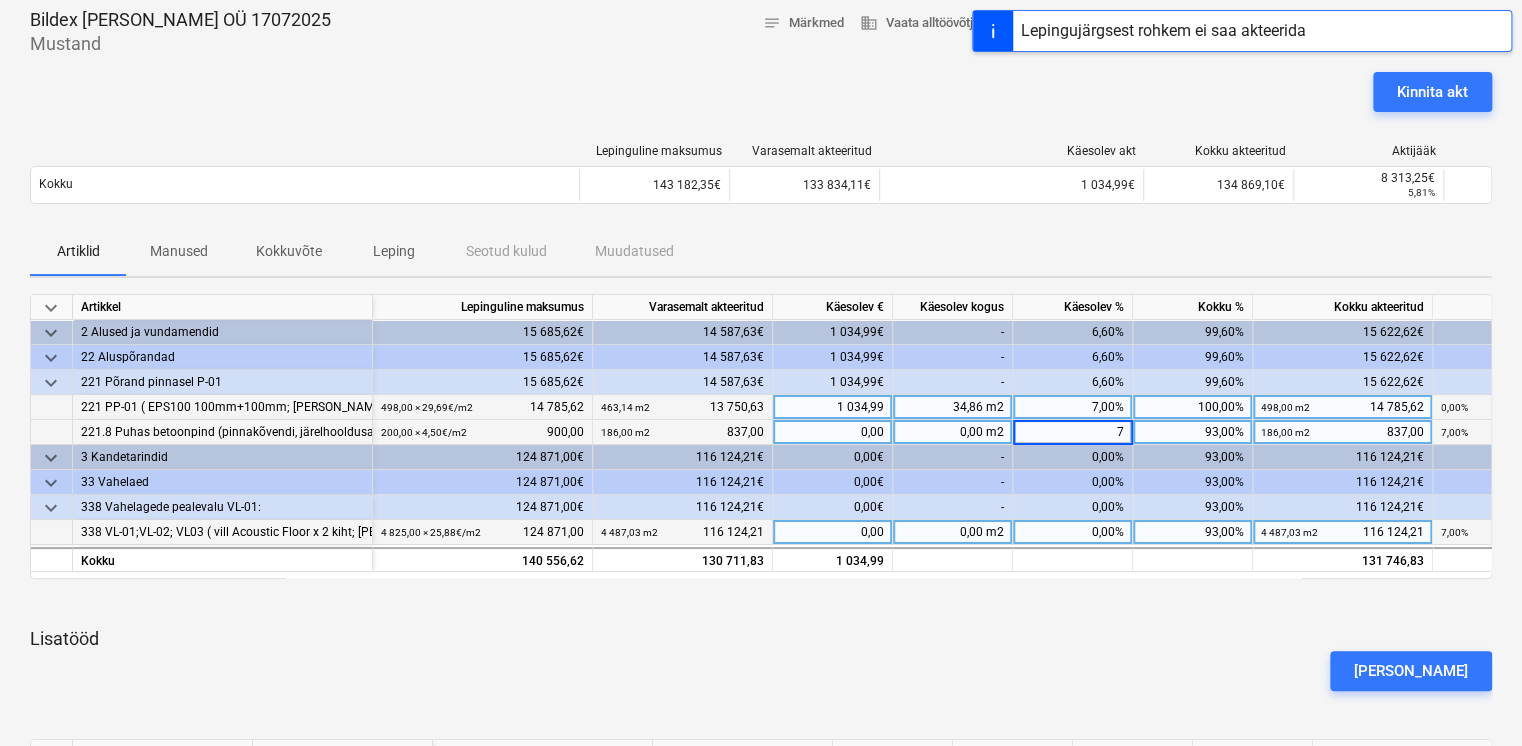 click on "0,00%" at bounding box center (1073, 532) 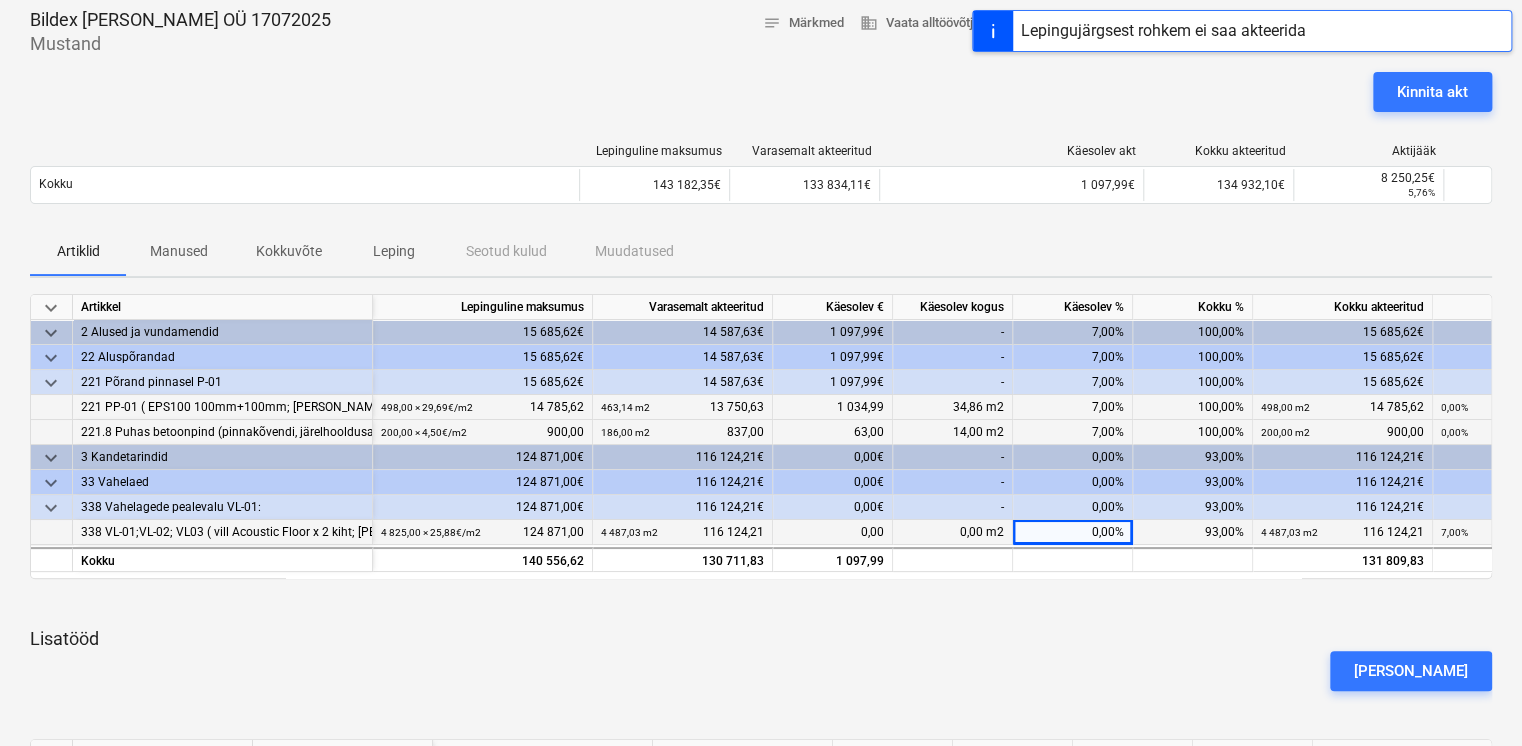 click on "0,00%" at bounding box center (1073, 532) 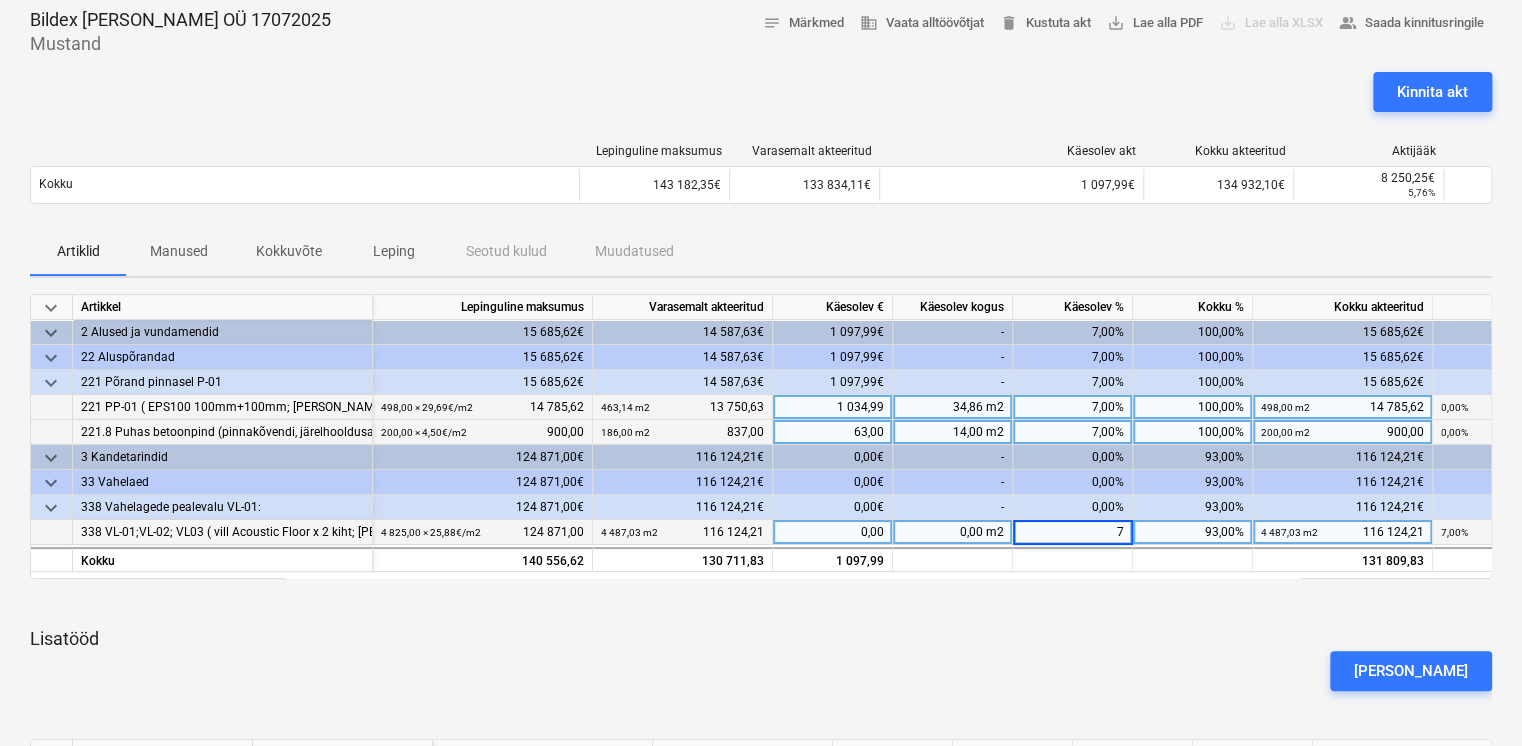 click on "keyboard_arrow_down Artikkel Lepinguline [PERSON_NAME] akteeritud Käesolev € Käesolev kogus Käesolev % Kokku % Kokku akteeritud Aktijääk keyboard_arrow_down 2 Alused ja vundamendid  15 685,62€ 14 587,63€ 1 097,99€ - 7,00% 100,00% 15 685,62€ 0,00€ keyboard_arrow_down 22 Aluspõrandad  15 685,62€ 14 587,63€ 1 097,99€ - 7,00% 100,00% 15 685,62€ 0,00€ keyboard_arrow_down 221 Põrand pinnasel P-01  15 685,62€ 14 587,63€ 1 097,99€ - 7,00% 100,00% 15 685,62€ 0,00€ 221 PP-01 ( EPS100 100mm+100mm; [PERSON_NAME] 0,12 mm 1 kiht; radoonikile; C25/30, XC1 80mm + plastikkiud; võrk 5/5/200/200 ) kopteripind // pannipind  498,00   ×   29,69€ / m2 14 785,62 463,14   m2 13 750,63 1 034,99 34,86   m2 7,00% 100,00% 498,00   m2 14 785,62 0,00% 0,00 221.8 Puhas betoonpind (pinnakõvendi, järelhooldusaine)  200,00   ×   4,50€ / m2 900,00 186,00   m2 837,00 63,00 14,00   m2 7,00% 100,00% 200,00   m2 900,00 0,00% 0,00 keyboard_arrow_down 3 Kandetarindid  124 871,00€ 116 124,21€" at bounding box center [761, 777] 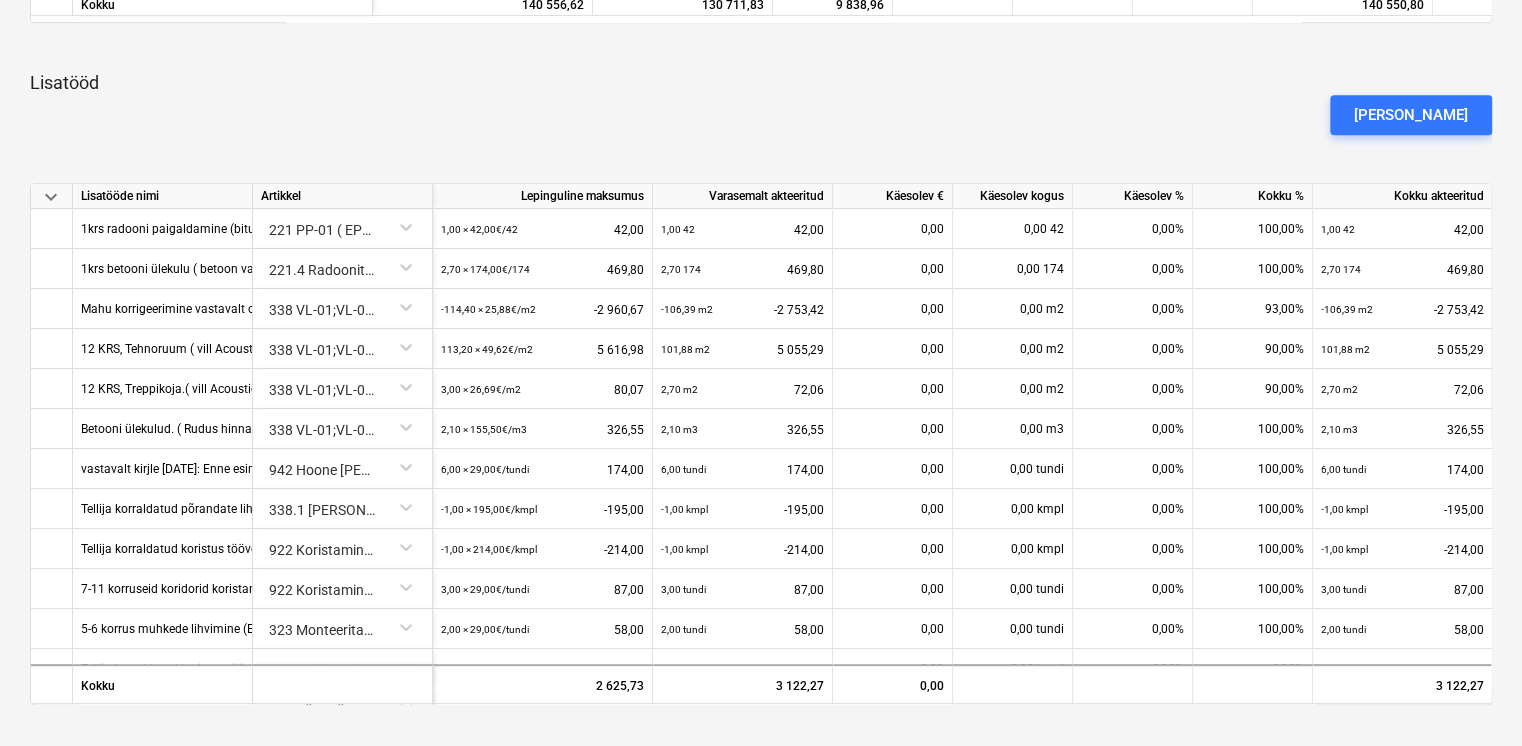 scroll, scrollTop: 700, scrollLeft: 0, axis: vertical 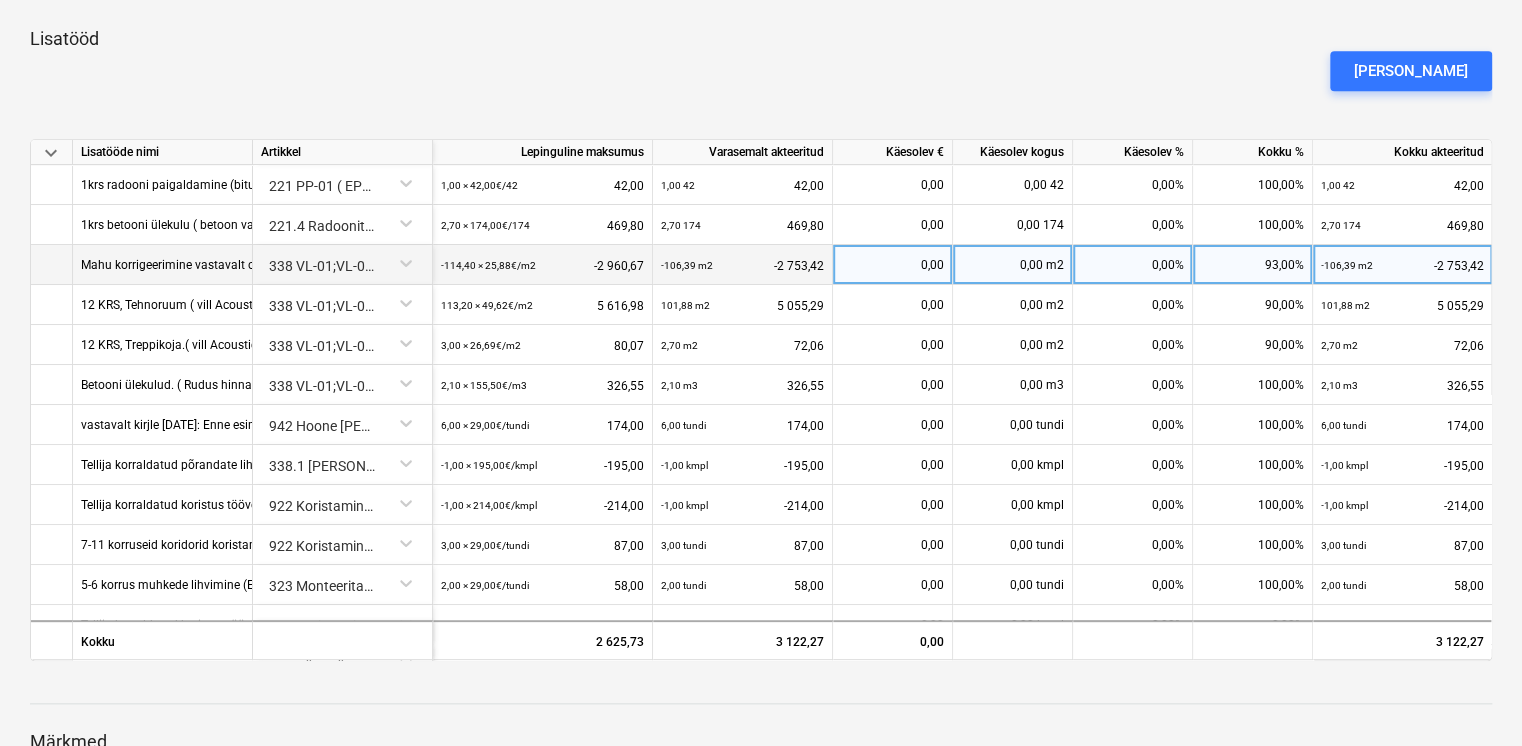 click on "93,00%" at bounding box center (1253, 265) 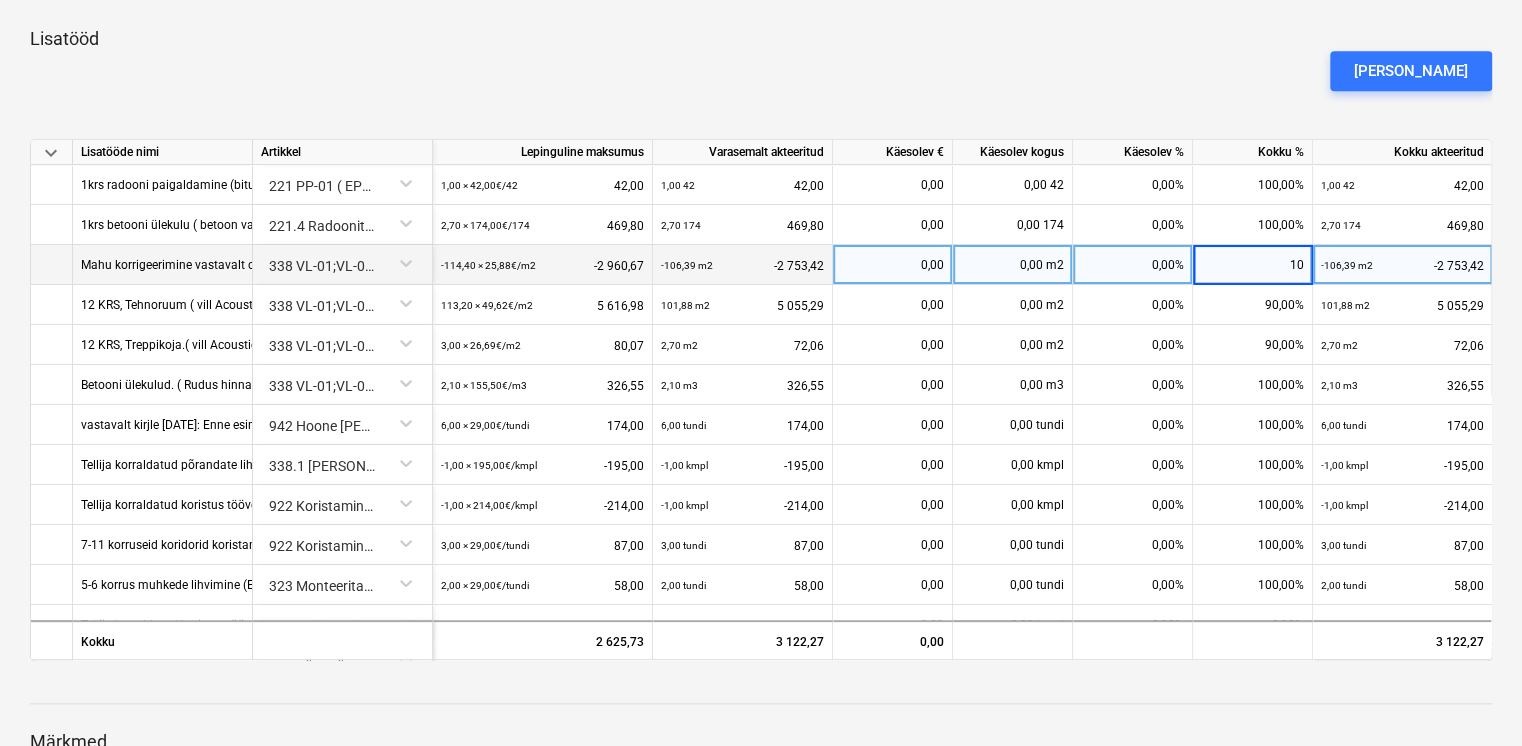 type on "100" 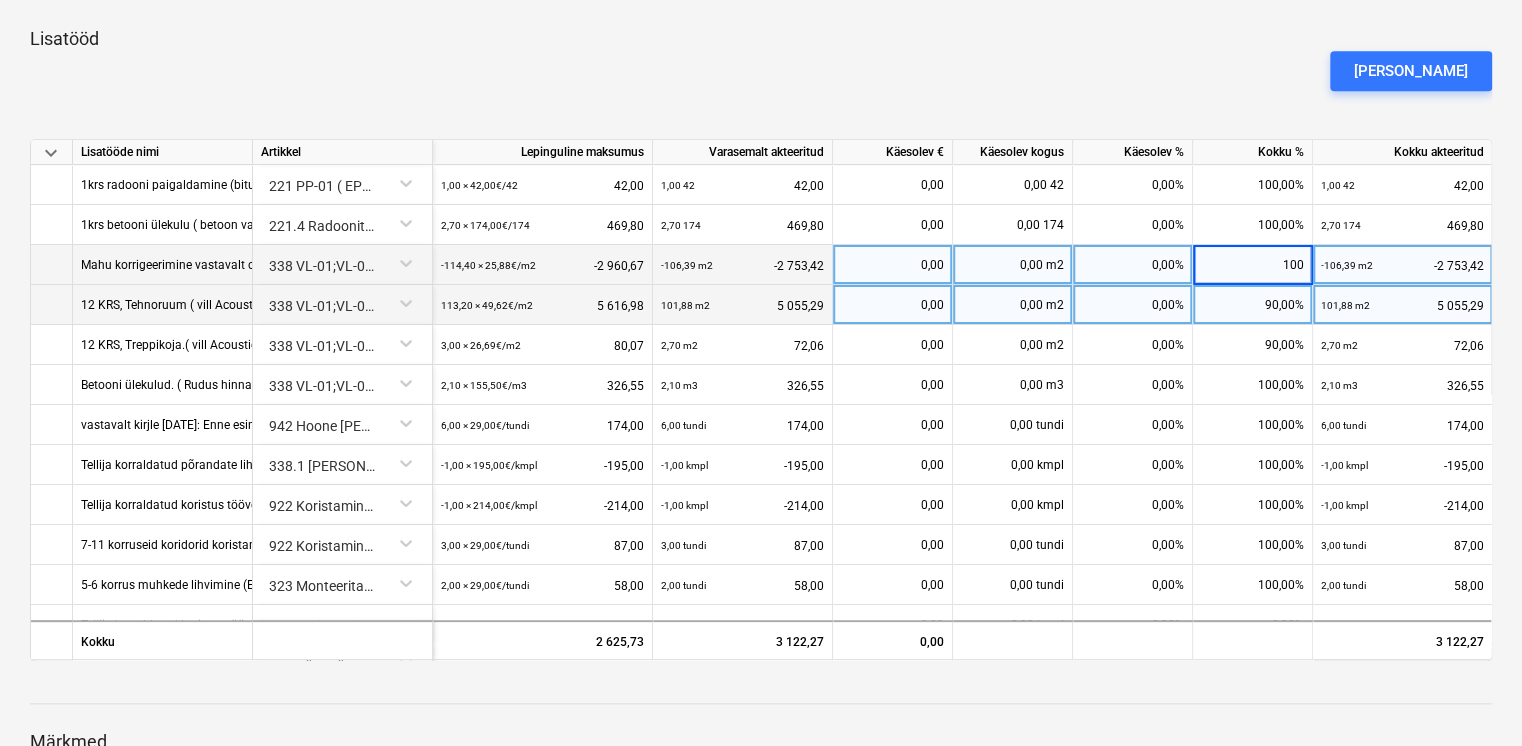click on "90,00%" at bounding box center [1253, 305] 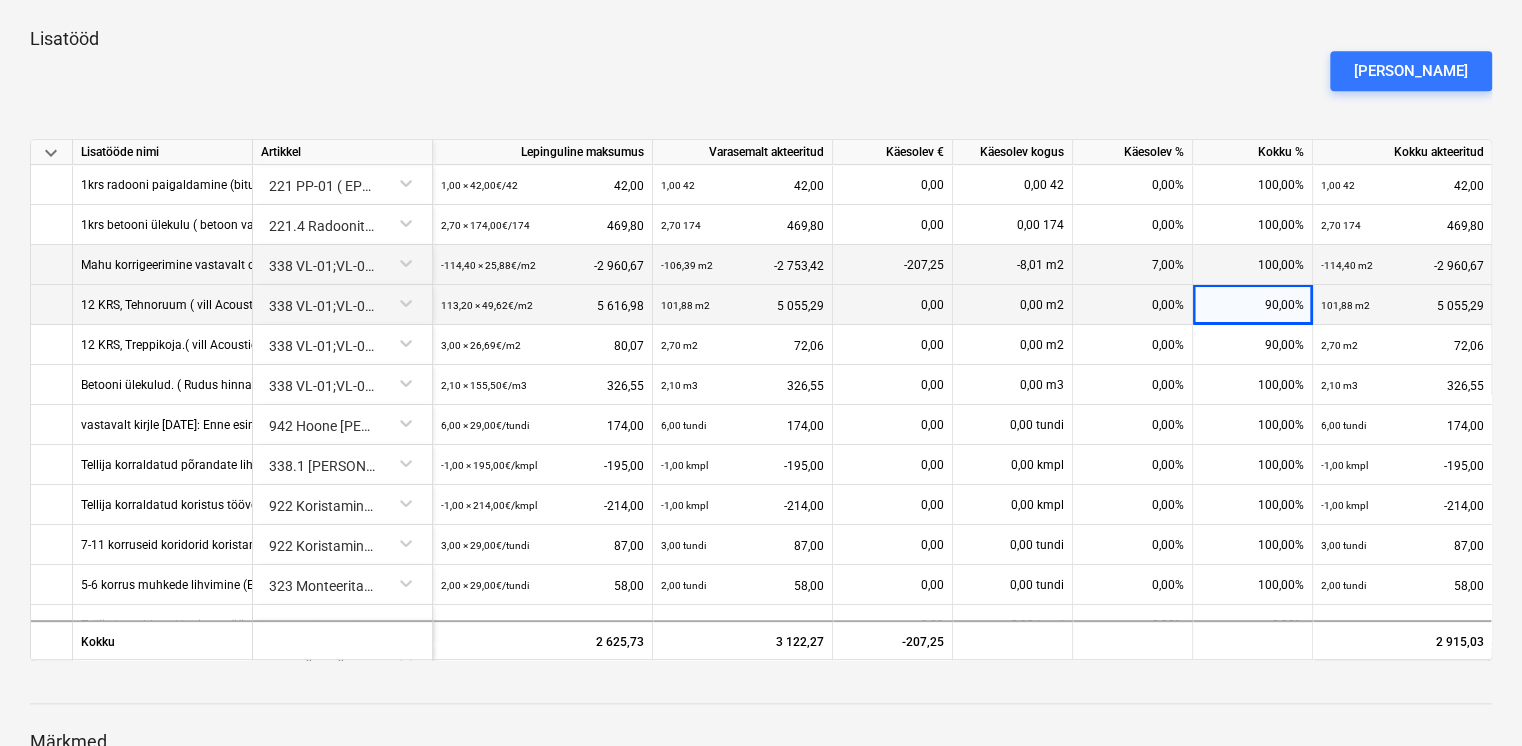 click on "90,00%" at bounding box center (1253, 305) 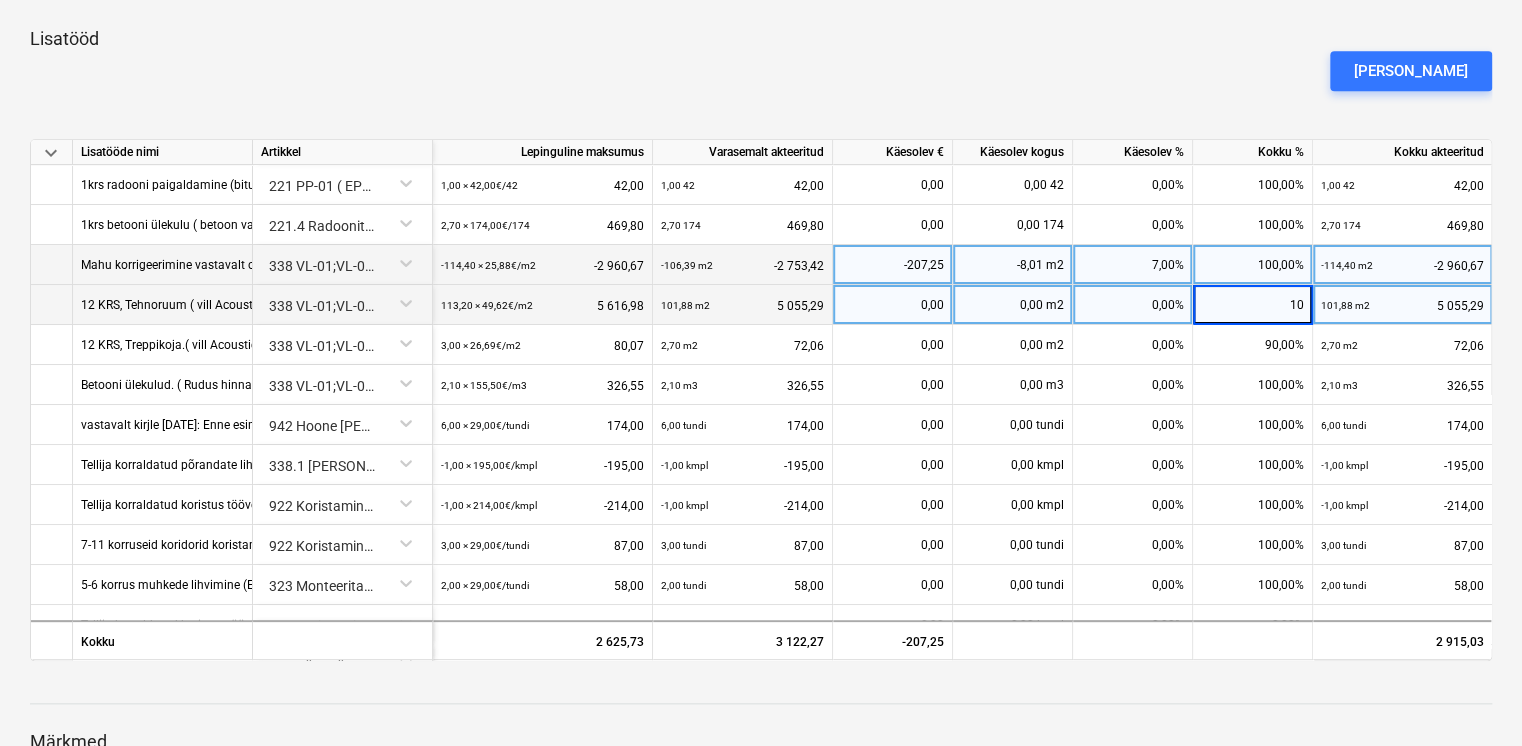 type on "100" 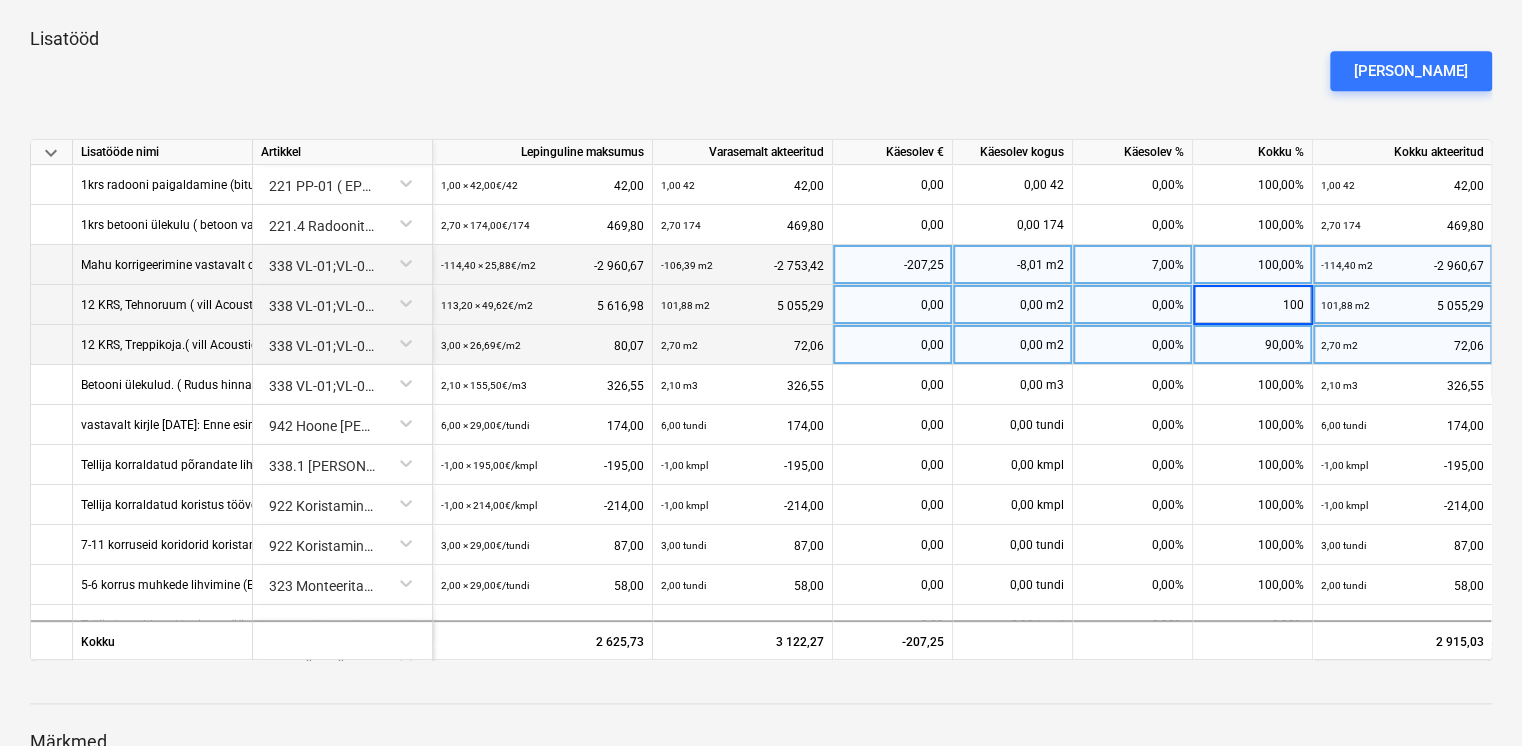 click on "90,00%" at bounding box center [1253, 345] 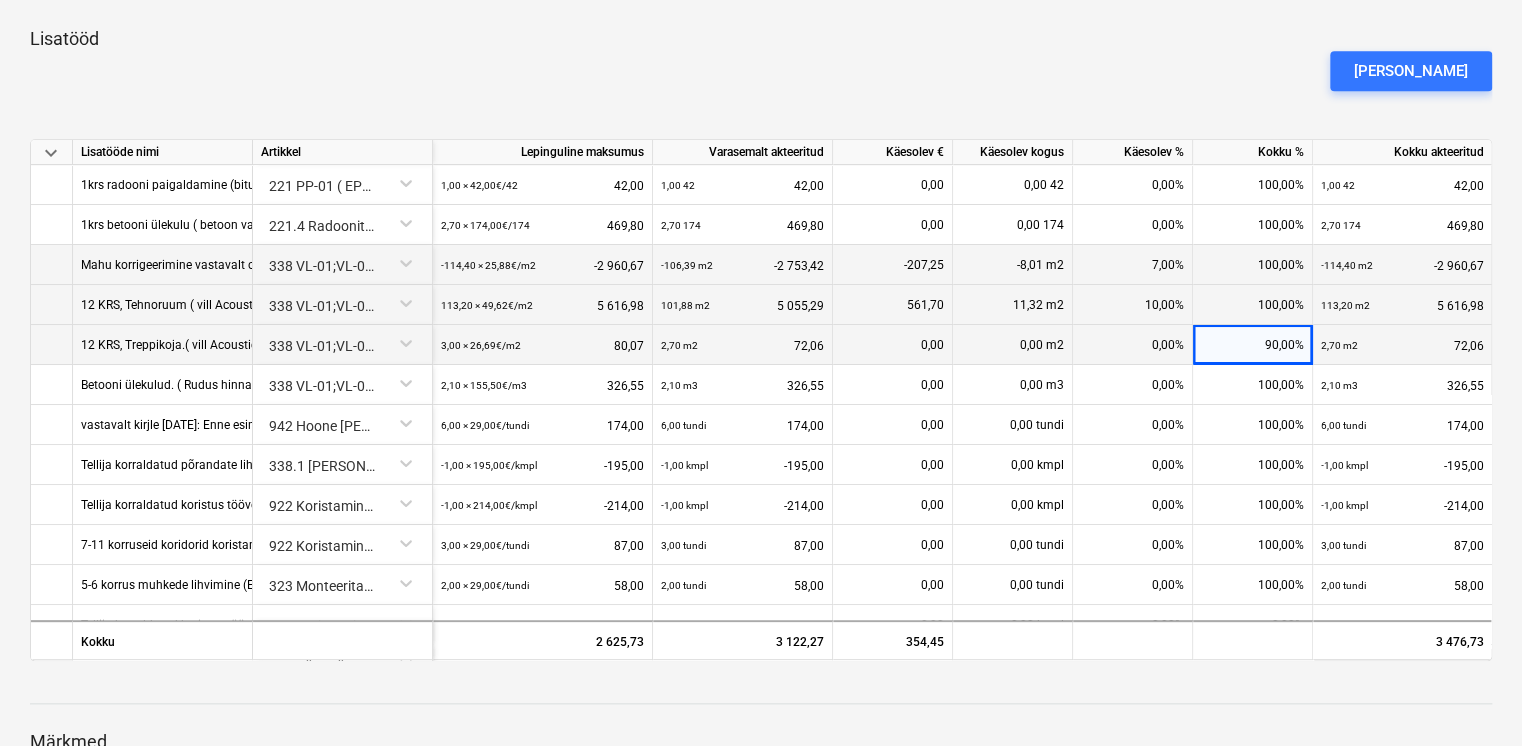 click on "90,00%" at bounding box center (1253, 345) 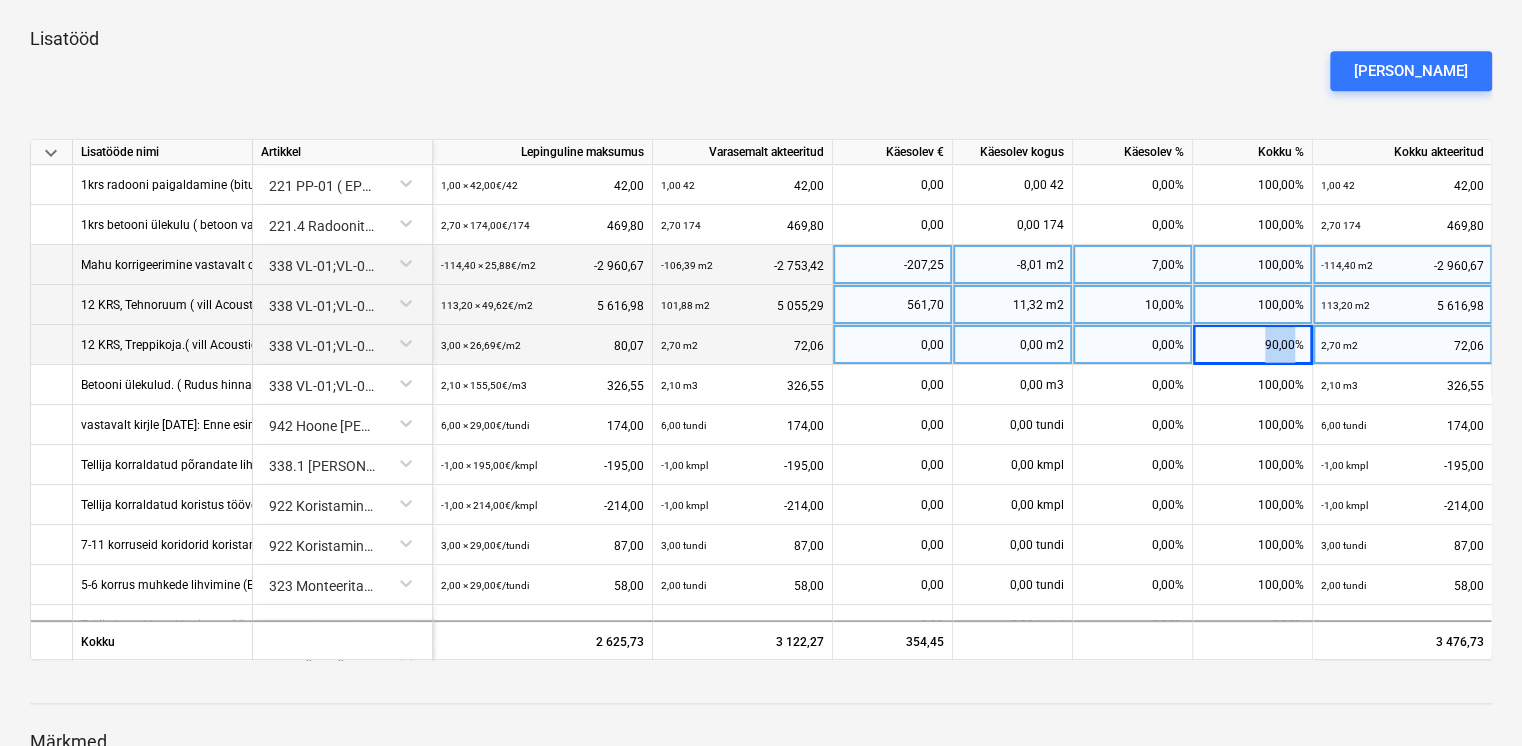 click on "90,00%" at bounding box center (1253, 345) 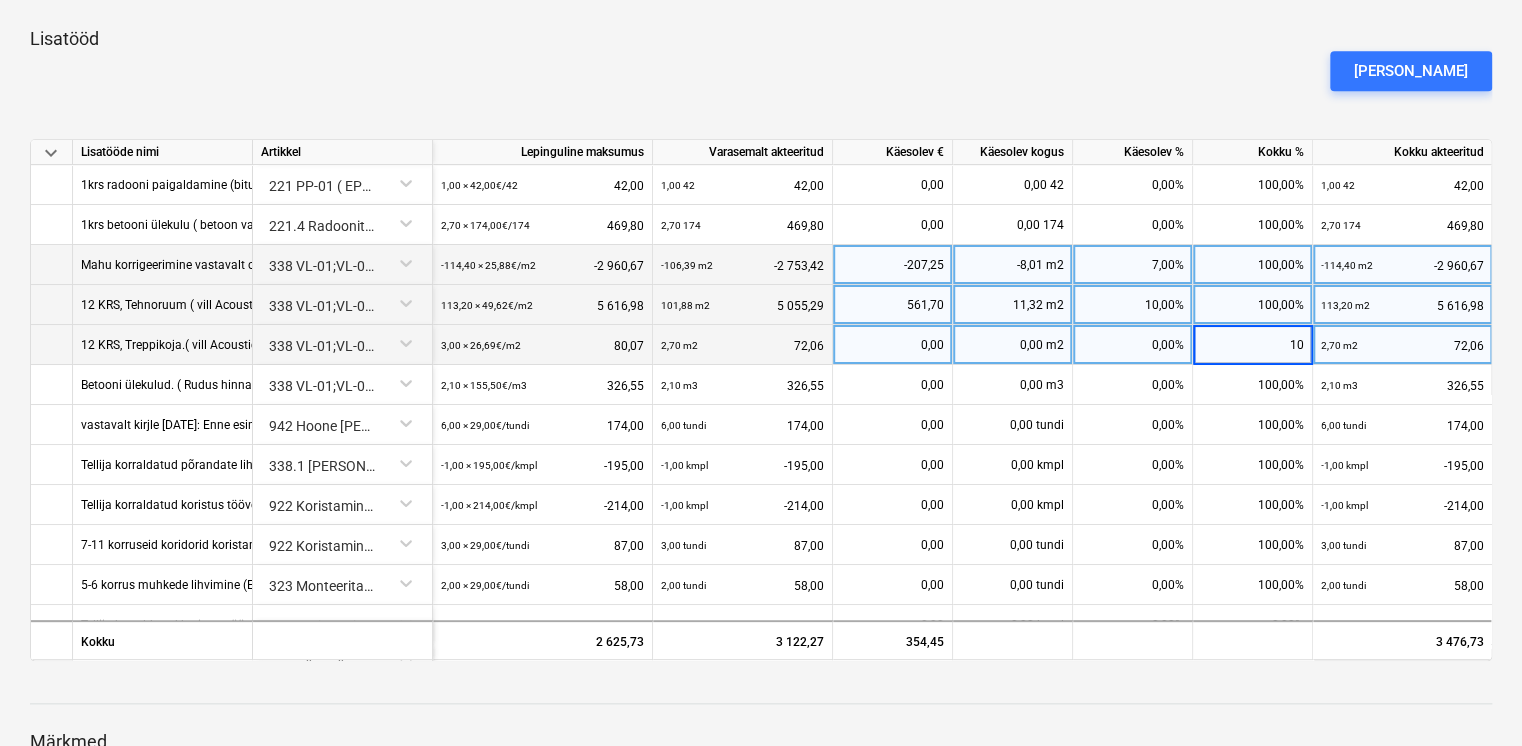 type on "100" 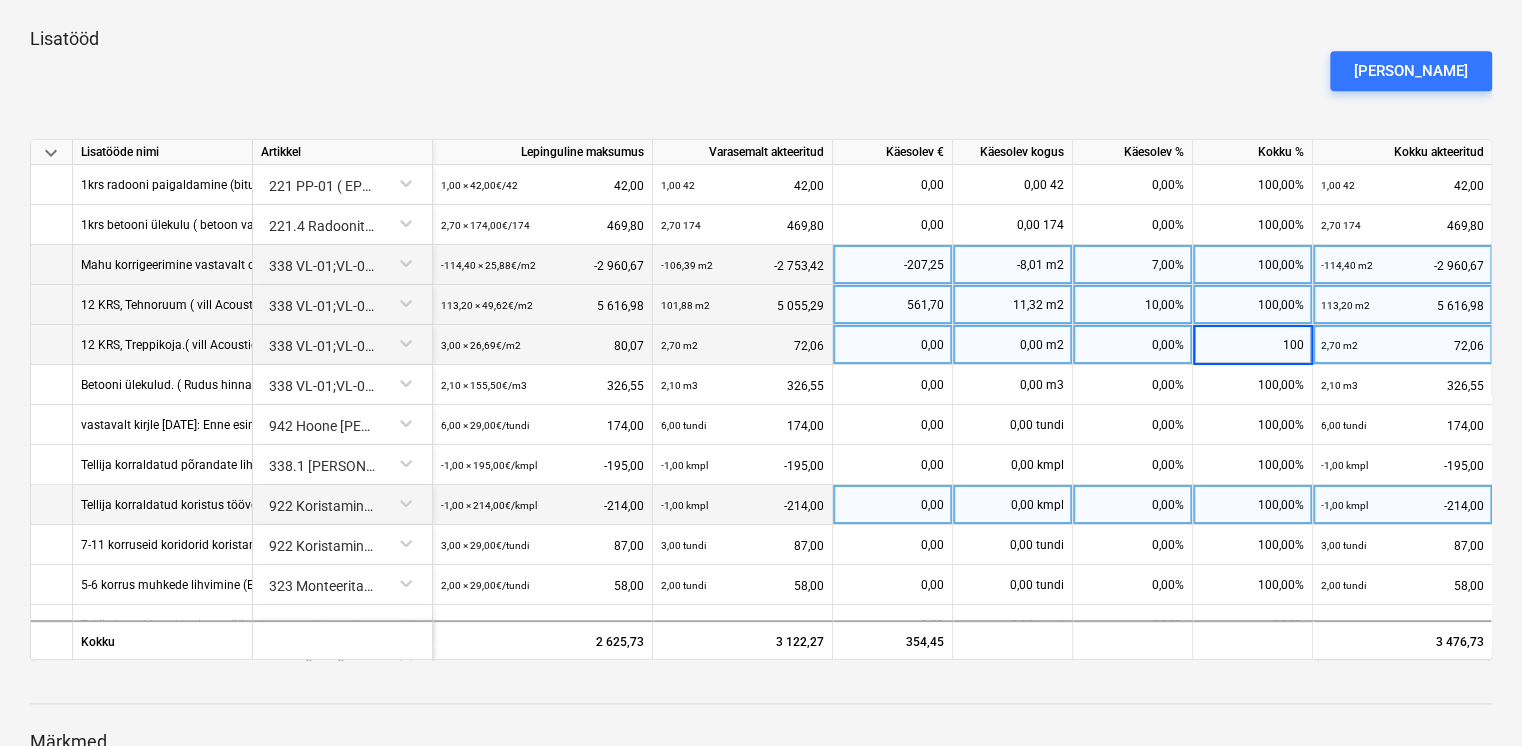 scroll, scrollTop: 150, scrollLeft: 0, axis: vertical 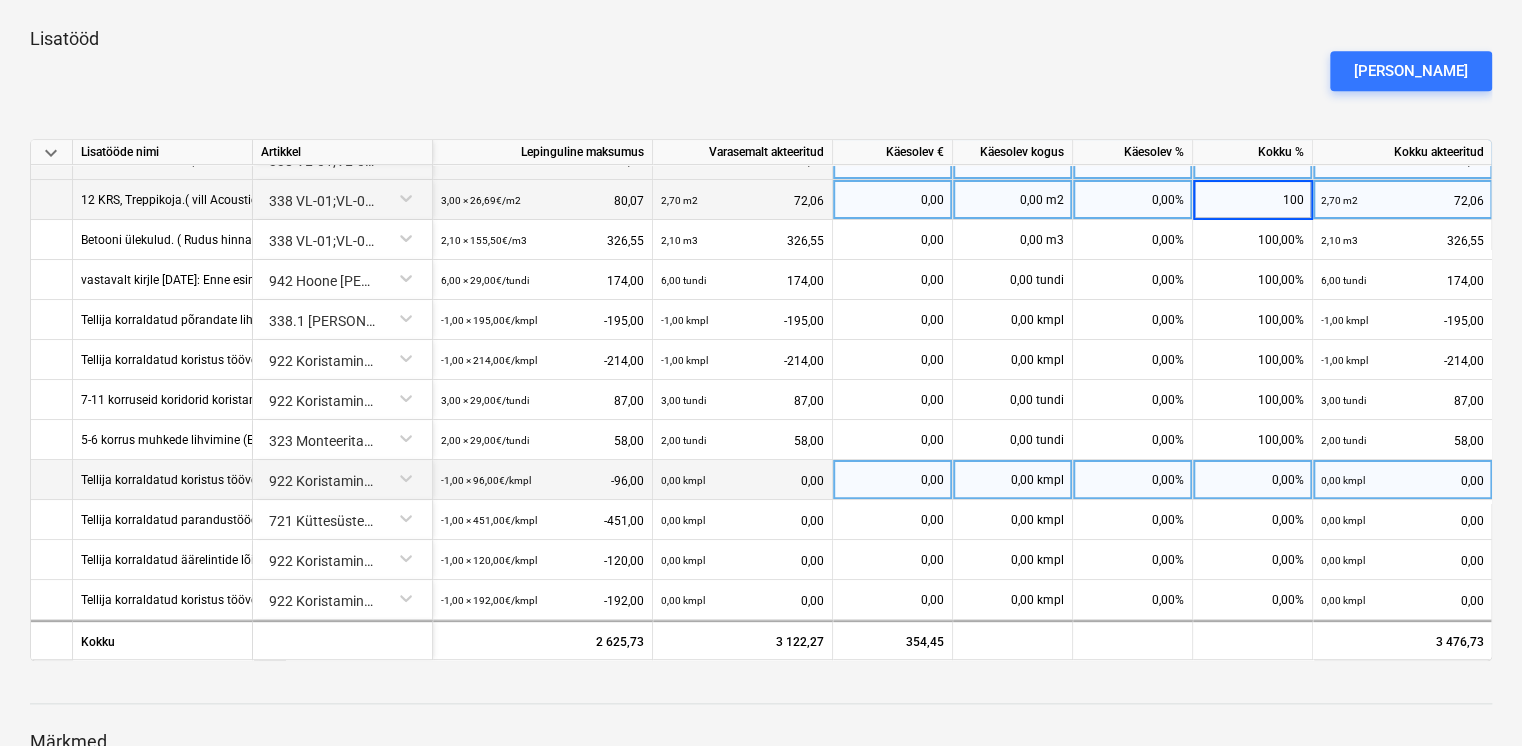 click on "0,00%" at bounding box center [1253, 480] 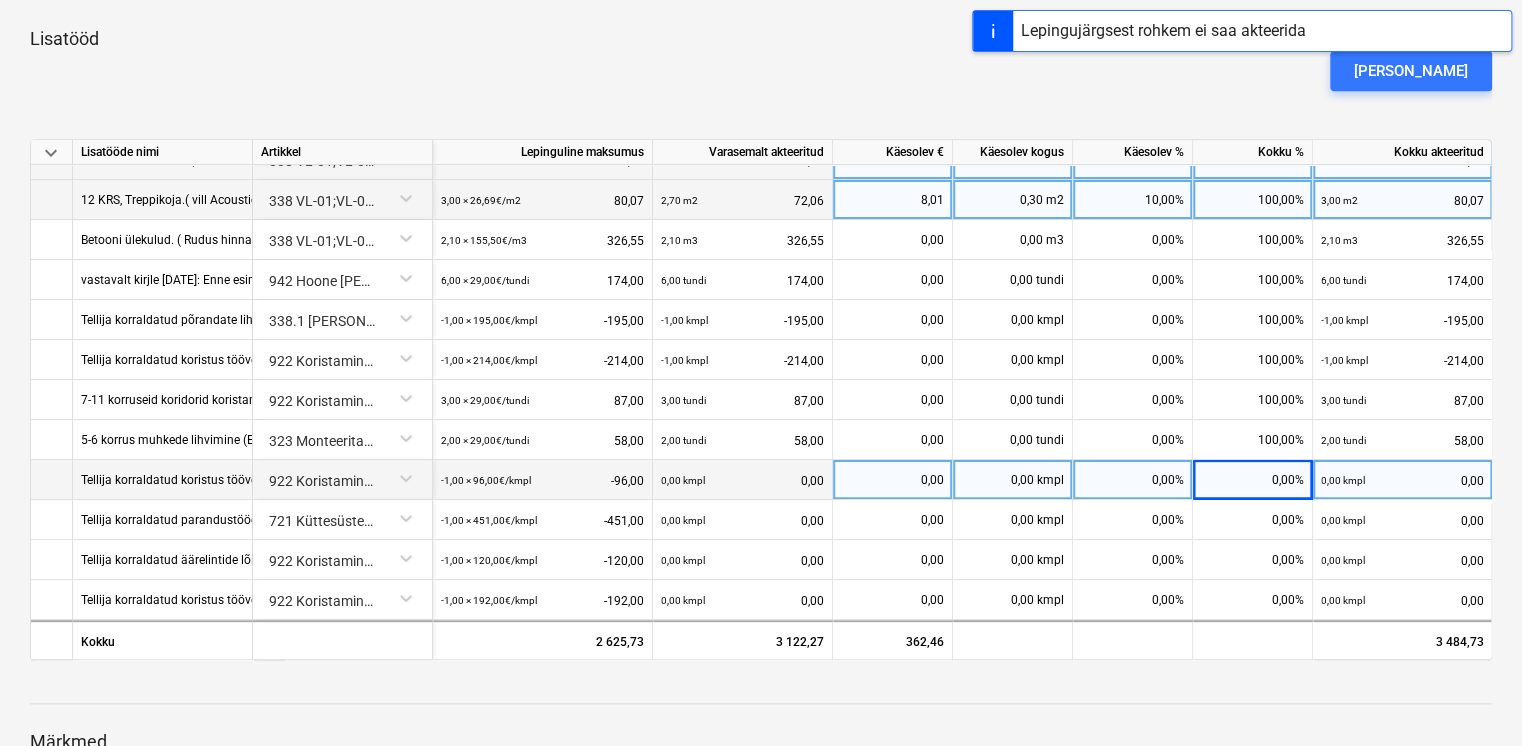 click on "0,00%" at bounding box center (1253, 480) 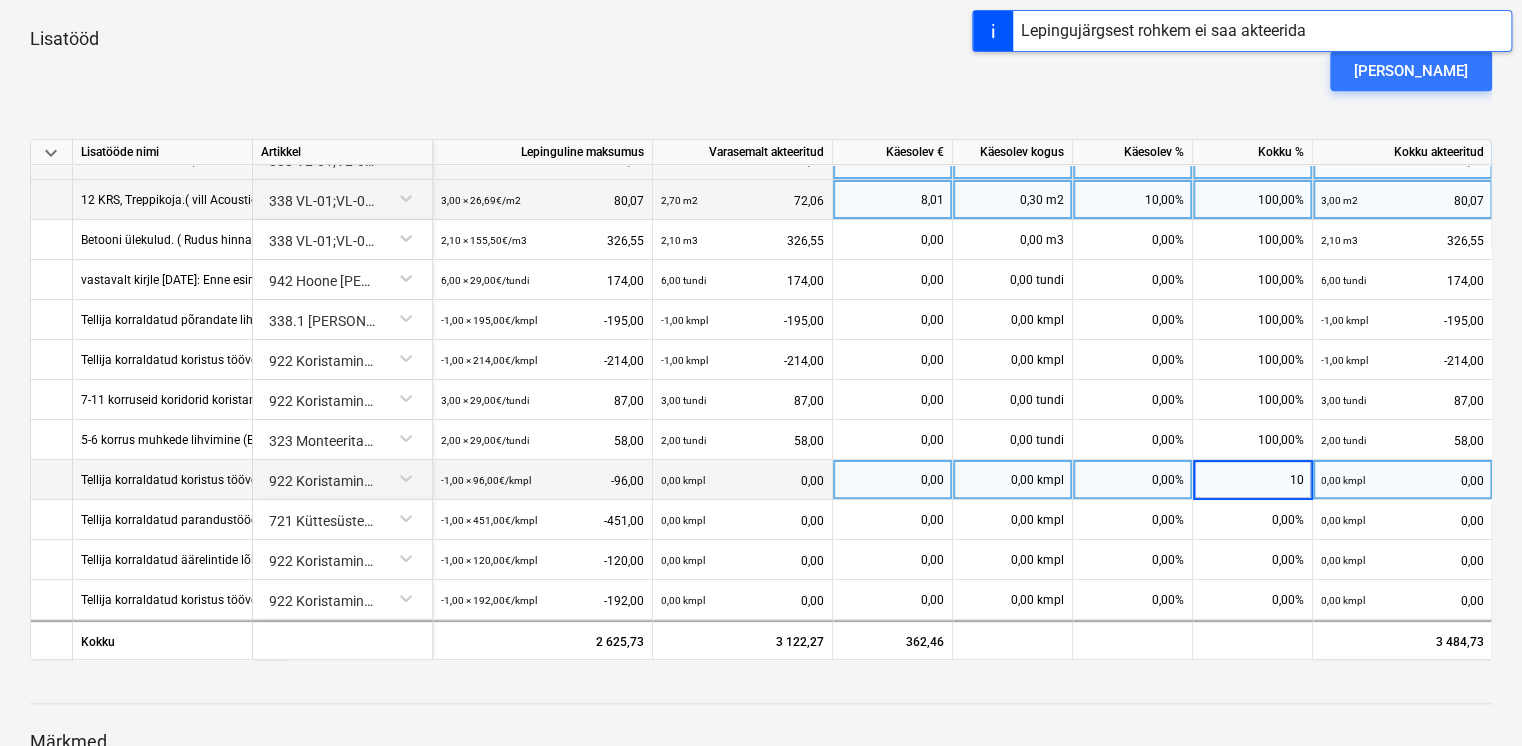type on "100" 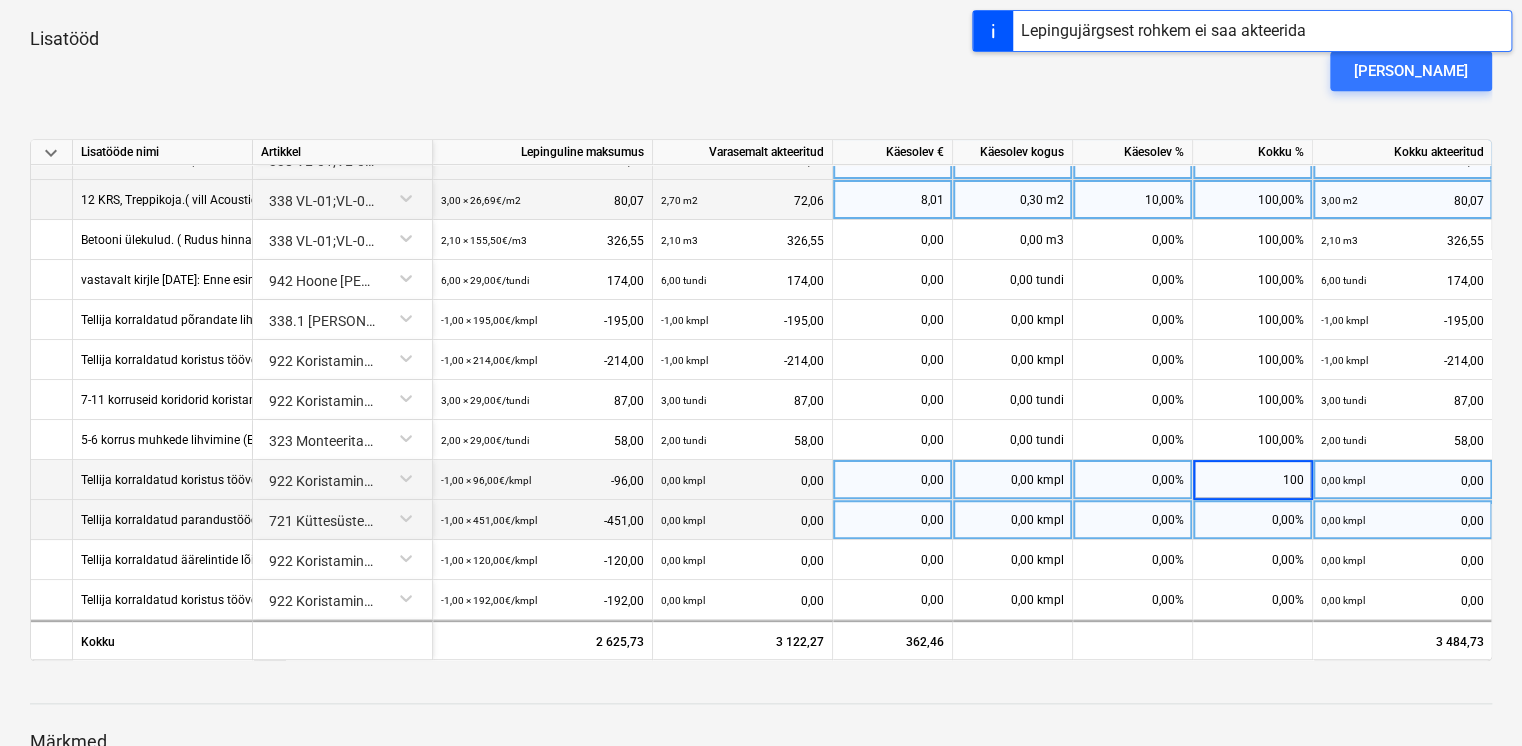 click on "0,00%" at bounding box center [1253, 520] 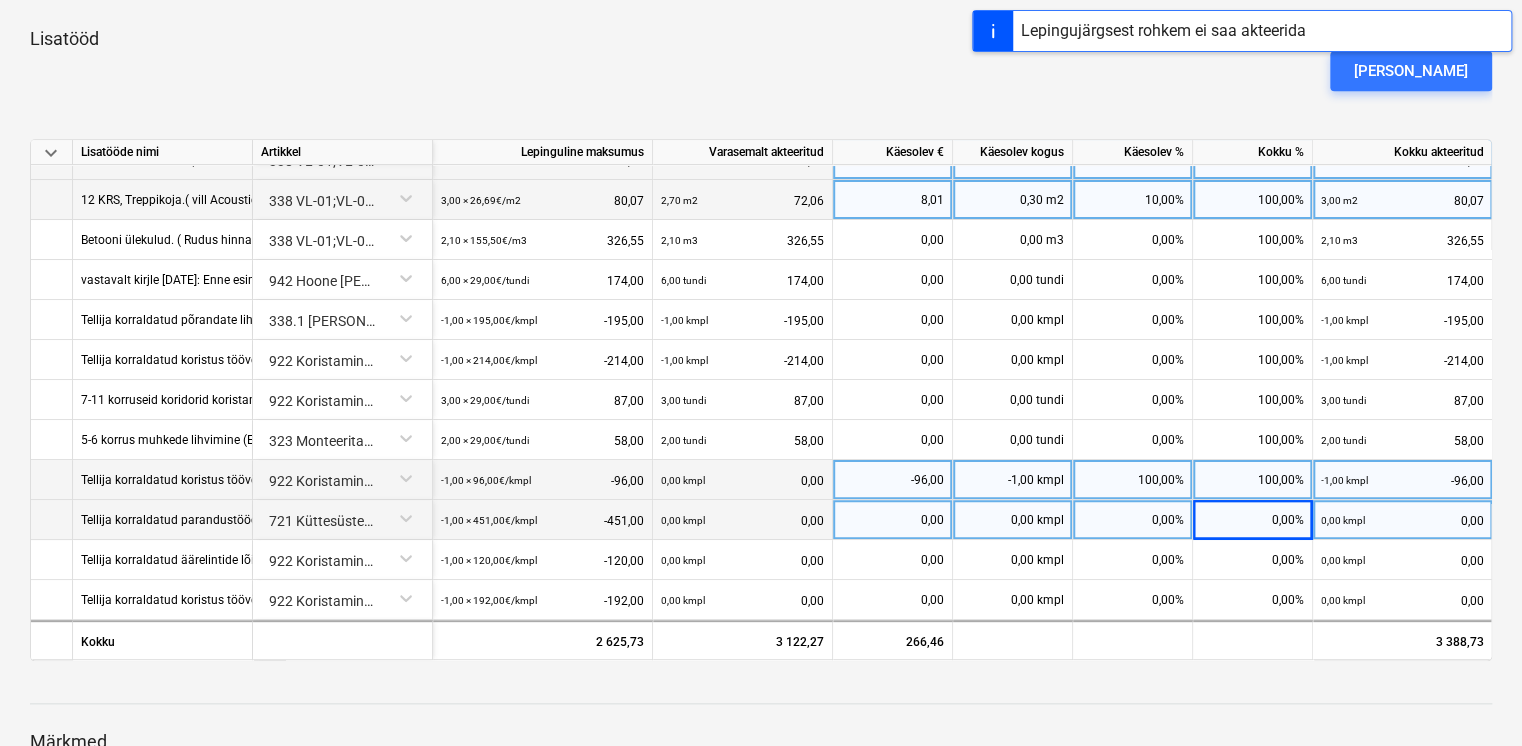 click on "0,00%" at bounding box center (1253, 520) 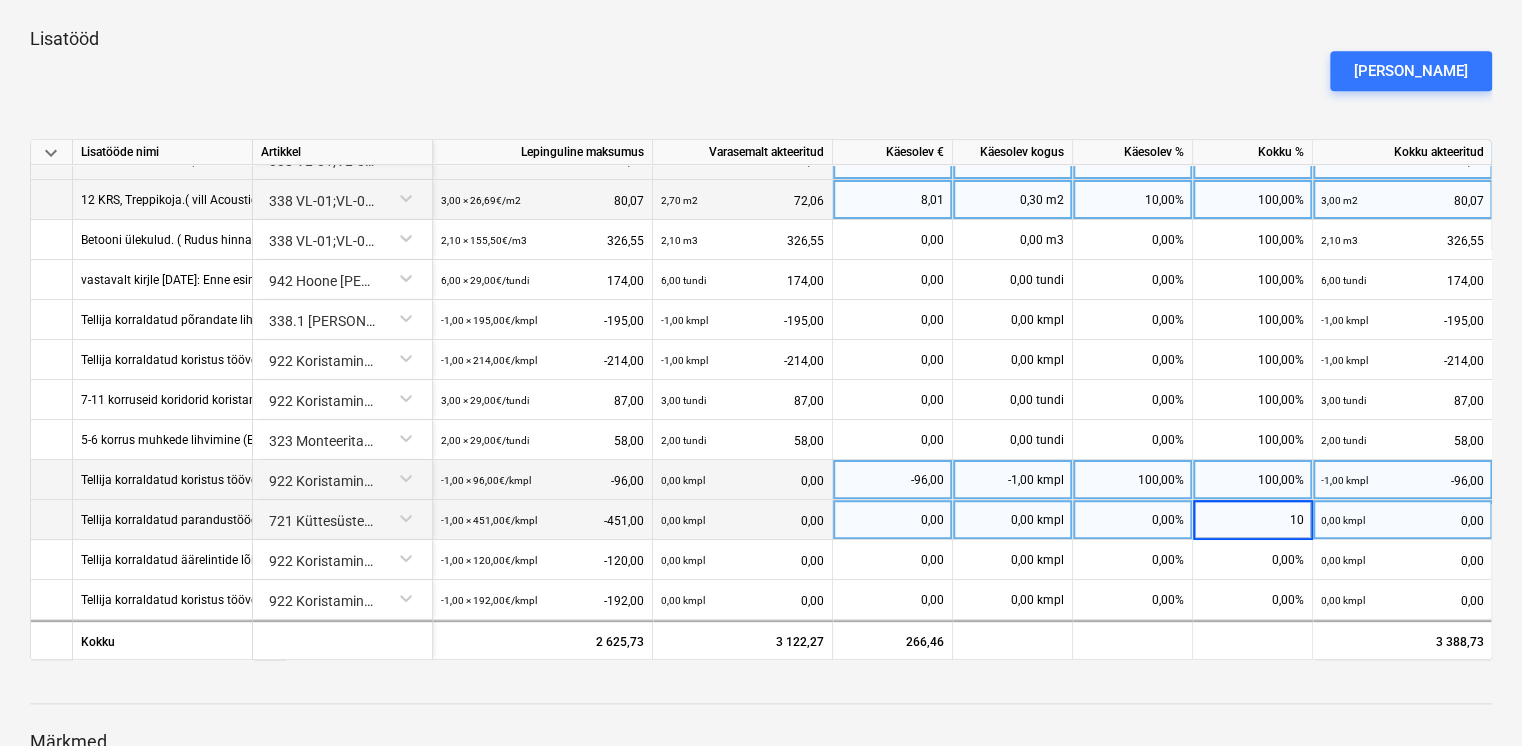 type on "100" 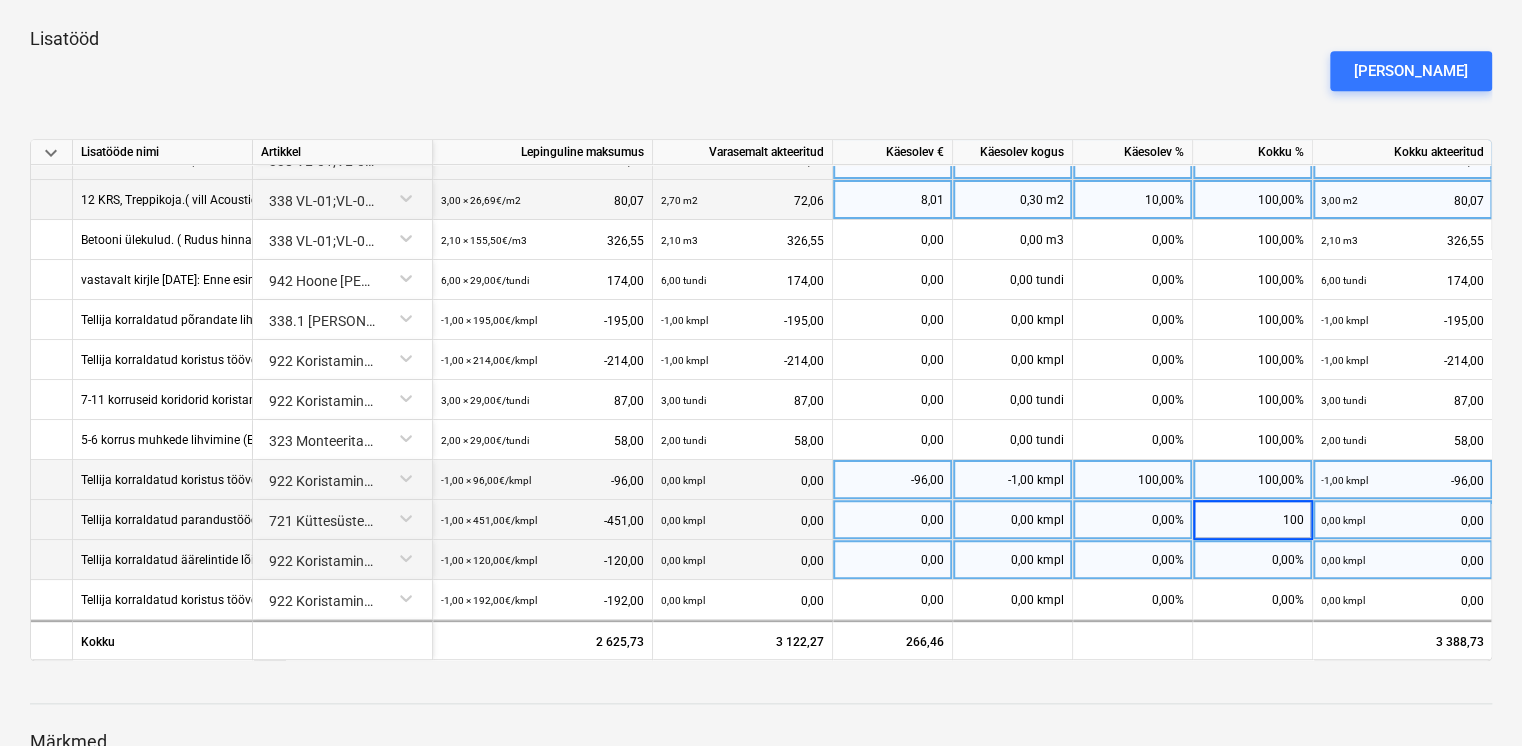 click on "0,00%" at bounding box center [1253, 560] 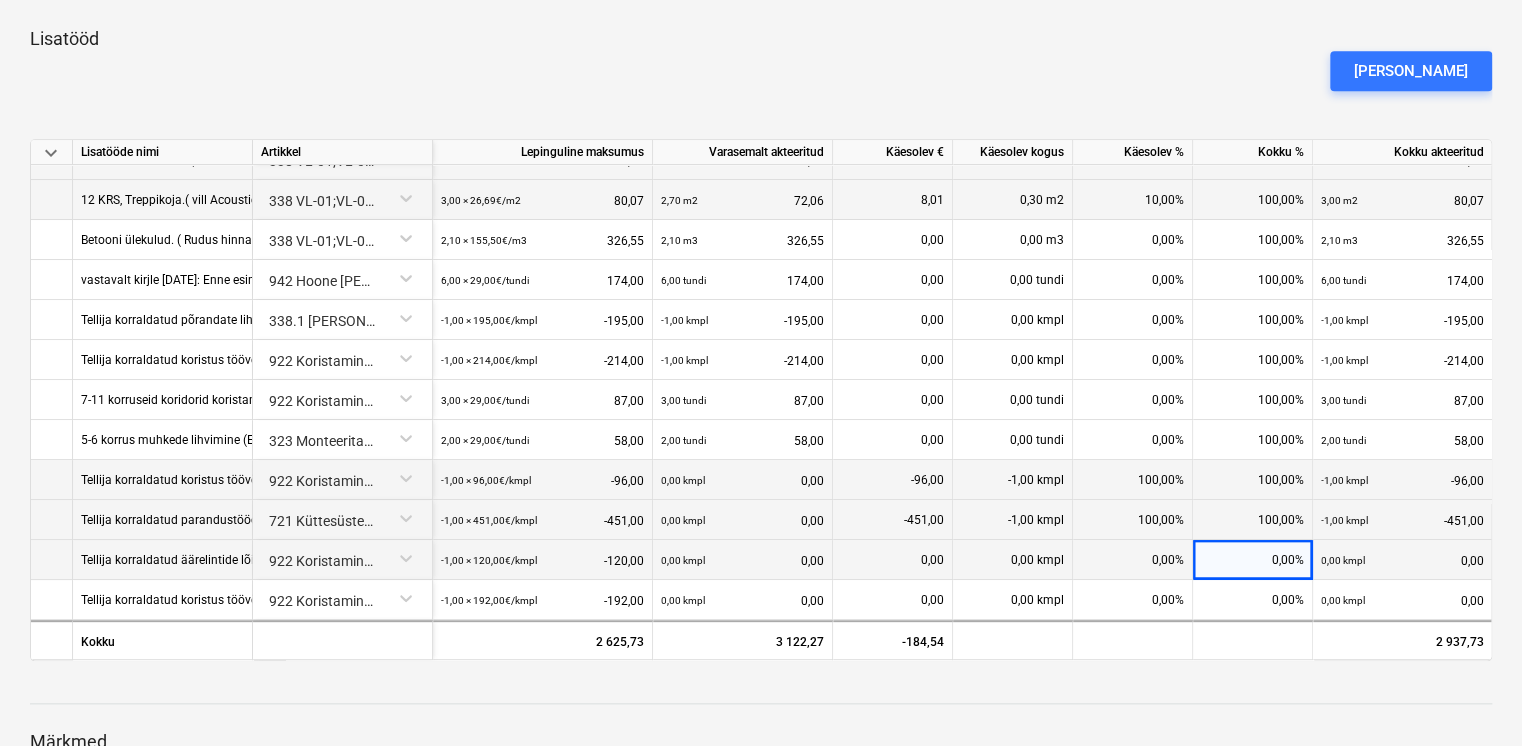 click on "0,00%" at bounding box center [1253, 560] 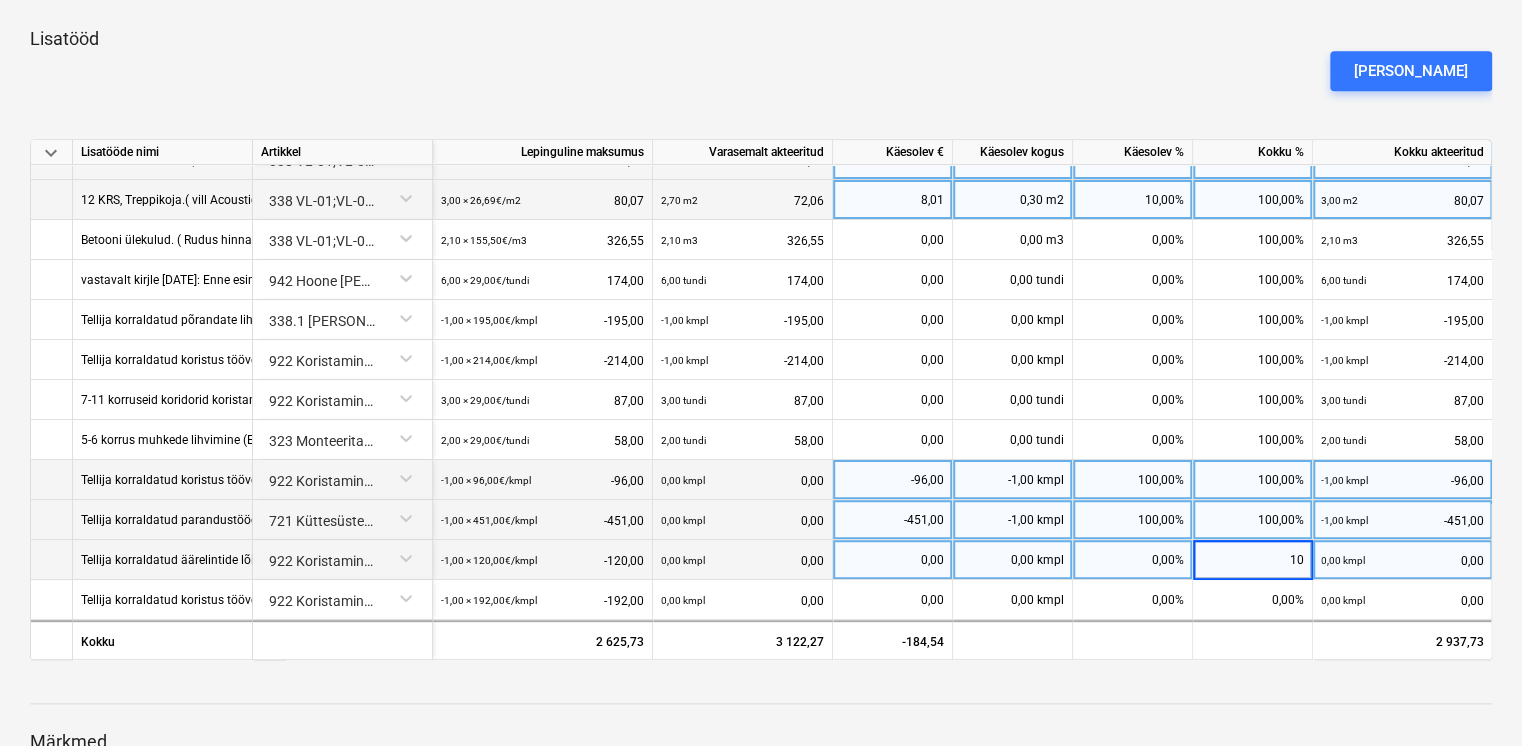 type on "100" 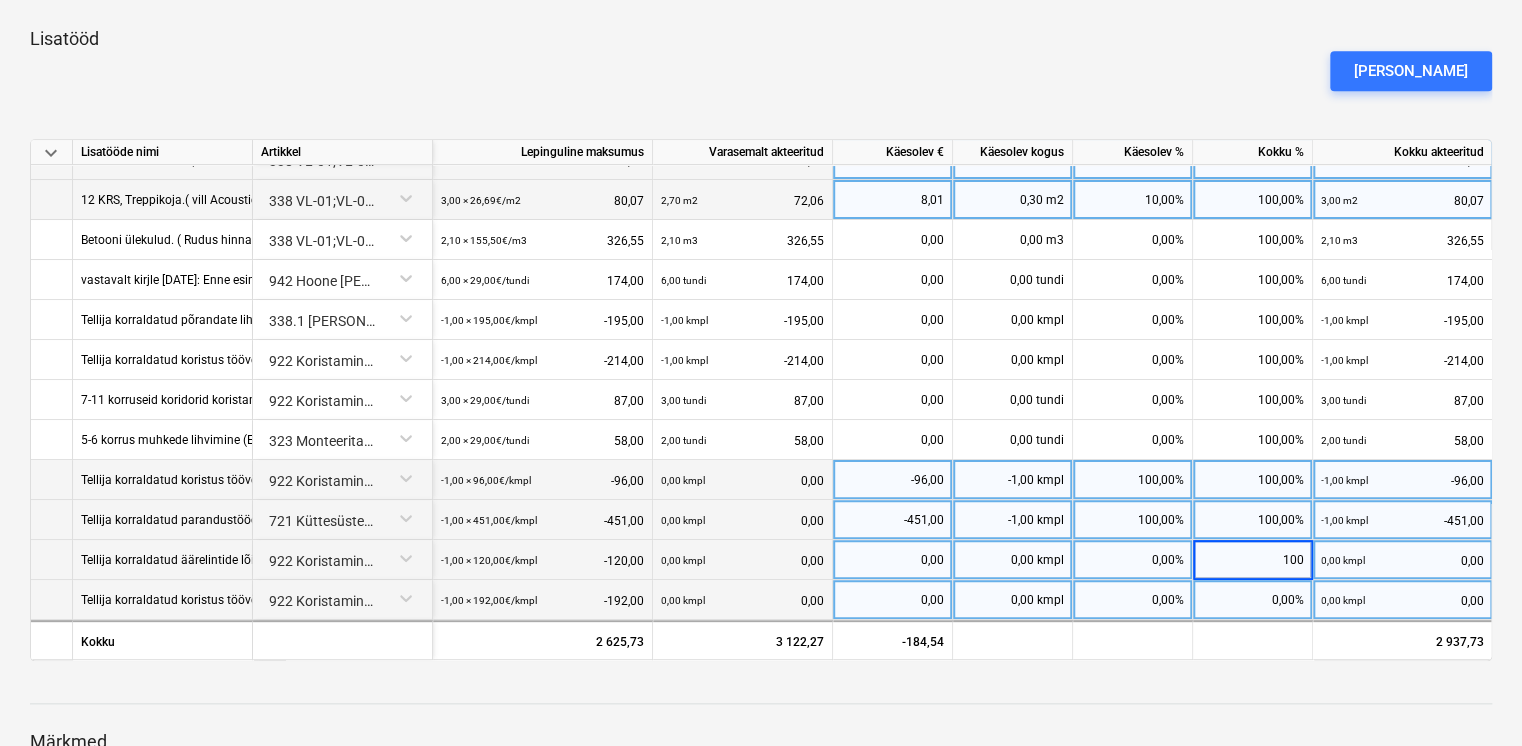 click on "0,00%" at bounding box center (1253, 600) 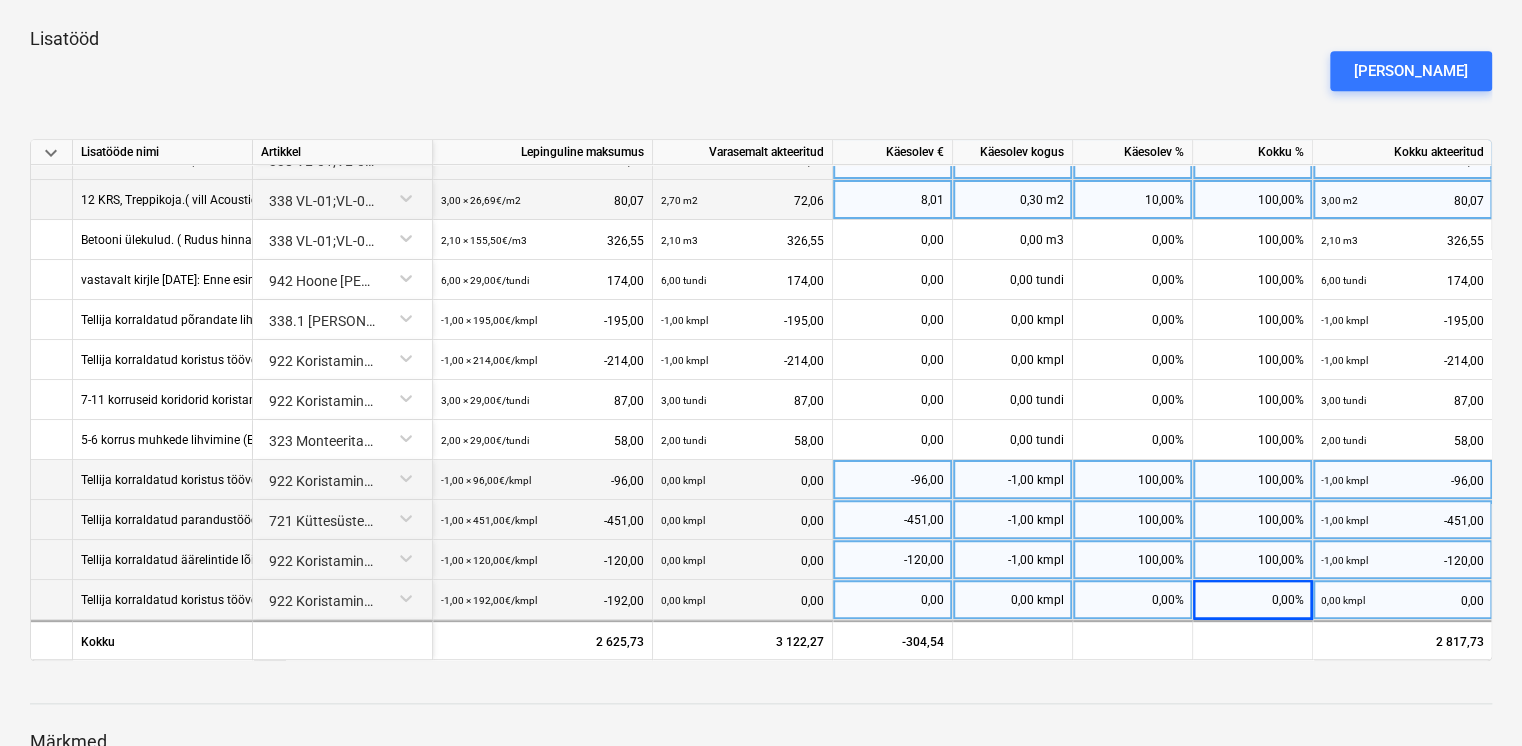 click on "0,00%" at bounding box center [1253, 600] 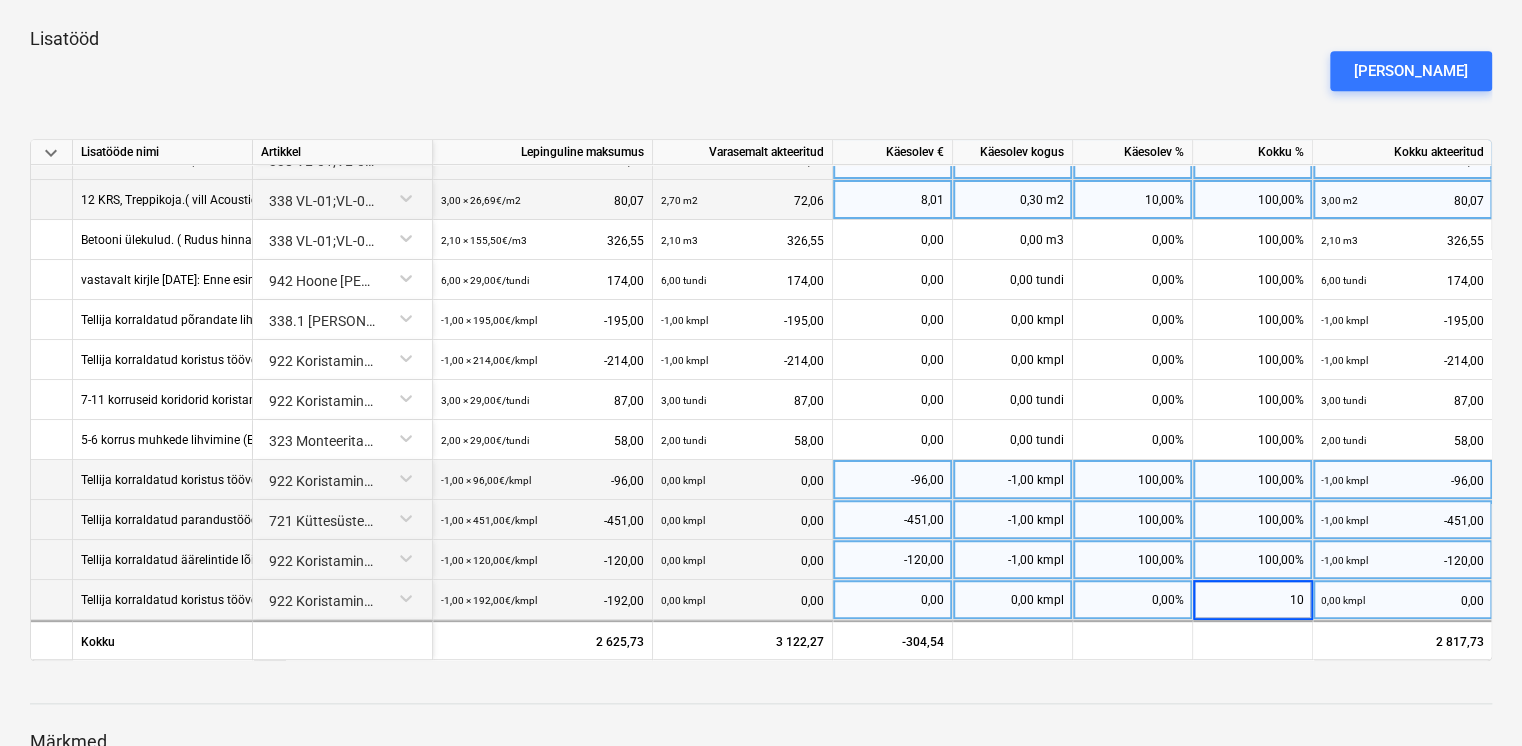 type on "100" 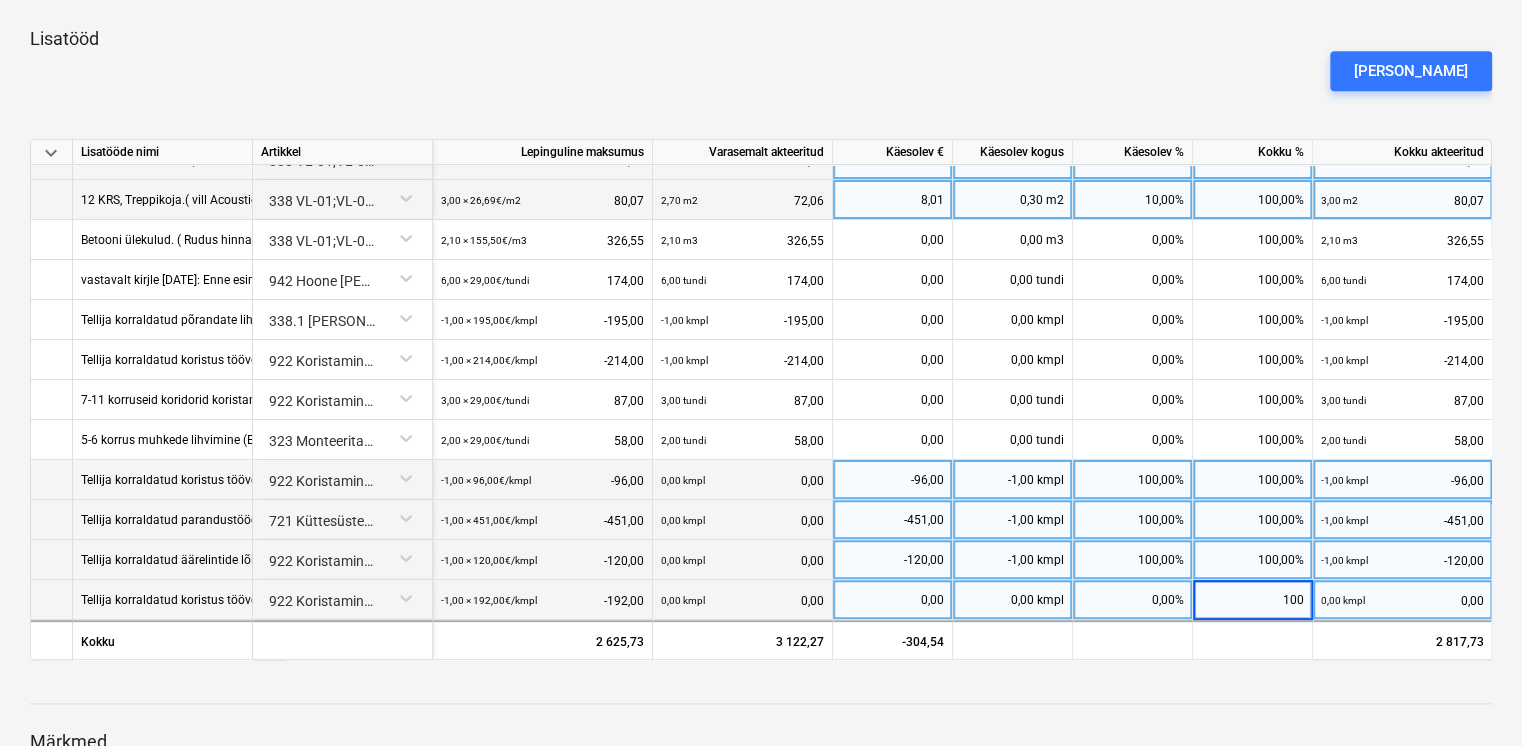 click at bounding box center (761, 685) 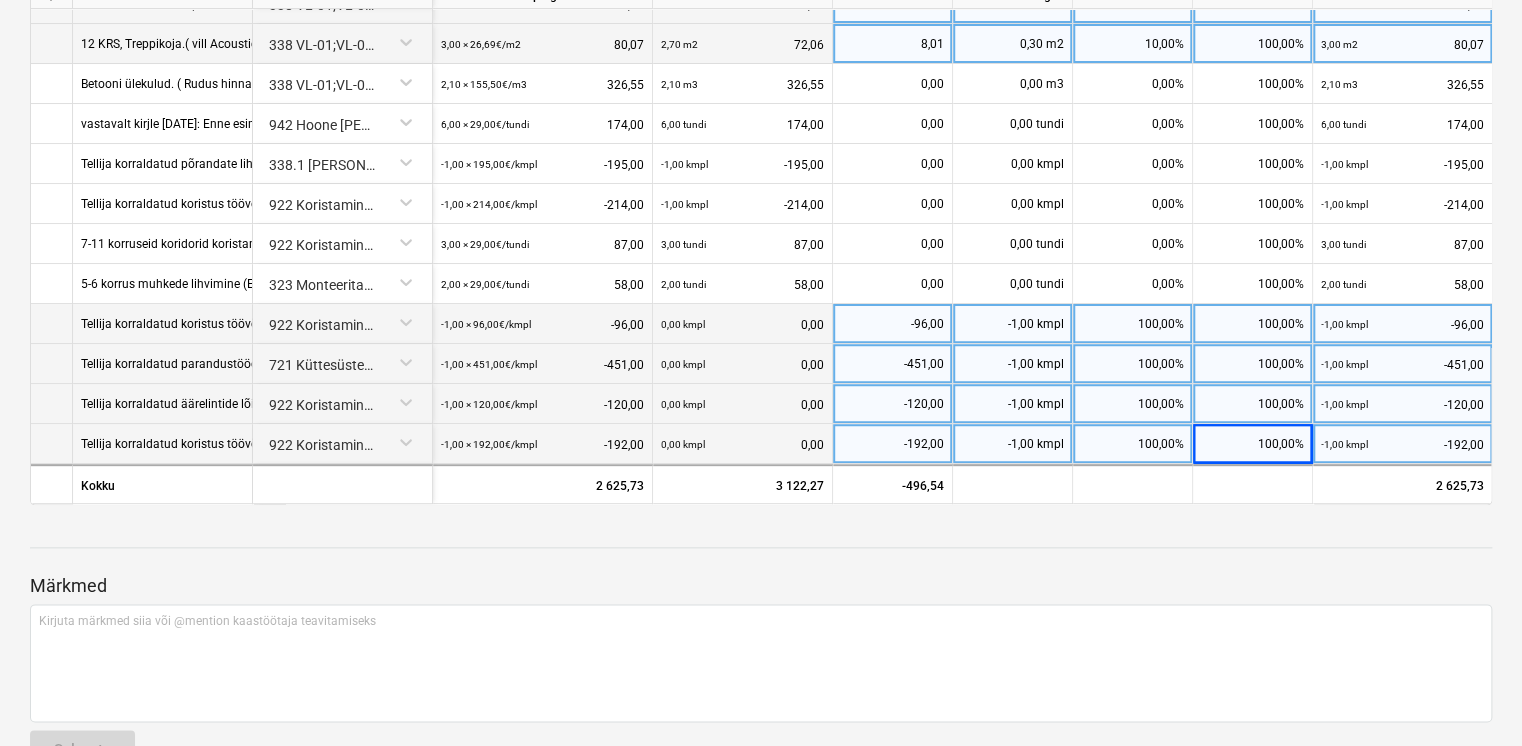 scroll, scrollTop: 760, scrollLeft: 0, axis: vertical 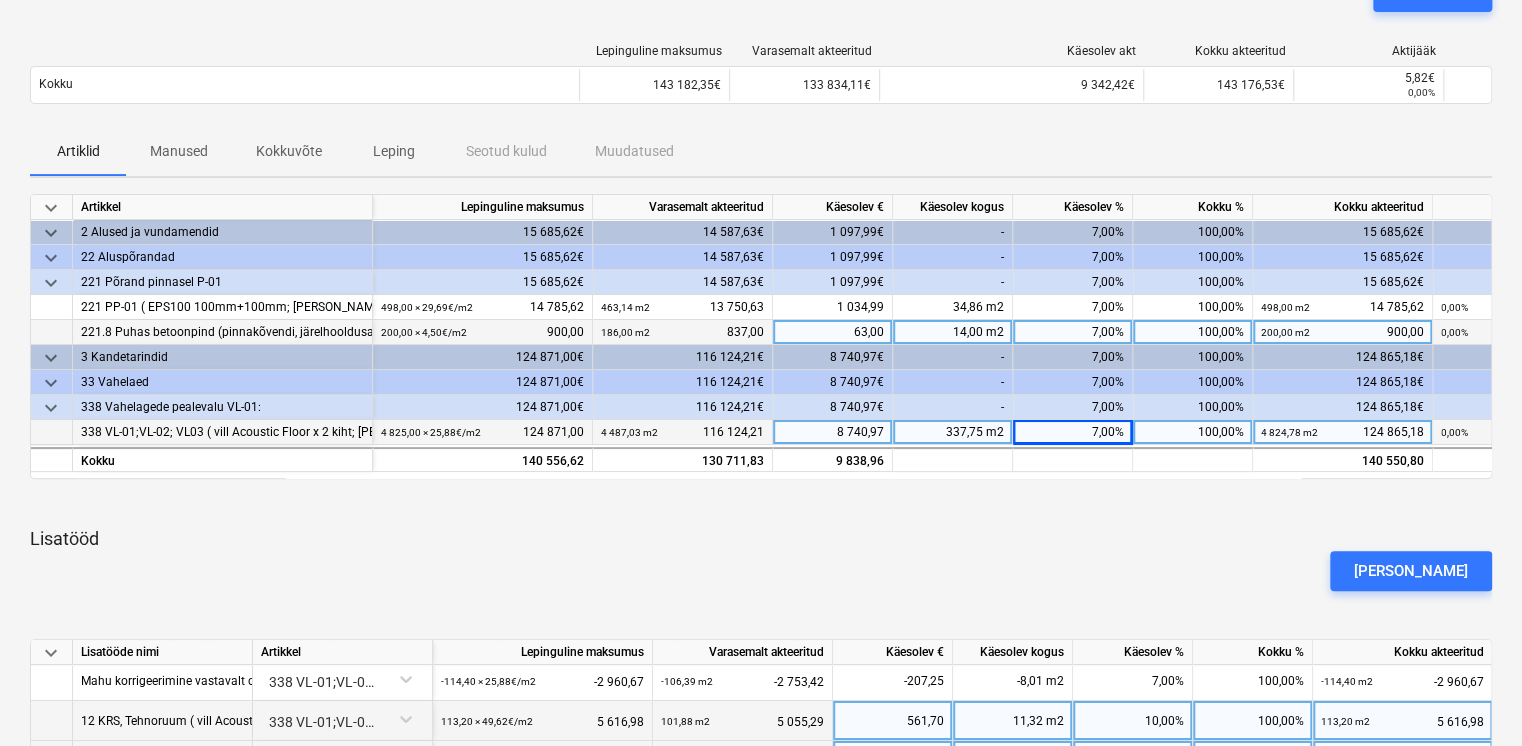 click on "7,00%" at bounding box center (1073, 332) 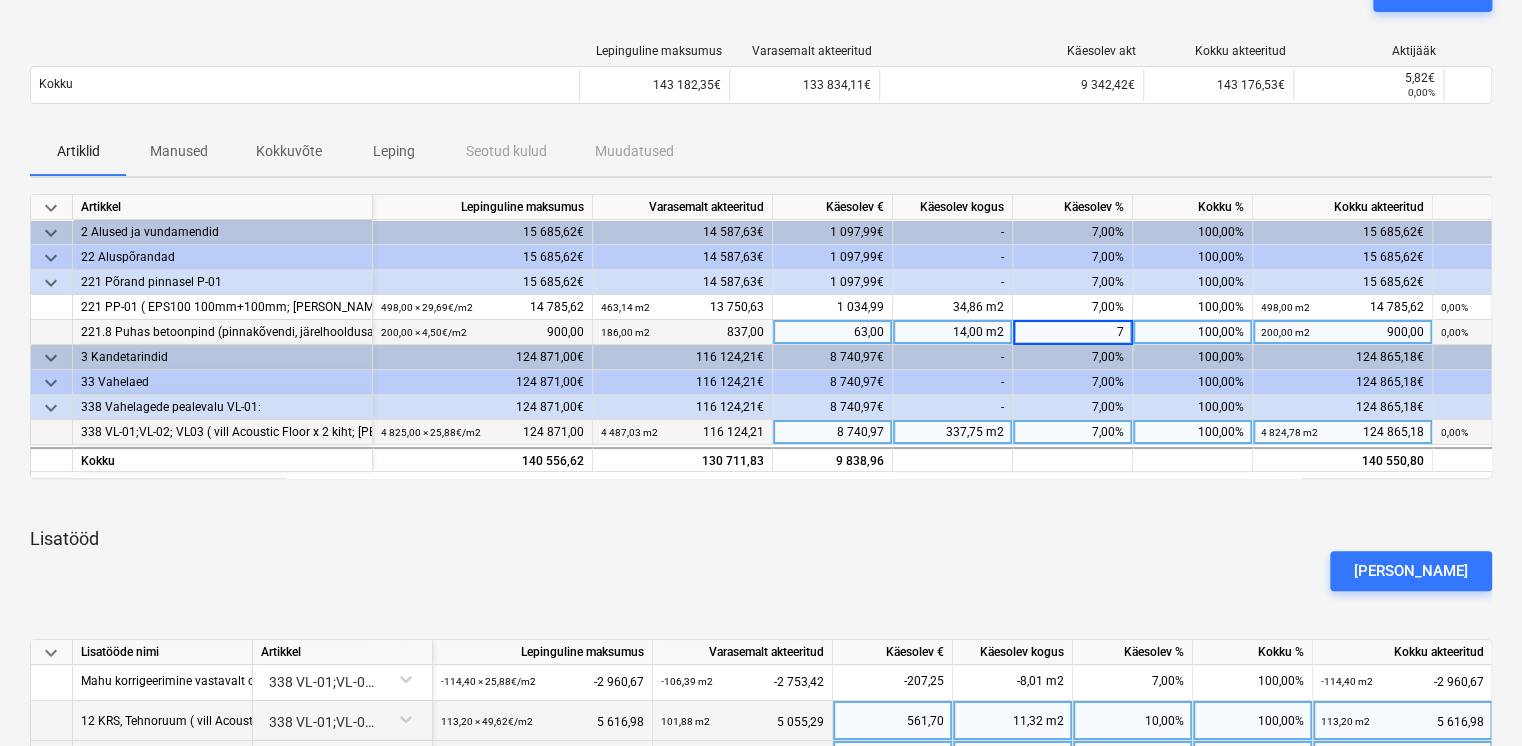 type on "0" 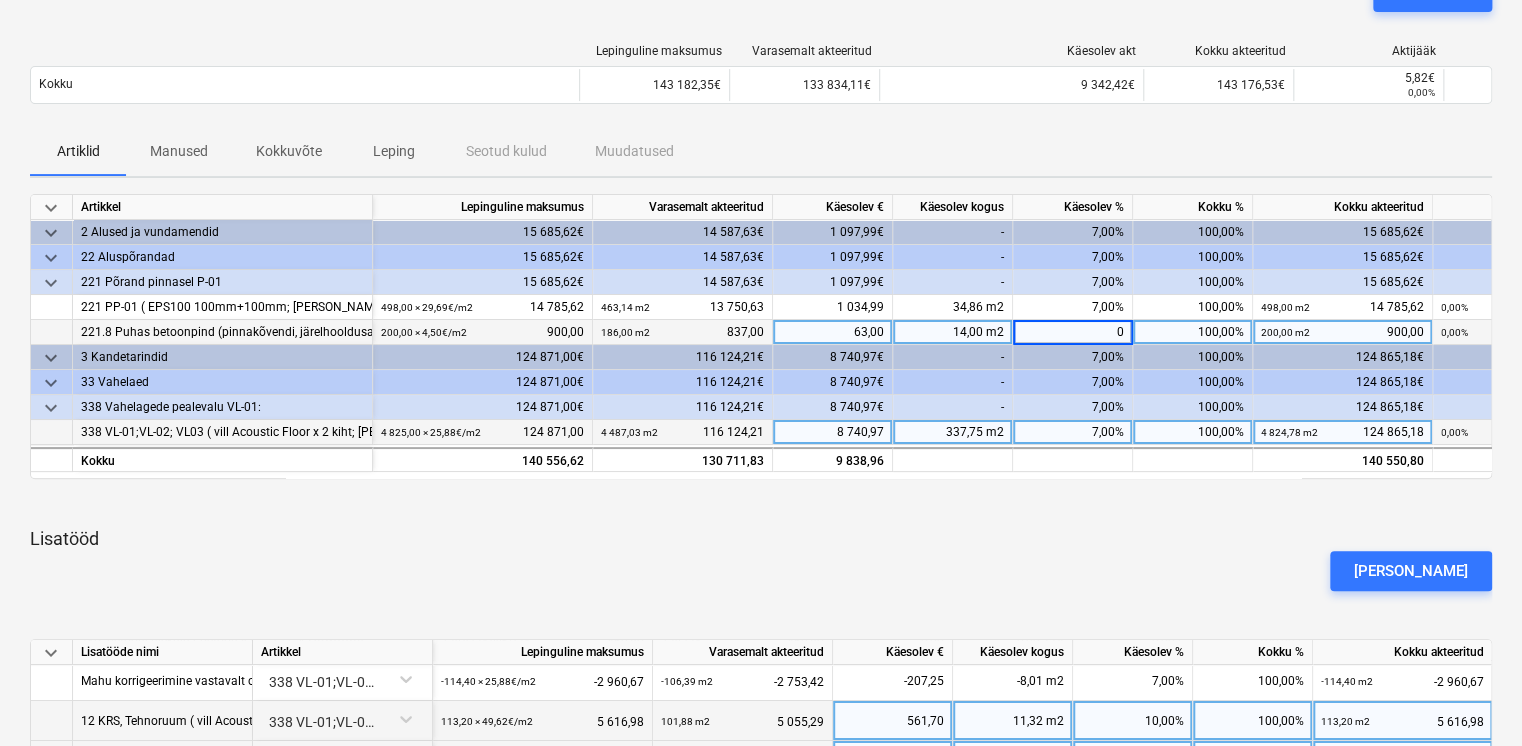 click on "Artiklid Manused Kokkuvõte Leping Seotud kulud Muudatused" at bounding box center [761, 152] 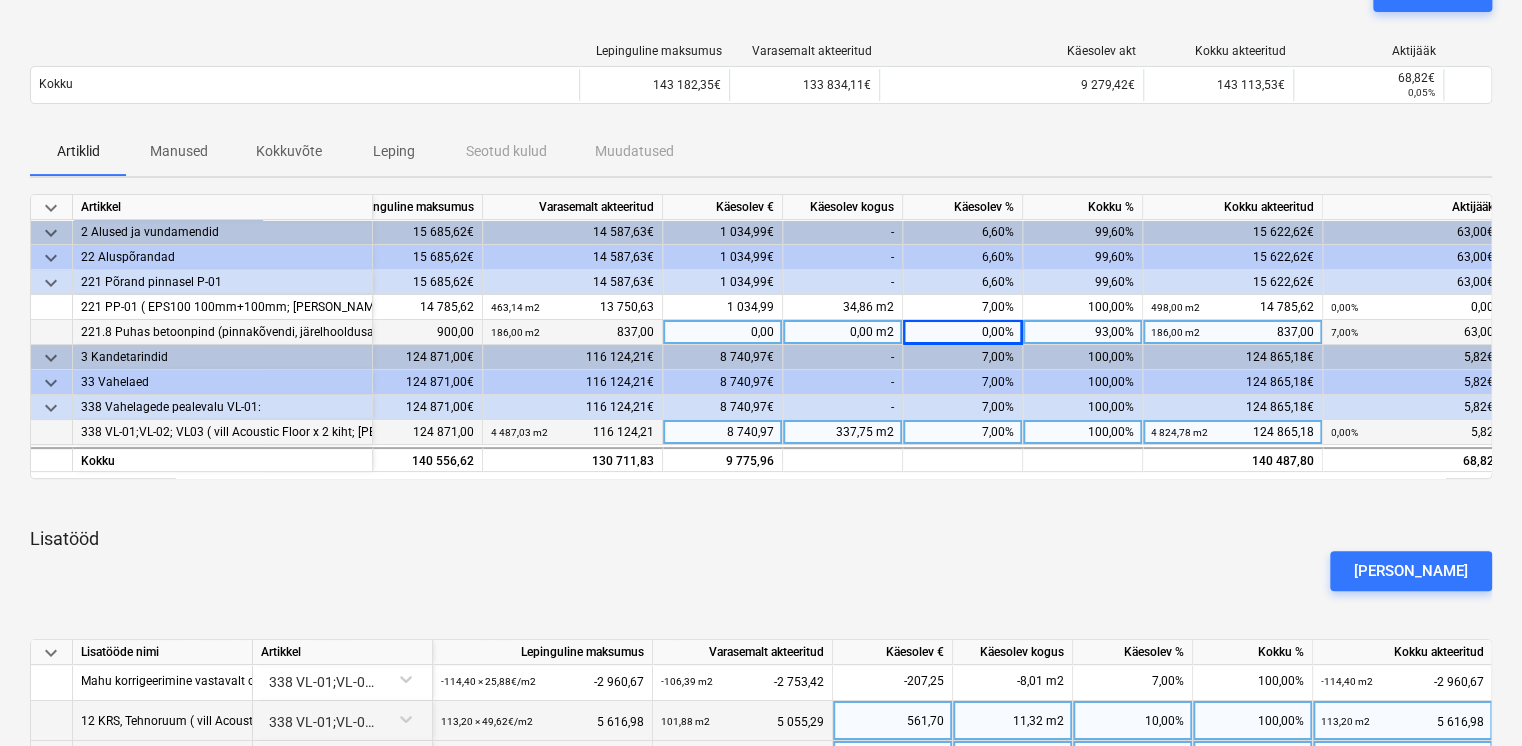 scroll, scrollTop: 0, scrollLeft: 122, axis: horizontal 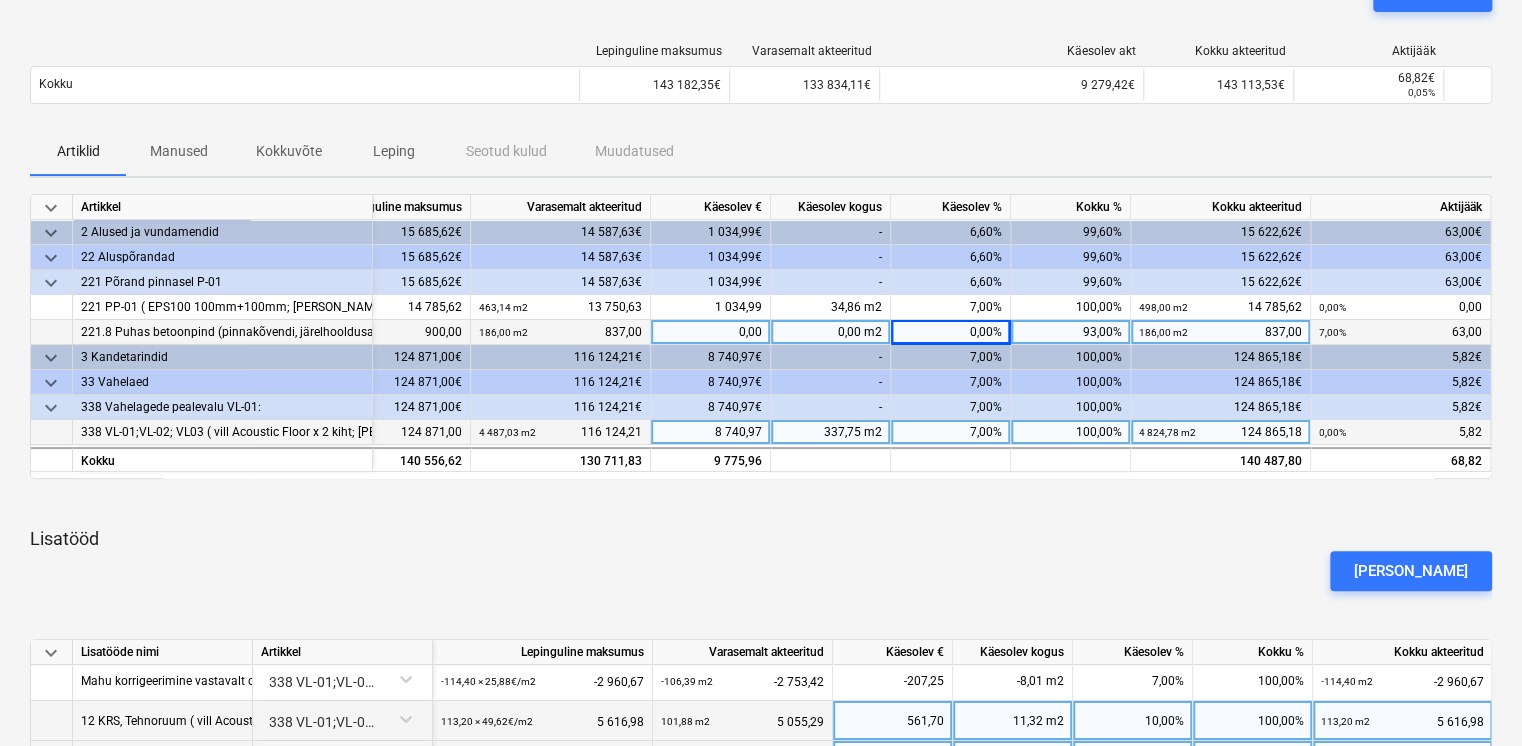 click on "93,00%" at bounding box center [1071, 332] 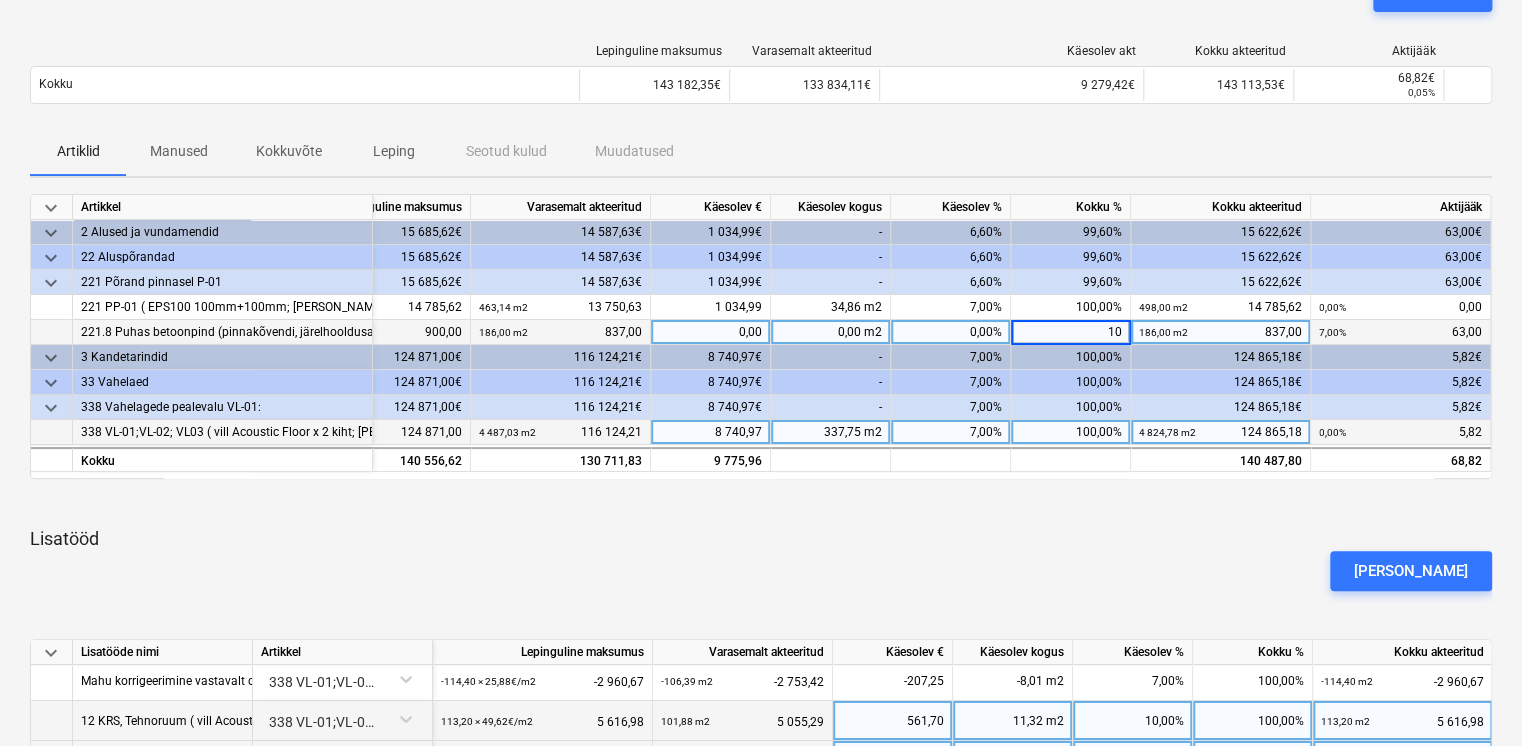 type on "100" 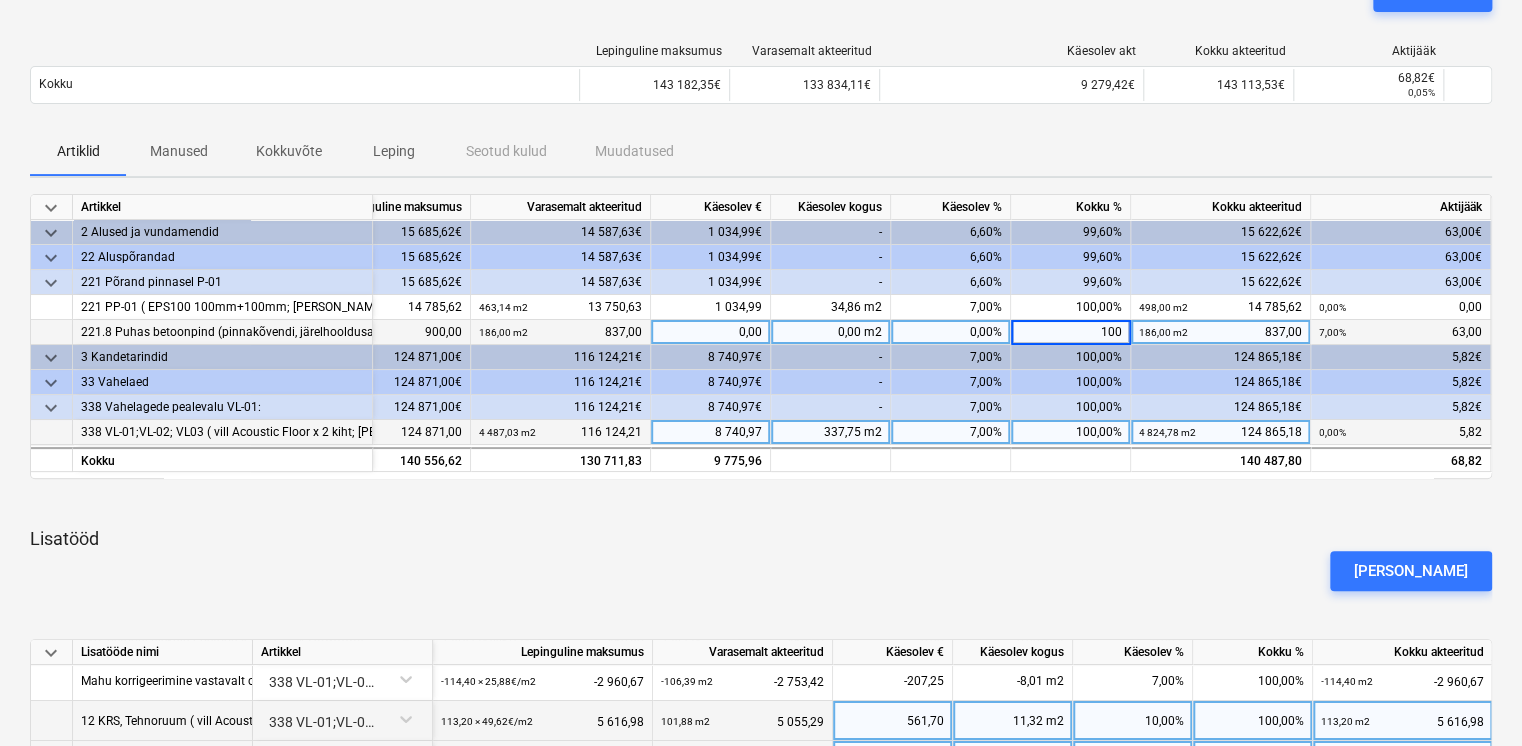 click on "Lisatööd" at bounding box center [761, 539] 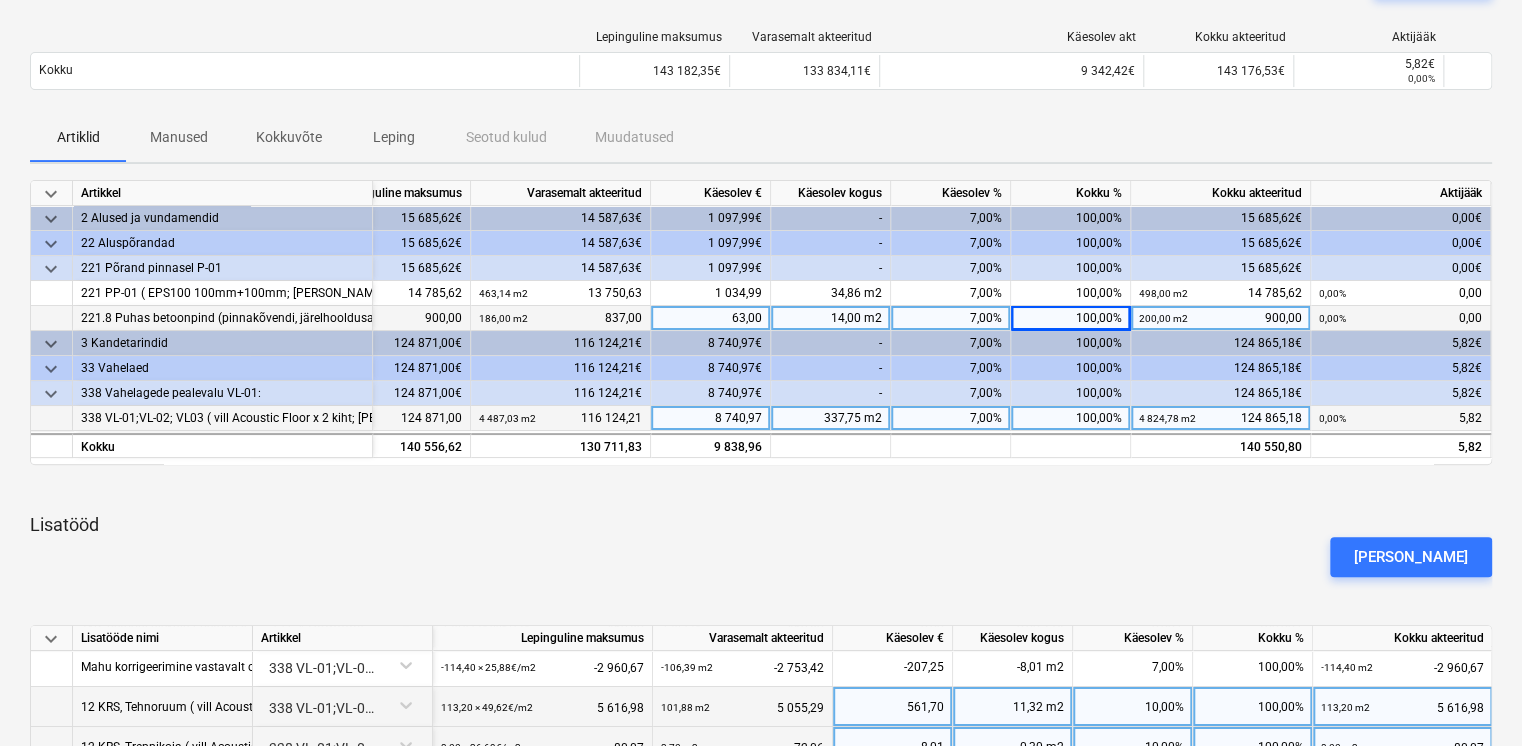 scroll, scrollTop: 216, scrollLeft: 0, axis: vertical 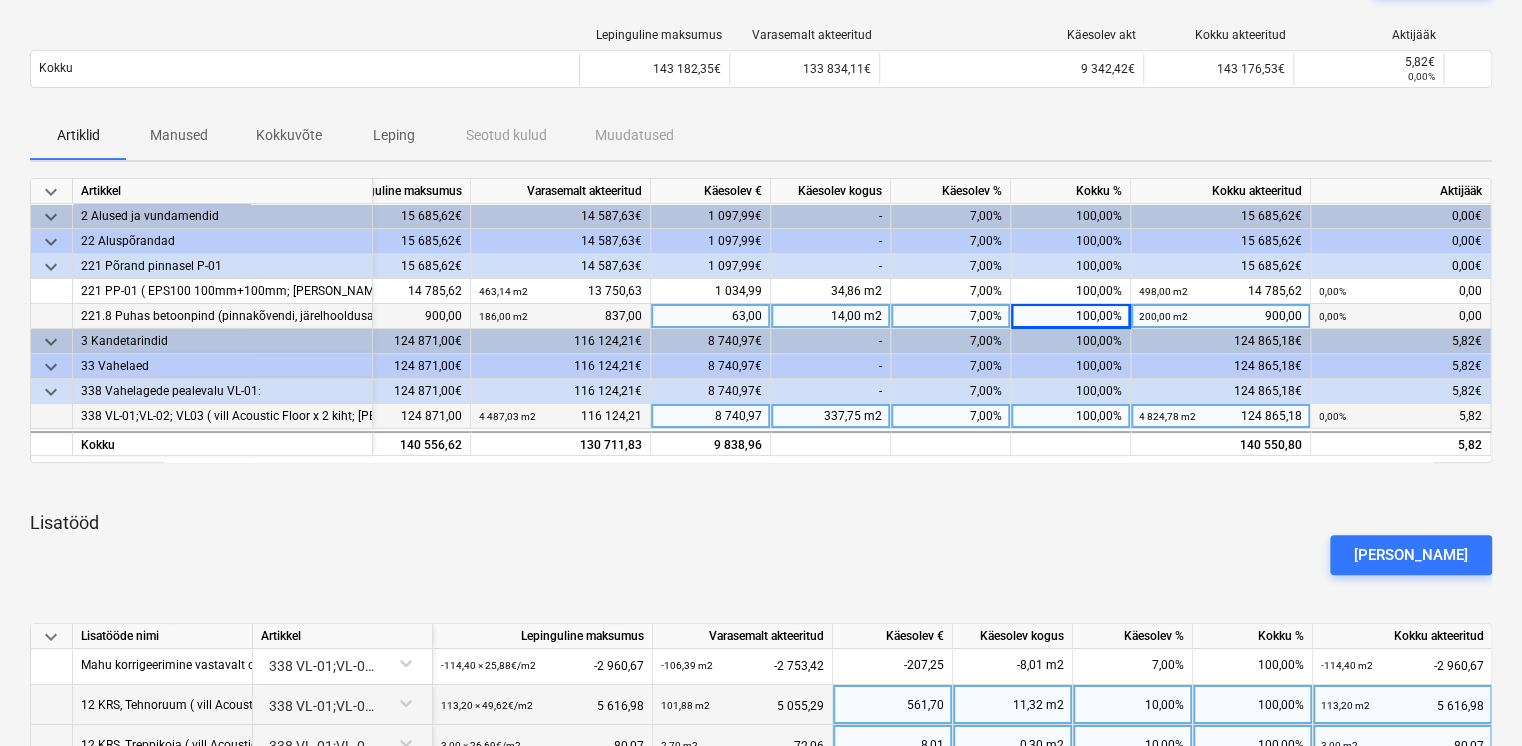 click on "100,00%" at bounding box center (1071, 416) 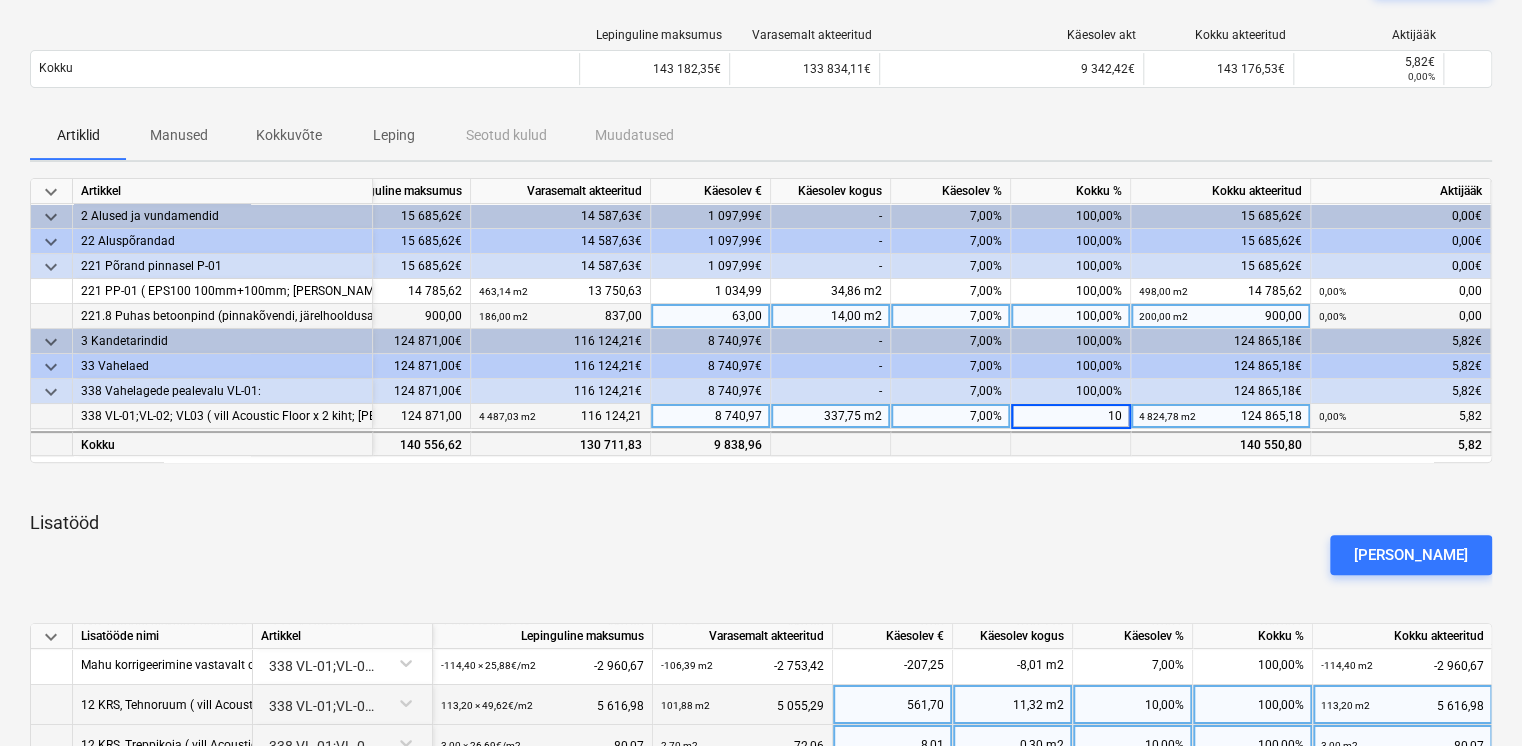 type on "101" 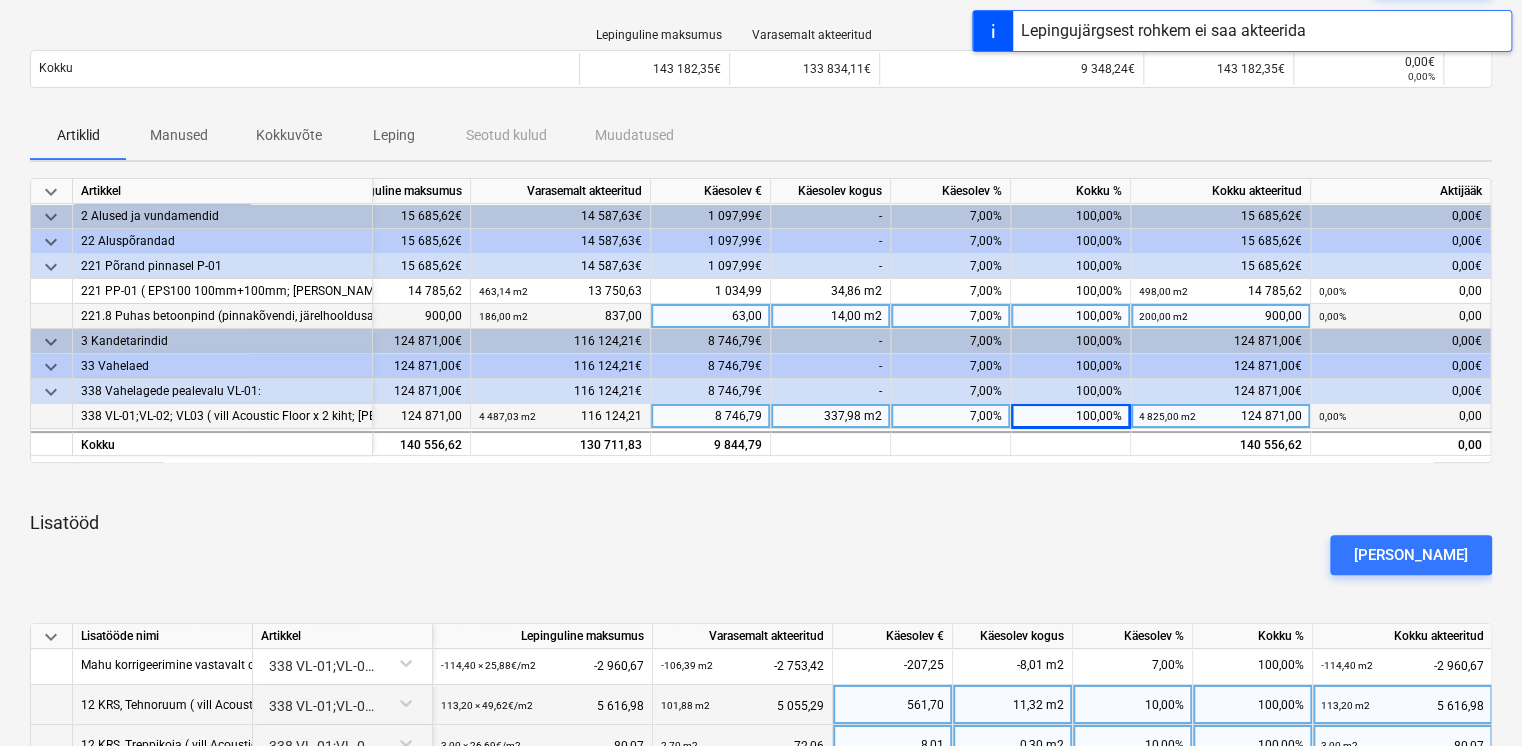 click on "keyboard_arrow_down Artikkel Lepinguline [PERSON_NAME] akteeritud Käesolev € Käesolev kogus Käesolev % Kokku % Kokku akteeritud Aktijääk keyboard_arrow_down 2 Alused ja vundamendid  15 685,62€ 14 587,63€ 1 097,99€ - 7,00% 100,00% 15 685,62€ 0,00€ keyboard_arrow_down 22 Aluspõrandad  15 685,62€ 14 587,63€ 1 097,99€ - 7,00% 100,00% 15 685,62€ 0,00€ keyboard_arrow_down 221 Põrand pinnasel P-01  15 685,62€ 14 587,63€ 1 097,99€ - 7,00% 100,00% 15 685,62€ 0,00€ 221 PP-01 ( EPS100 100mm+100mm; [PERSON_NAME] 0,12 mm 1 kiht; radoonikile; C25/30, XC1 80mm + plastikkiud; võrk 5/5/200/200 ) kopteripind // pannipind  498,00   ×   29,69€ / m2 14 785,62 463,14   m2 13 750,63 1 034,99 34,86   m2 7,00% 100,00% 498,00   m2 14 785,62 0,00% 0,00 221.8 Puhas betoonpind (pinnakõvendi, järelhooldusaine)  200,00   ×   4,50€ / m2 900,00 186,00   m2 837,00 63,00 14,00   m2 7,00% 100,00% 200,00   m2 900,00 0,00% 0,00 keyboard_arrow_down 3 Kandetarindid  124 871,00€ 116 124,21€" at bounding box center [761, 661] 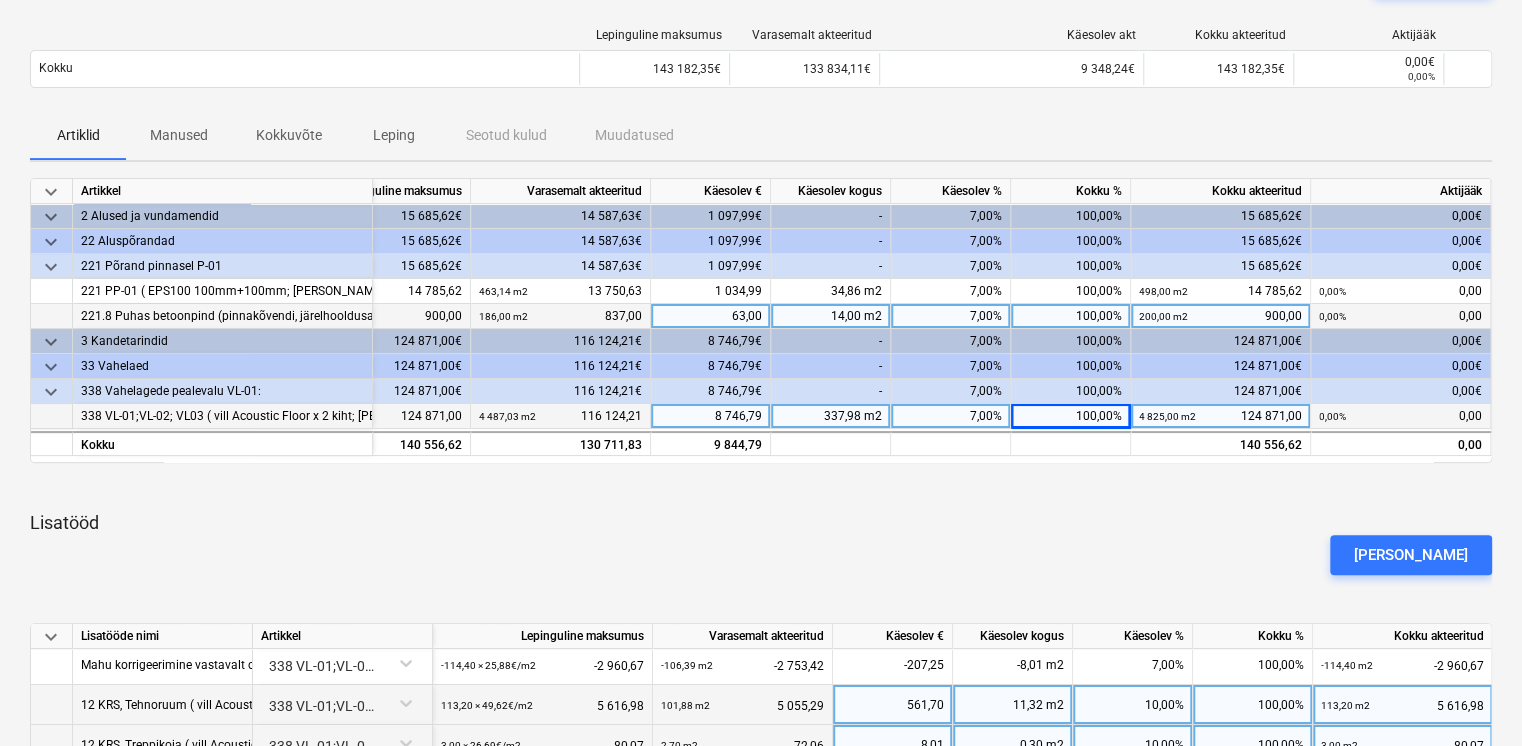 click on "Lisatööd" at bounding box center [761, 523] 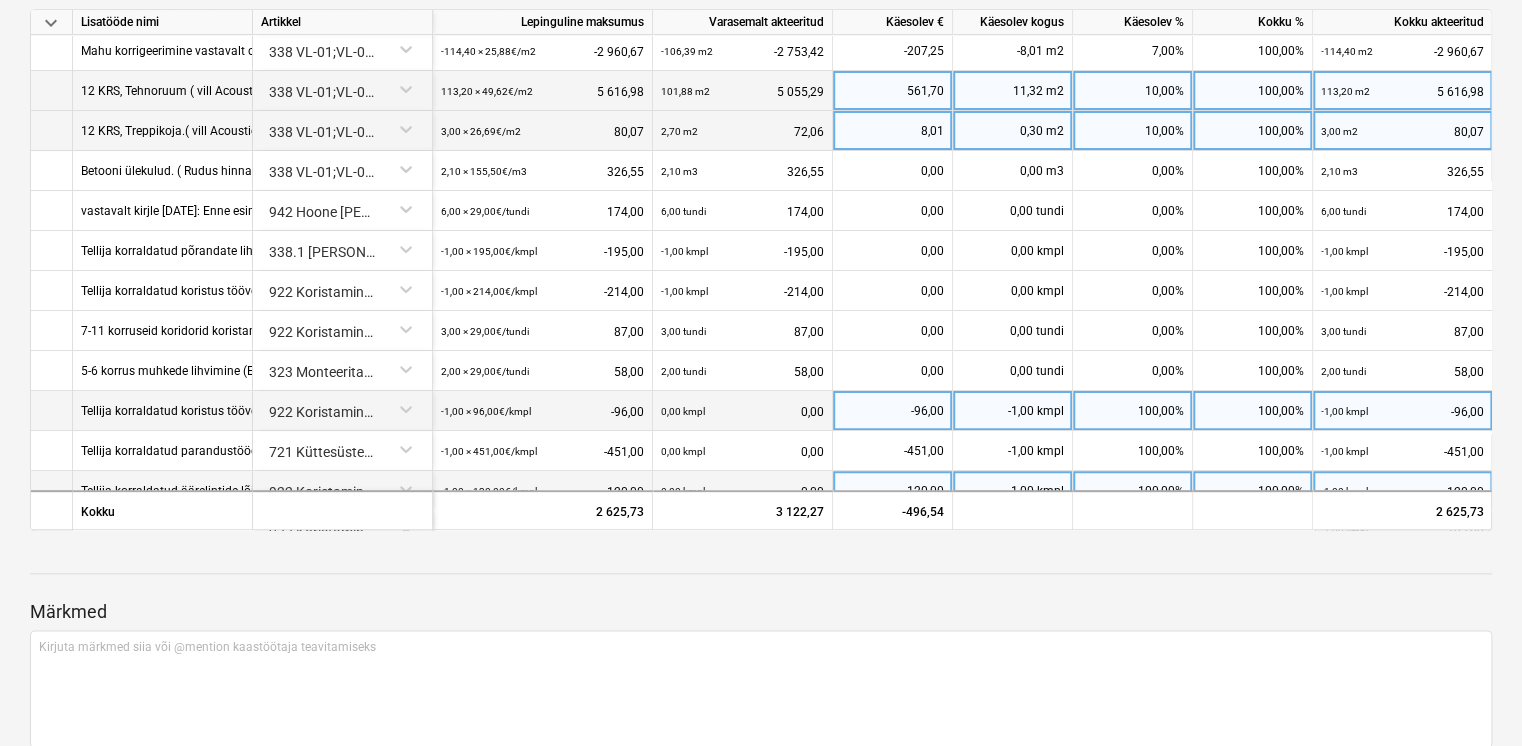 scroll, scrollTop: 827, scrollLeft: 0, axis: vertical 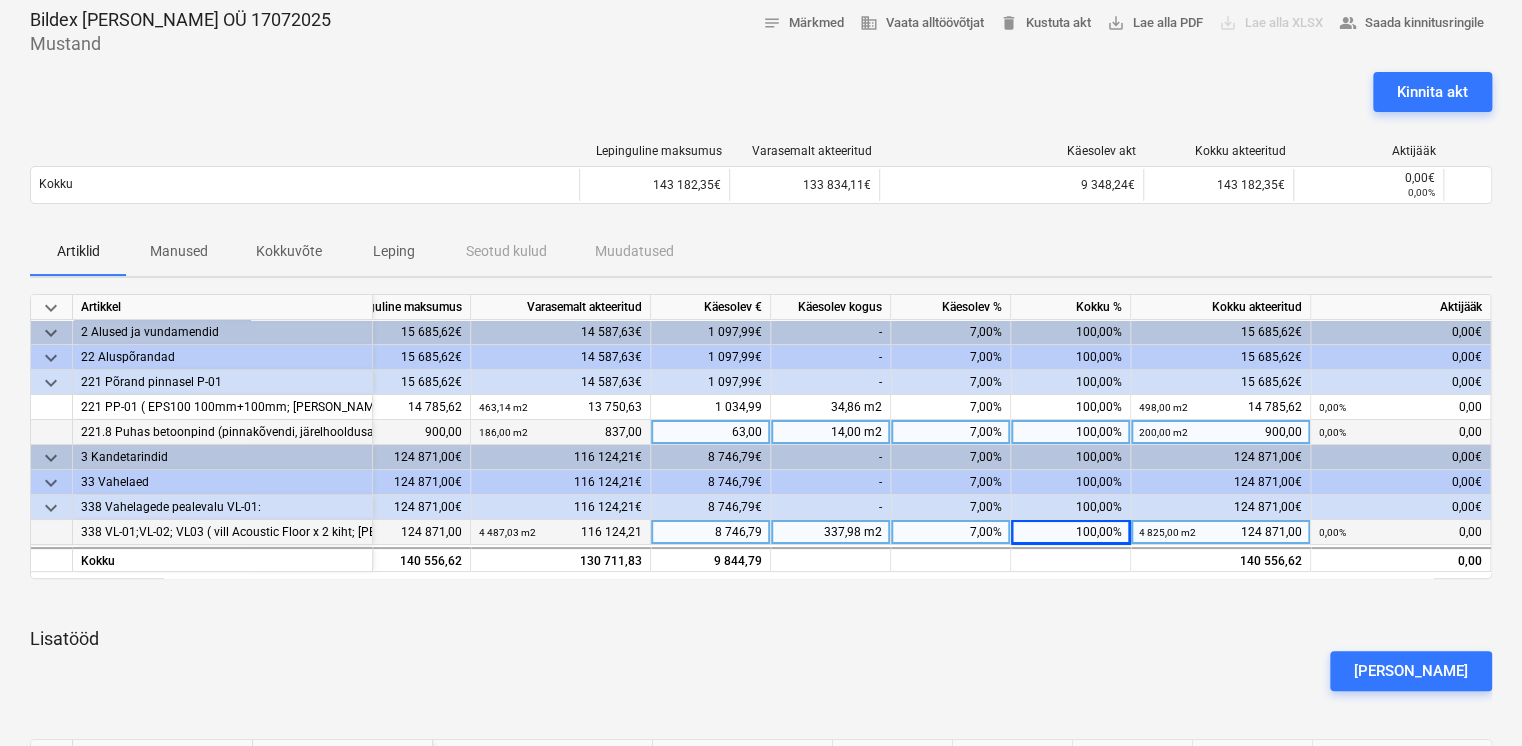 click on "keyboard_arrow_down Artikkel Lepinguline [PERSON_NAME] akteeritud Käesolev € Käesolev kogus Käesolev % Kokku % Kokku akteeritud Aktijääk keyboard_arrow_down 2 Alused ja vundamendid  15 685,62€ 14 587,63€ 1 097,99€ - 7,00% 100,00% 15 685,62€ 0,00€ keyboard_arrow_down 22 Aluspõrandad  15 685,62€ 14 587,63€ 1 097,99€ - 7,00% 100,00% 15 685,62€ 0,00€ keyboard_arrow_down 221 Põrand pinnasel P-01  15 685,62€ 14 587,63€ 1 097,99€ - 7,00% 100,00% 15 685,62€ 0,00€ 221 PP-01 ( EPS100 100mm+100mm; [PERSON_NAME] 0,12 mm 1 kiht; radoonikile; C25/30, XC1 80mm + plastikkiud; võrk 5/5/200/200 ) kopteripind // pannipind  498,00   ×   29,69€ / m2 14 785,62 463,14   m2 13 750,63 1 034,99 34,86   m2 7,00% 100,00% 498,00   m2 14 785,62 0,00% 0,00 221.8 Puhas betoonpind (pinnakõvendi, järelhooldusaine)  200,00   ×   4,50€ / m2 900,00 186,00   m2 837,00 63,00 14,00   m2 7,00% 100,00% 200,00   m2 900,00 0,00% 0,00 keyboard_arrow_down 3 Kandetarindid  124 871,00€ 116 124,21€" at bounding box center (761, 777) 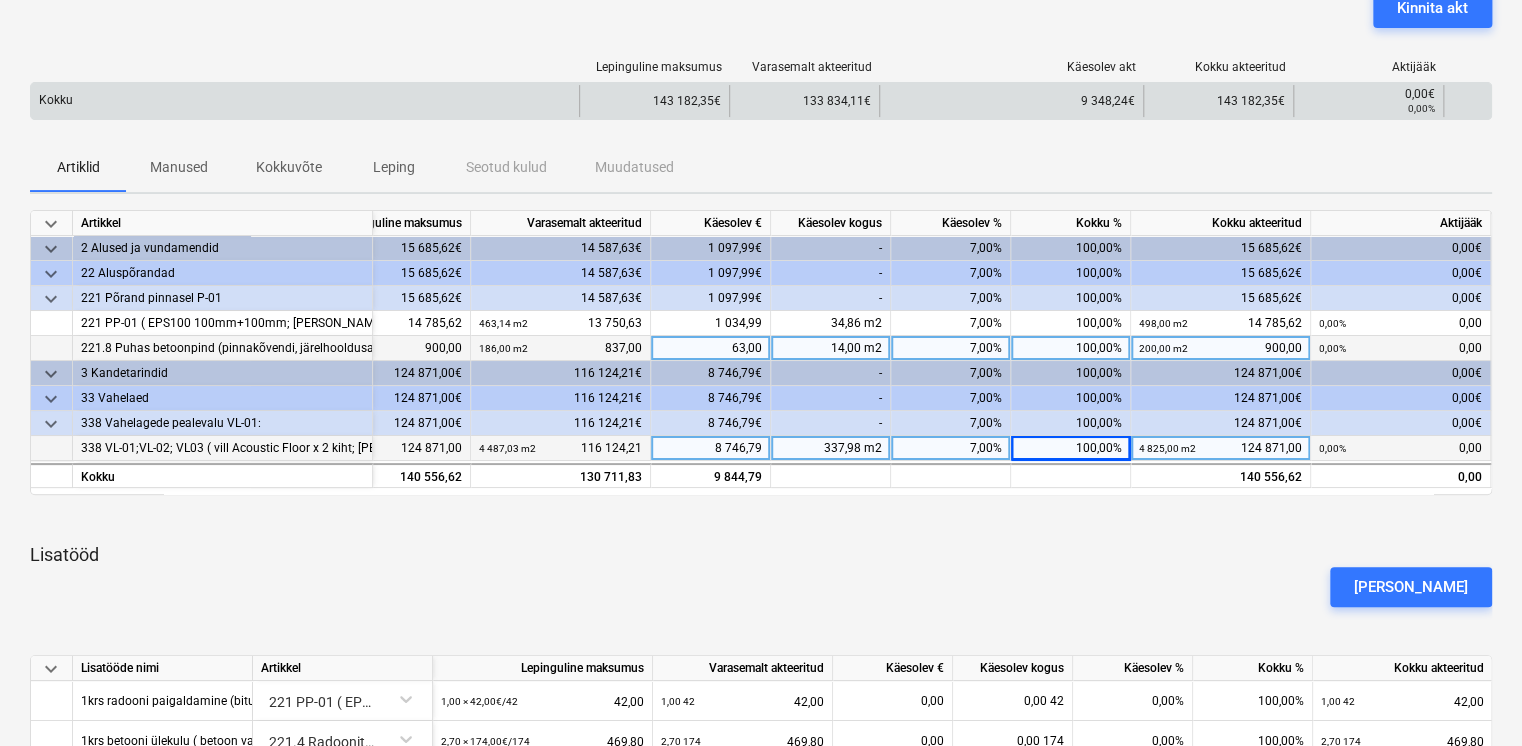 scroll, scrollTop: 183, scrollLeft: 0, axis: vertical 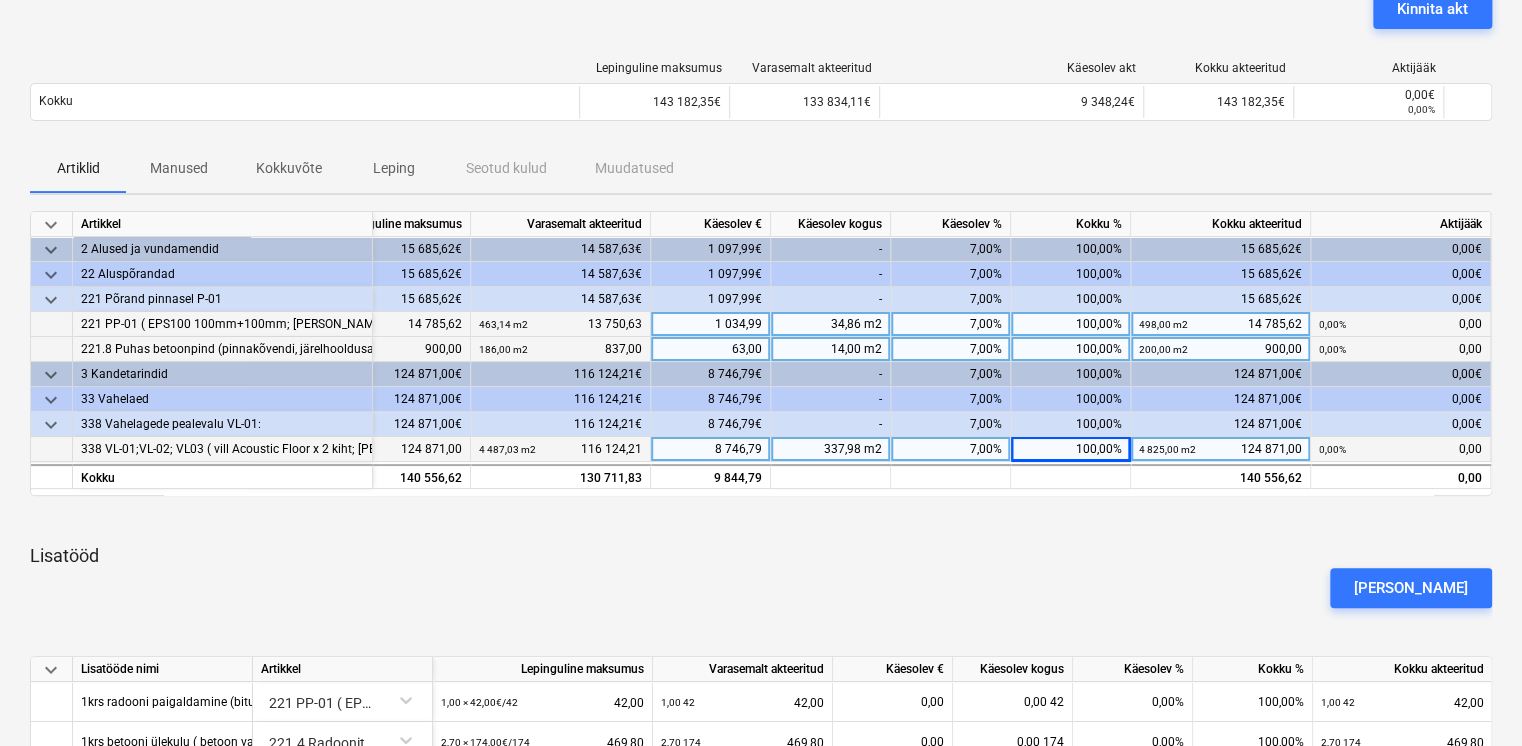 click on "1 034,99" at bounding box center (711, 324) 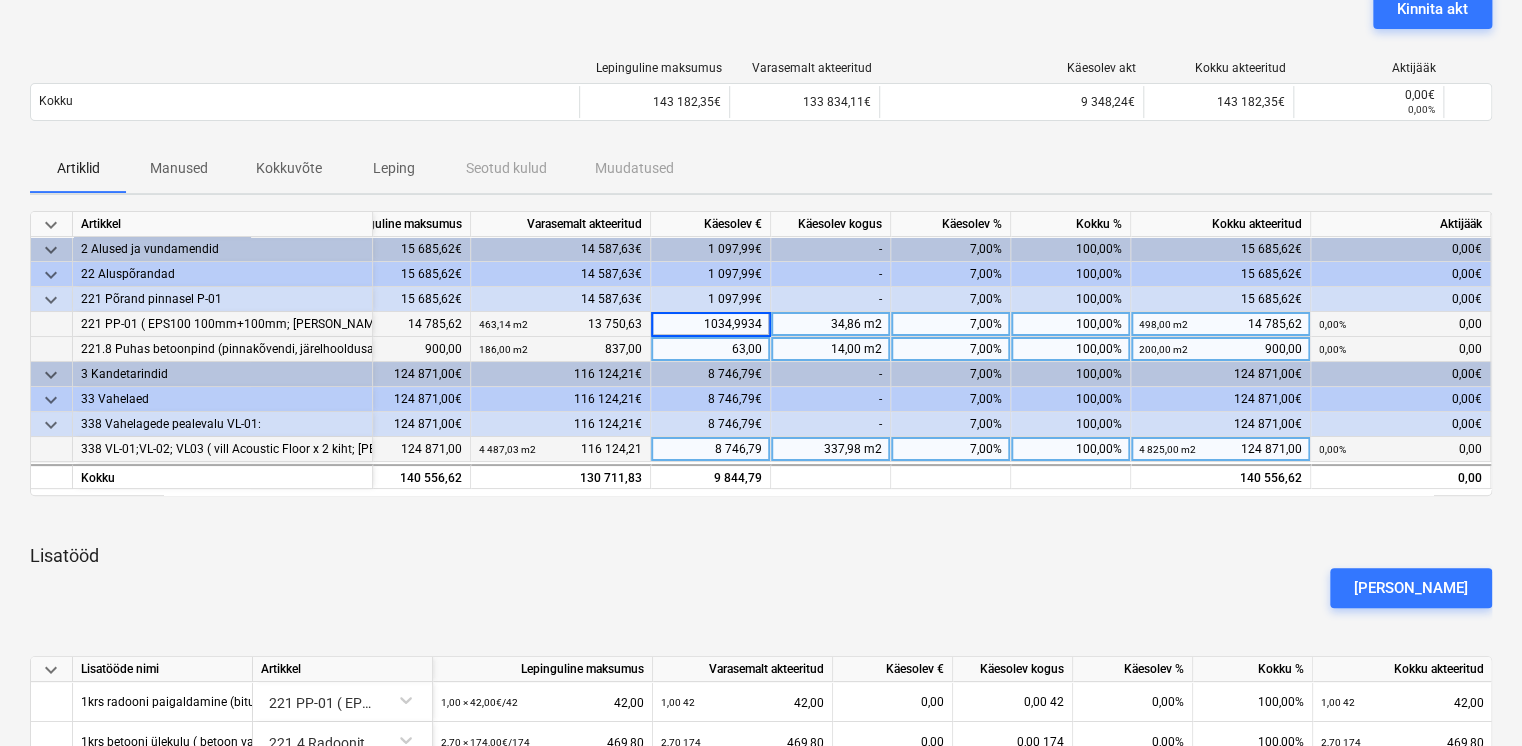 click on "1034,9934" at bounding box center (710, 324) 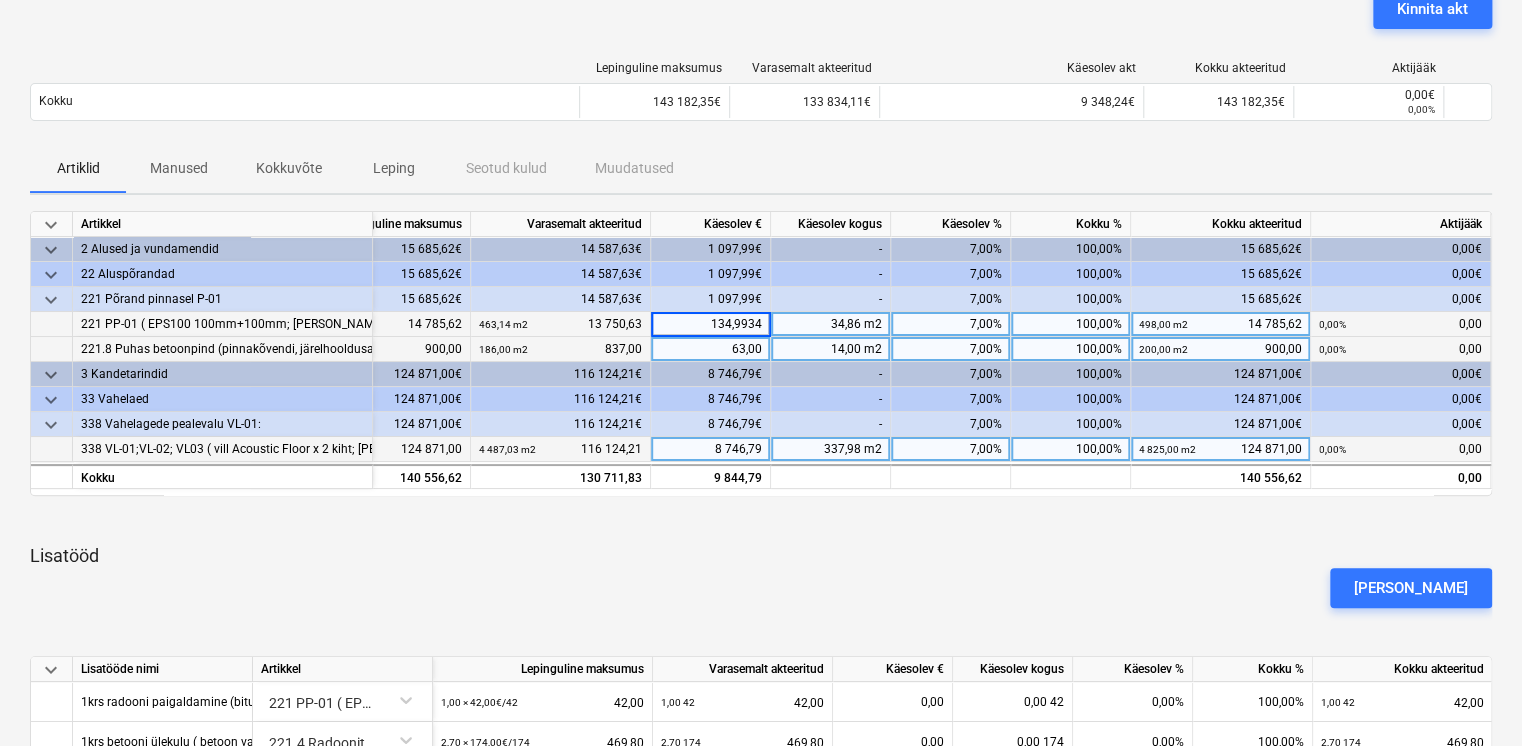 type on "34,9934" 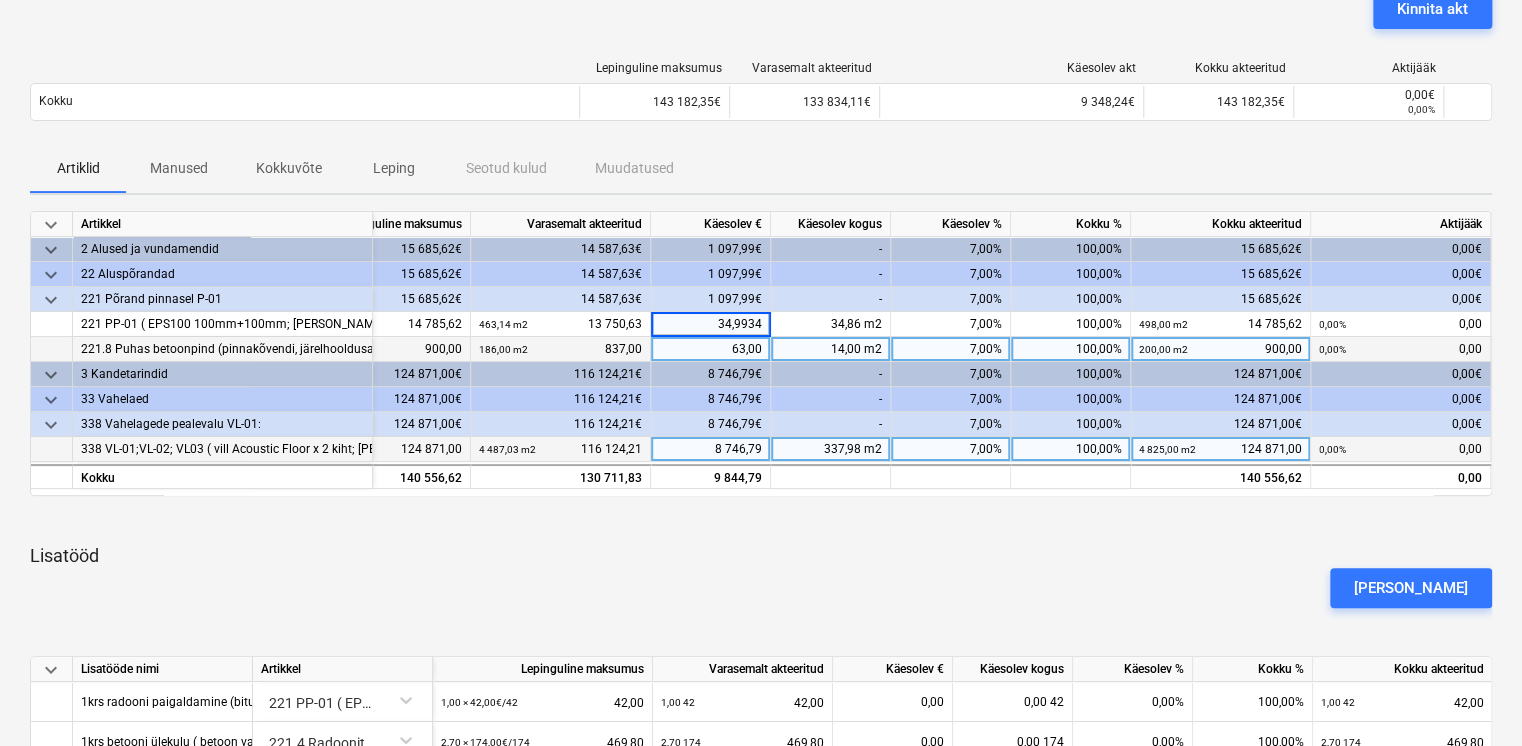 click on "Artiklid Manused Kokkuvõte Leping Seotud kulud Muudatused" at bounding box center [761, 169] 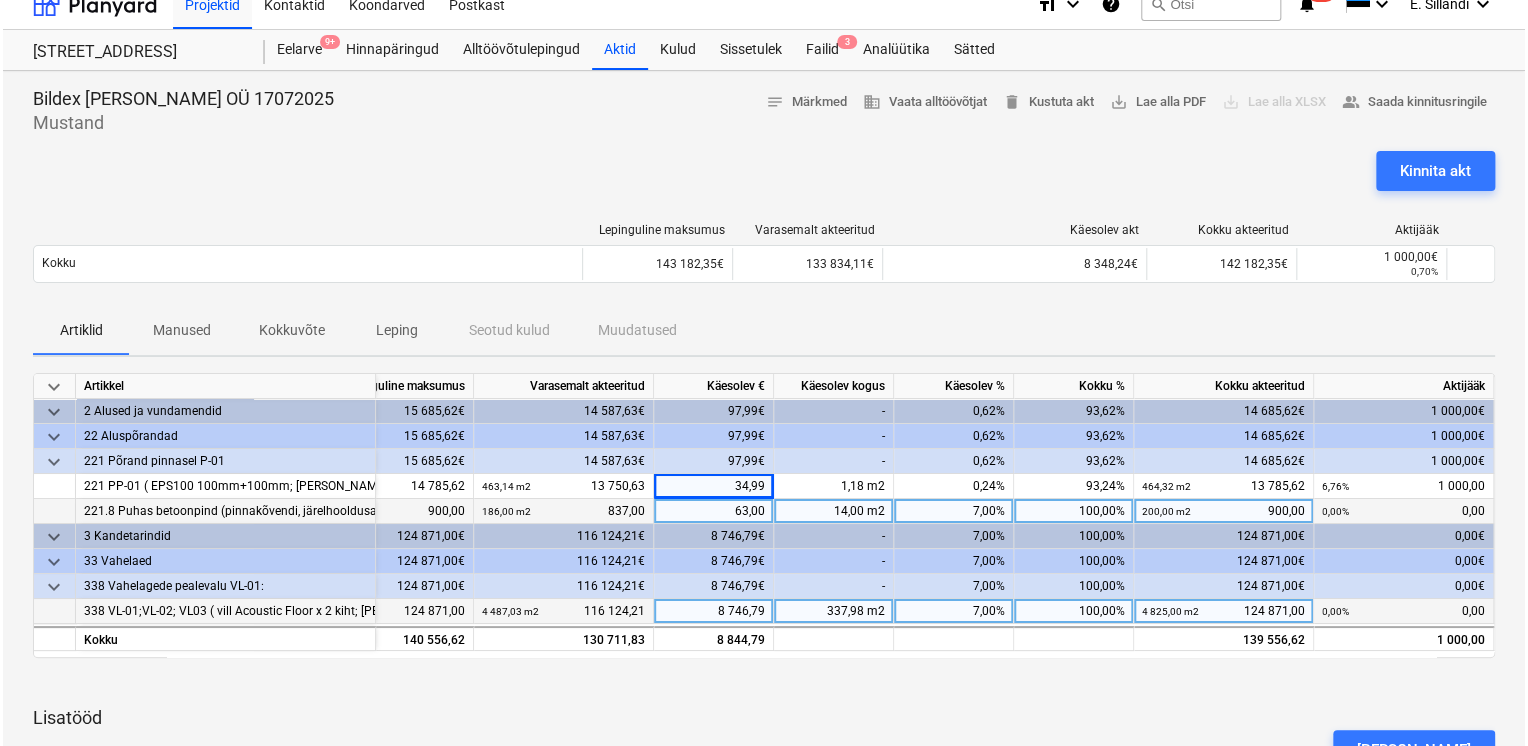 scroll, scrollTop: 0, scrollLeft: 0, axis: both 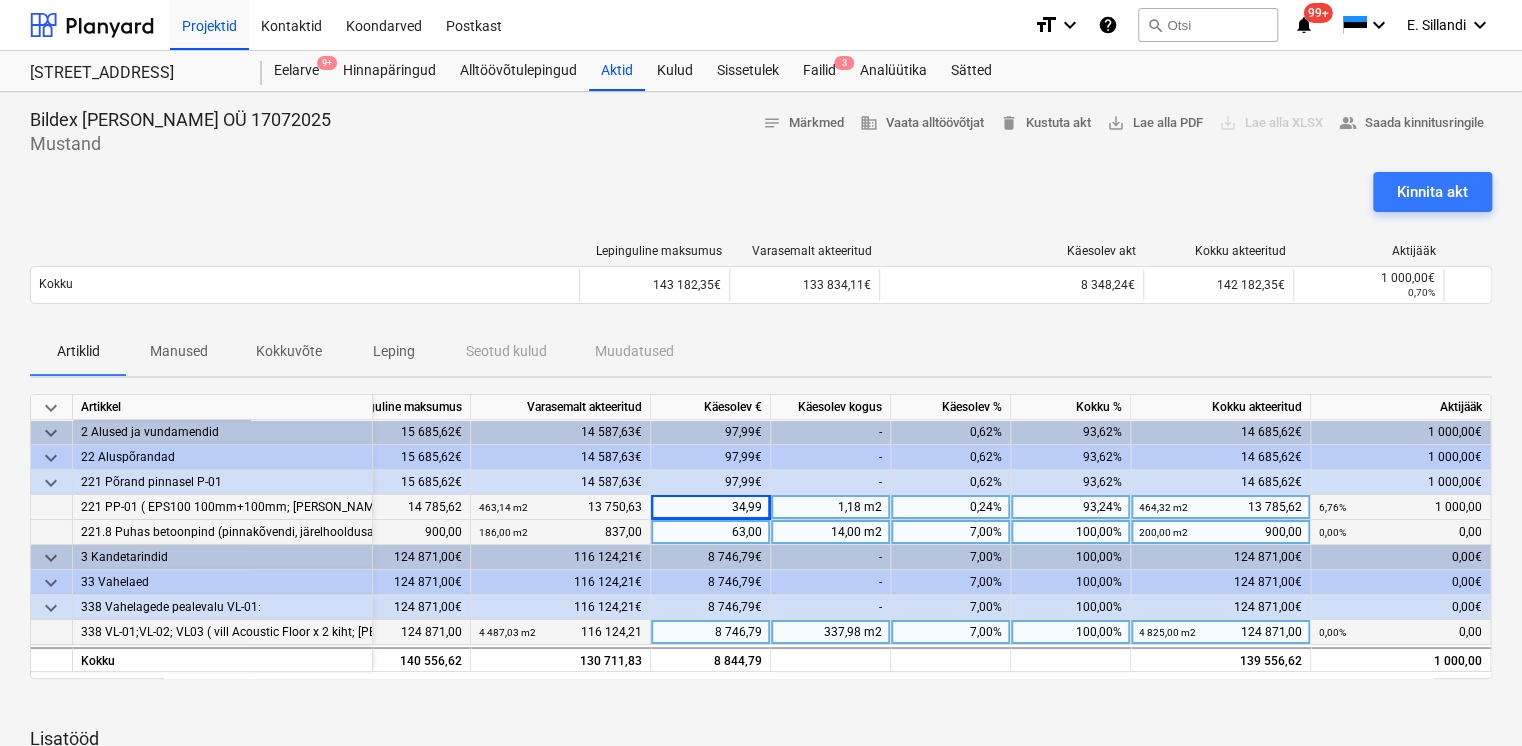 click on "93,24%" at bounding box center [1071, 507] 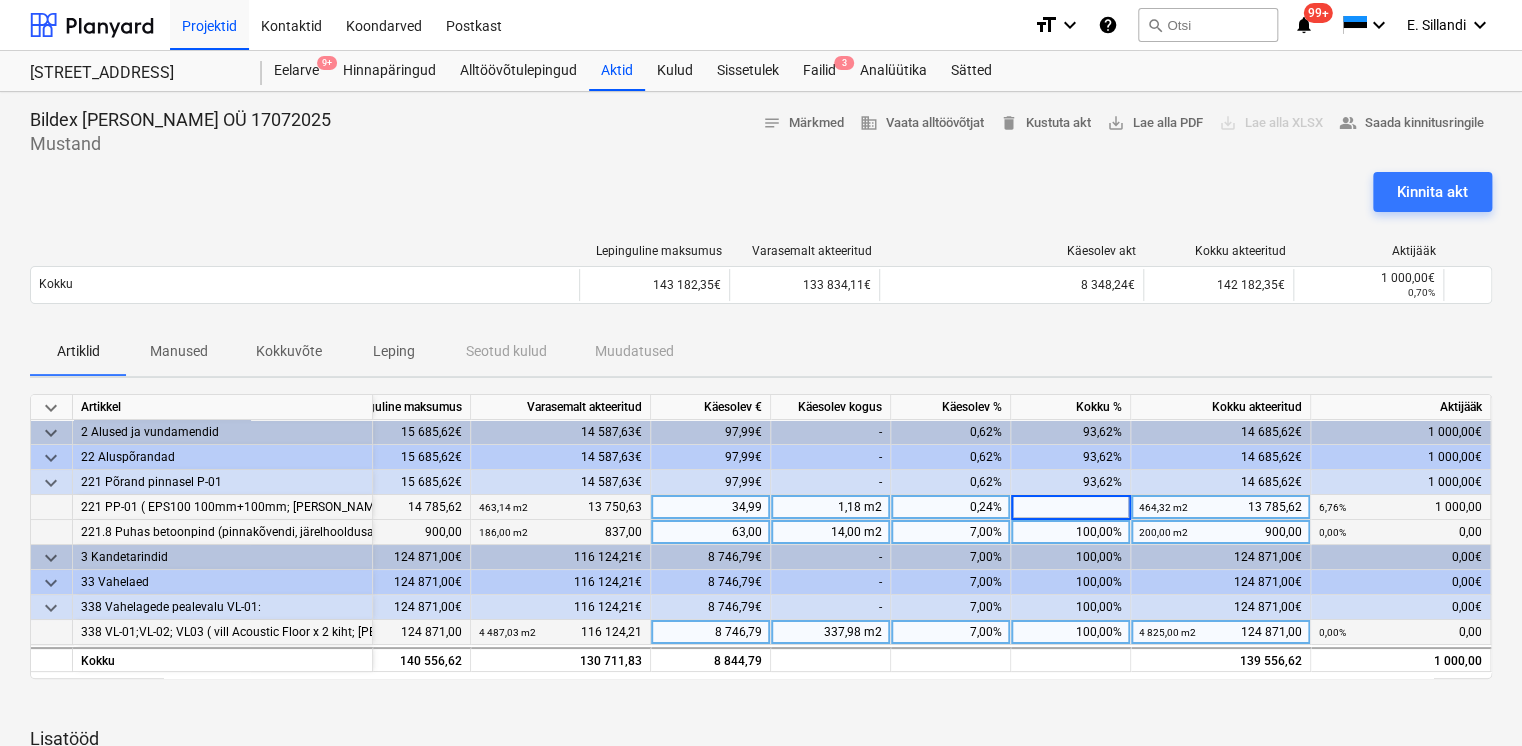 click on "34,99" at bounding box center [711, 507] 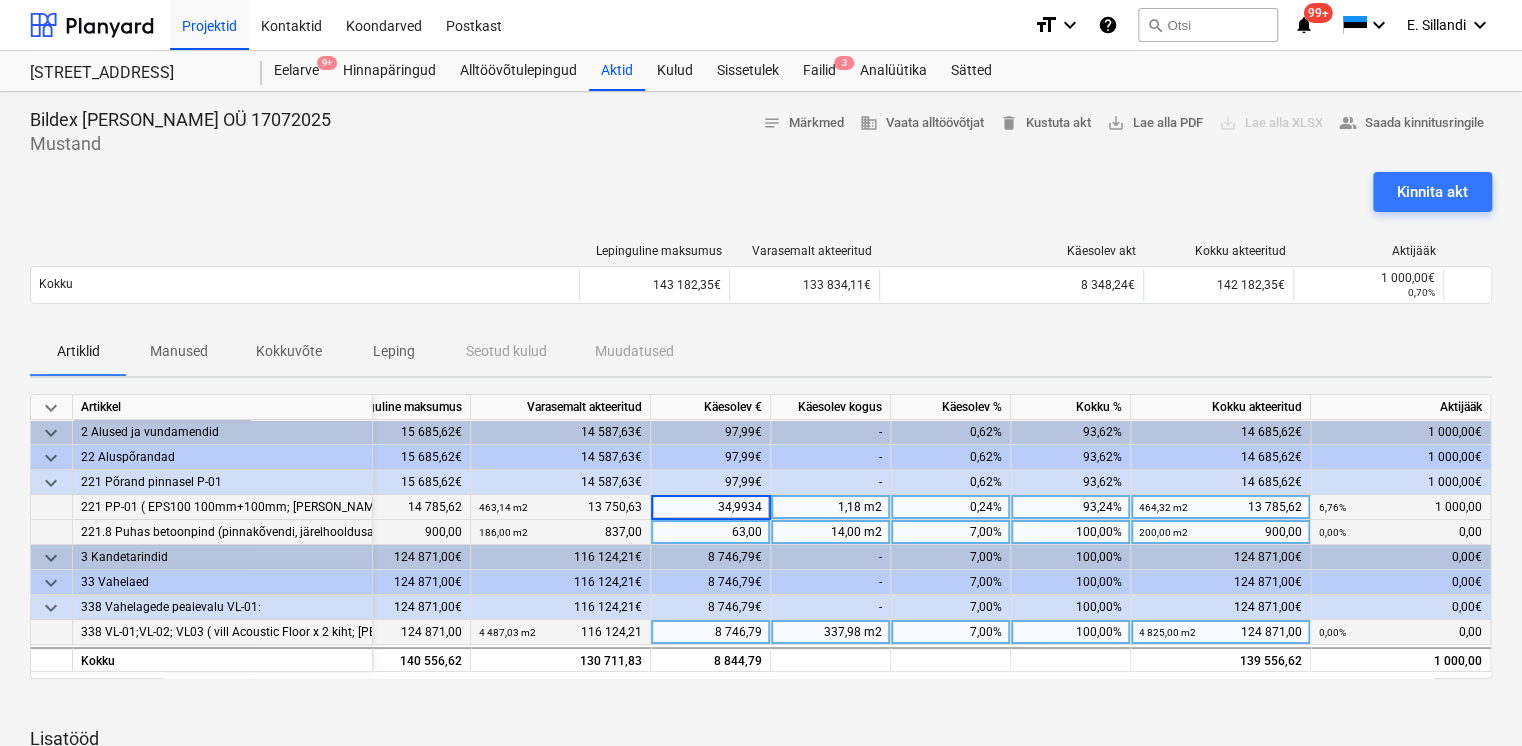 click on "34,9934" at bounding box center (710, 507) 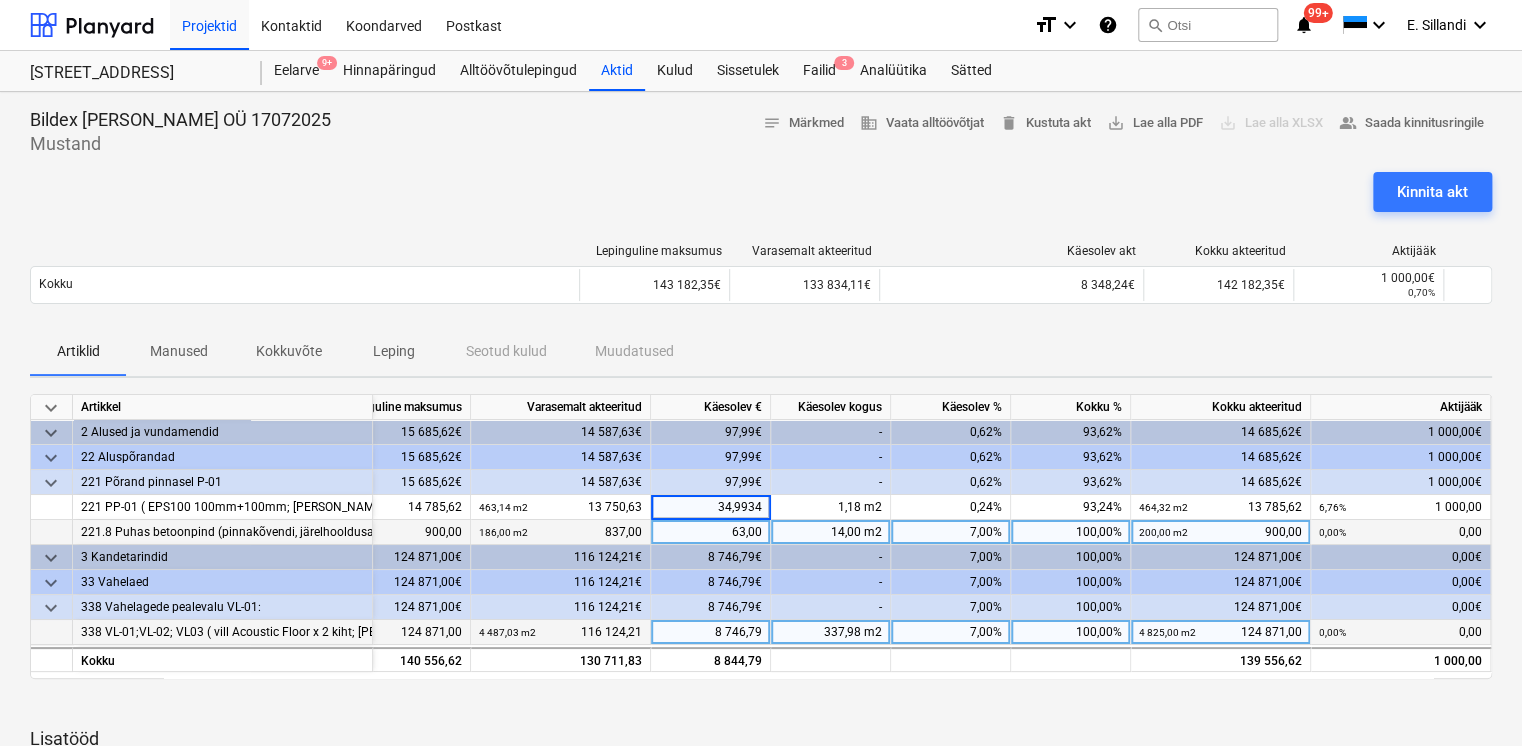 click on "Lepinguline maksumus Varasemalt akteeritud Käesolev akt Kokku akteeritud Aktijääk Kokku 143 182,35€ 133 834,11€ 8 348,24€ 142 182,35€ 1 000,00€ 0,70%" at bounding box center [761, 278] 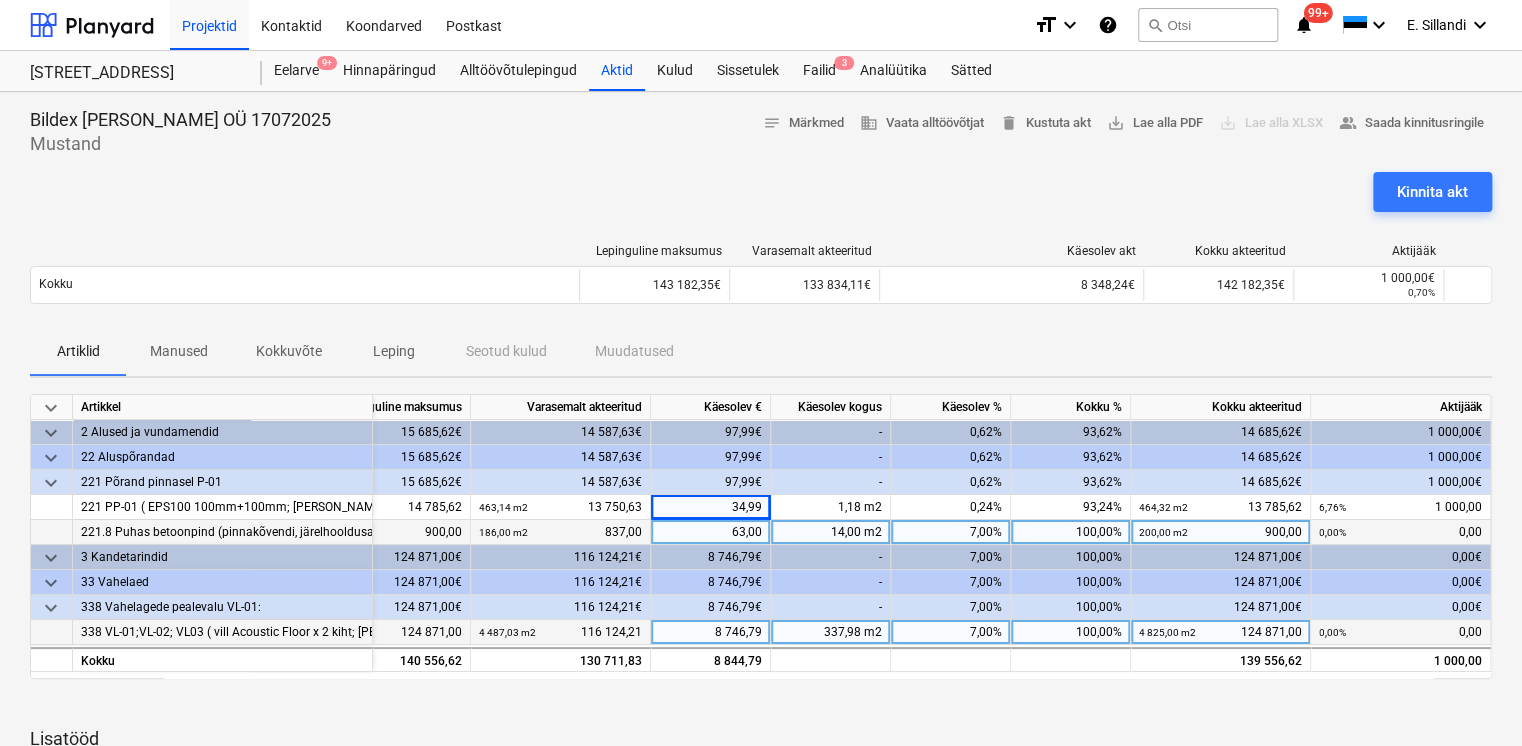 click on "Artiklid Manused Kokkuvõte Leping Seotud kulud Muudatused" at bounding box center [761, 352] 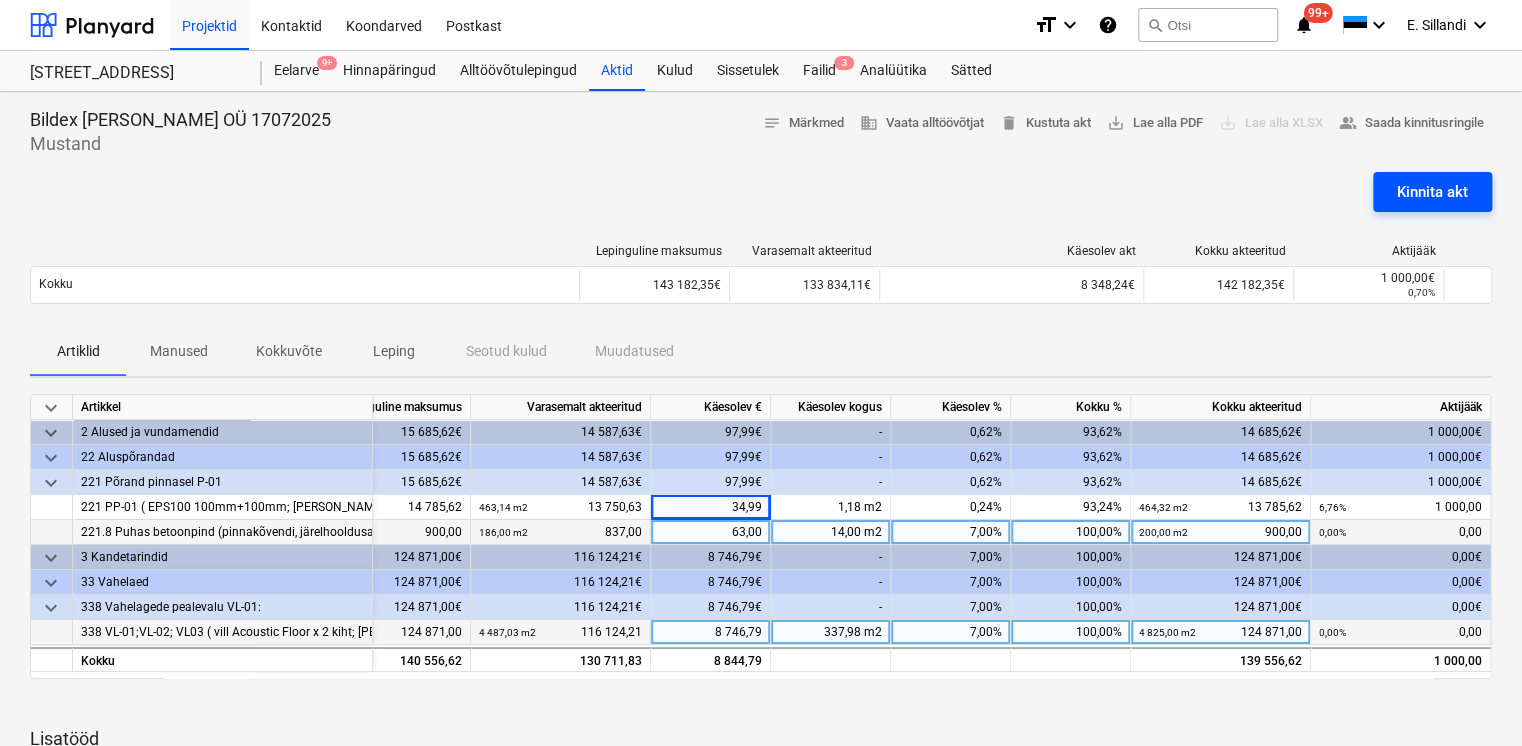 click on "Kinnita akt" at bounding box center [1432, 192] 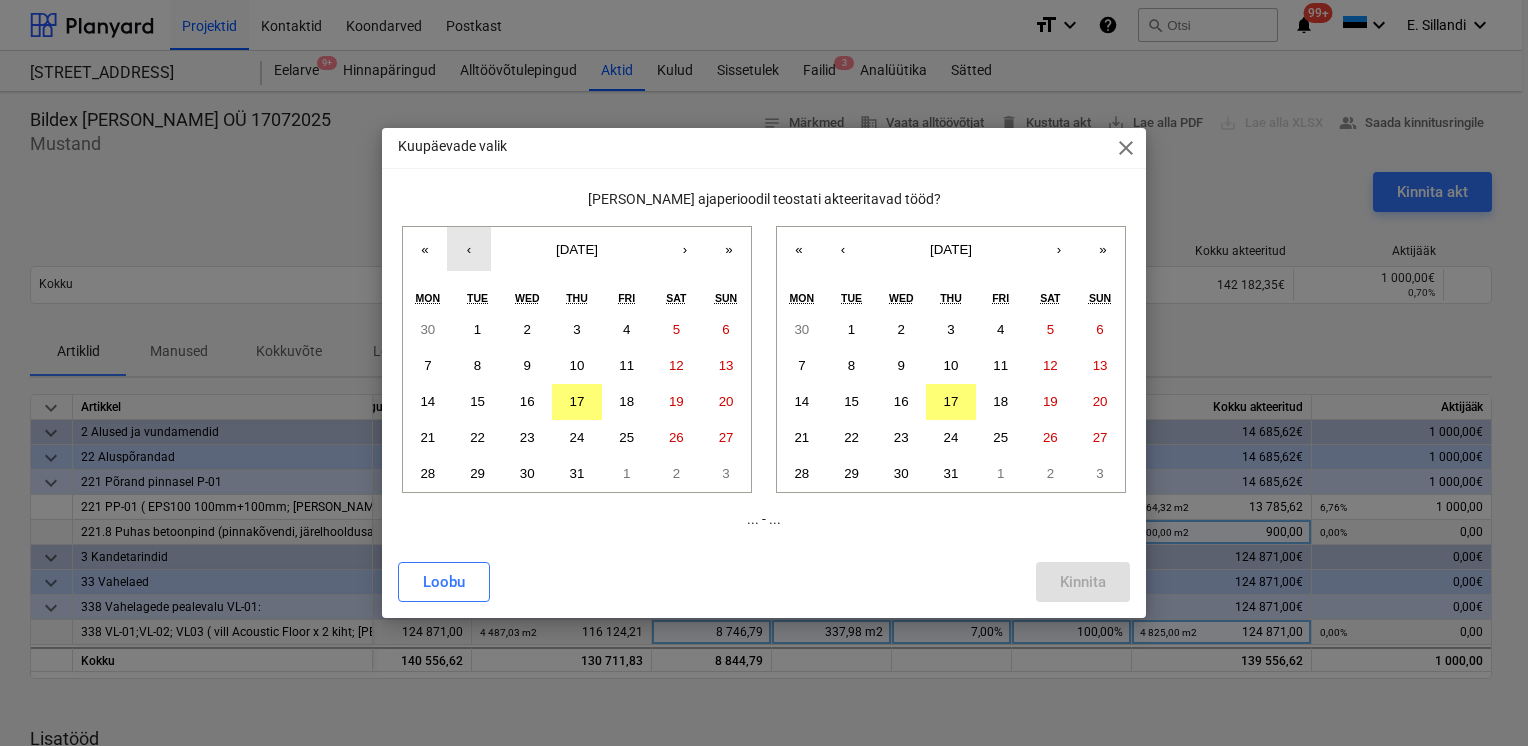 click on "‹" at bounding box center (469, 249) 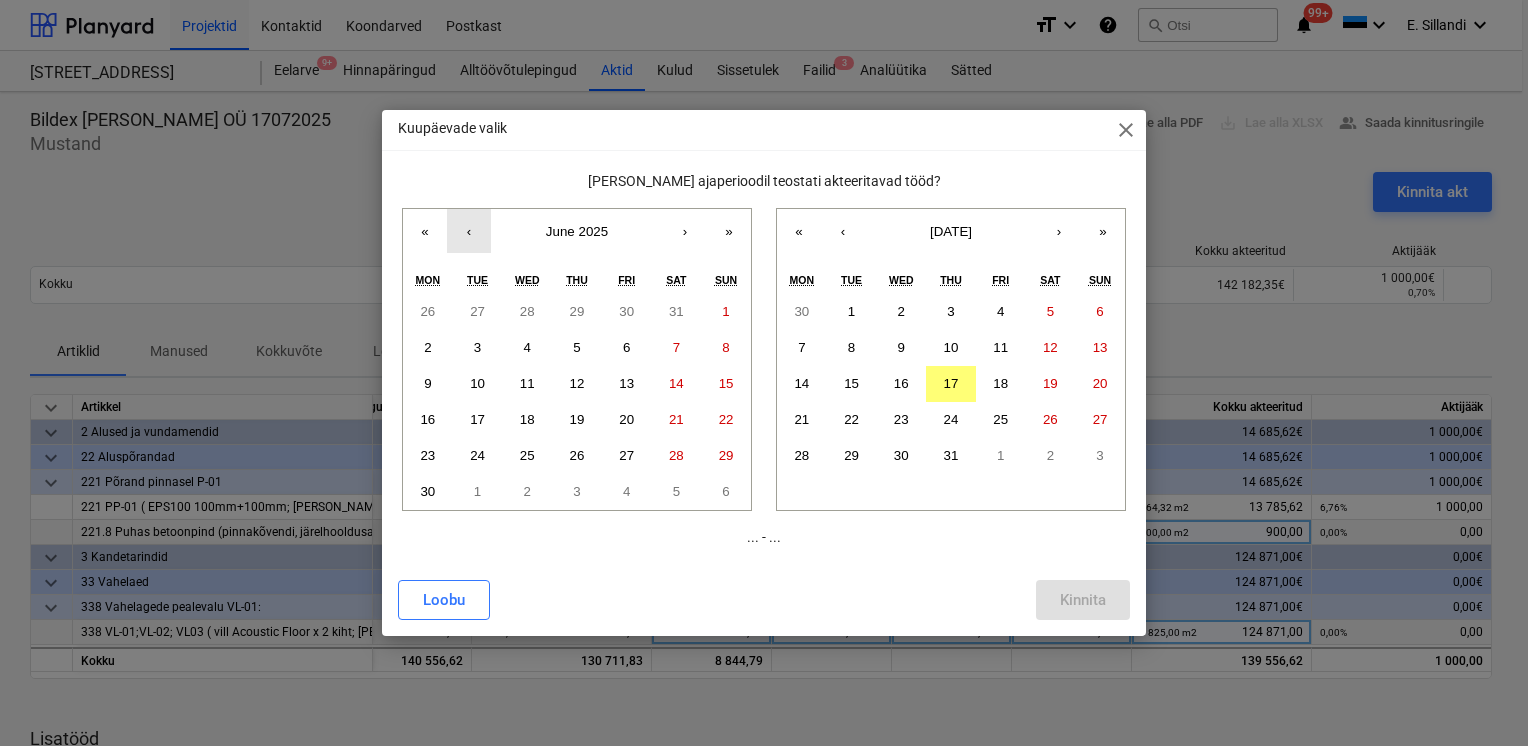 click on "‹" at bounding box center (469, 231) 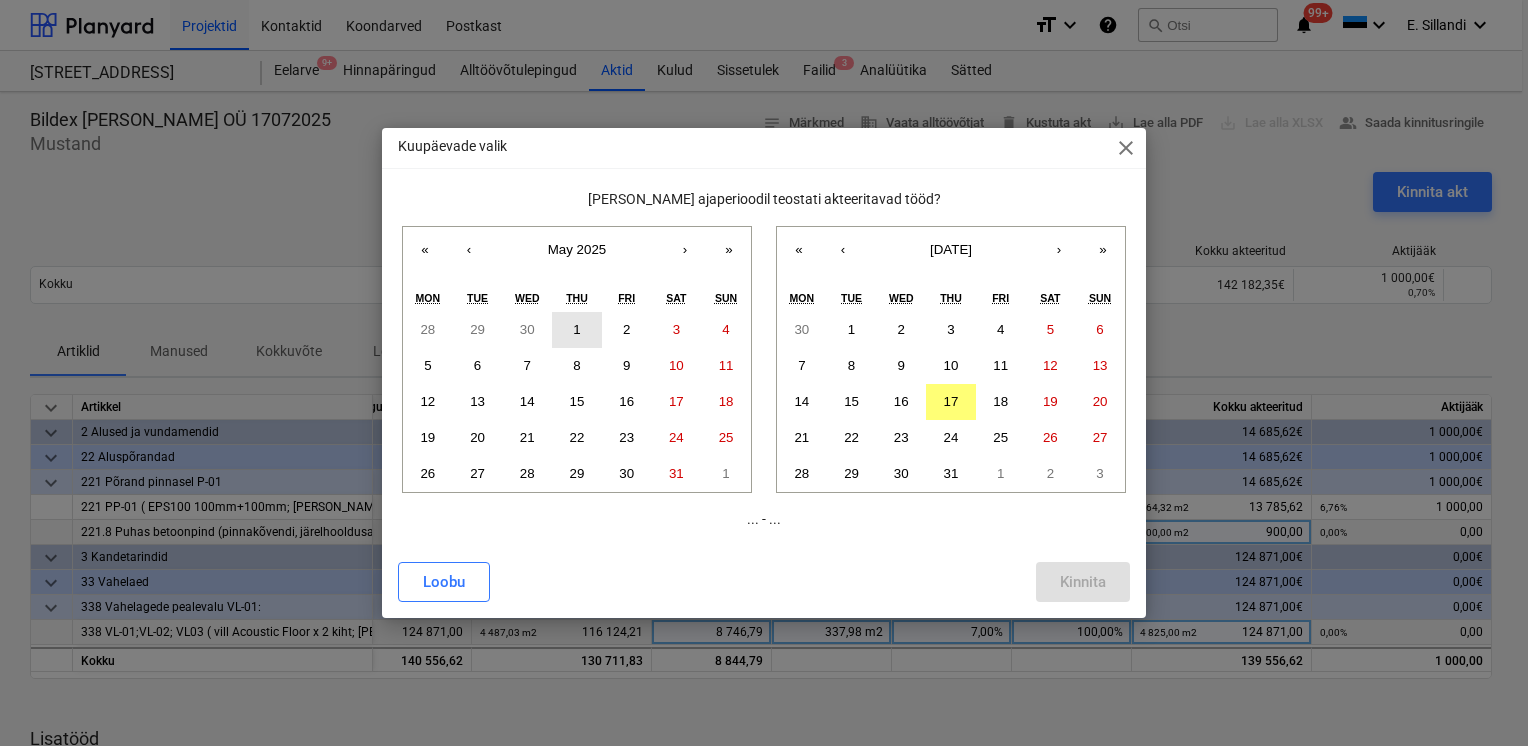 click on "1" at bounding box center (577, 330) 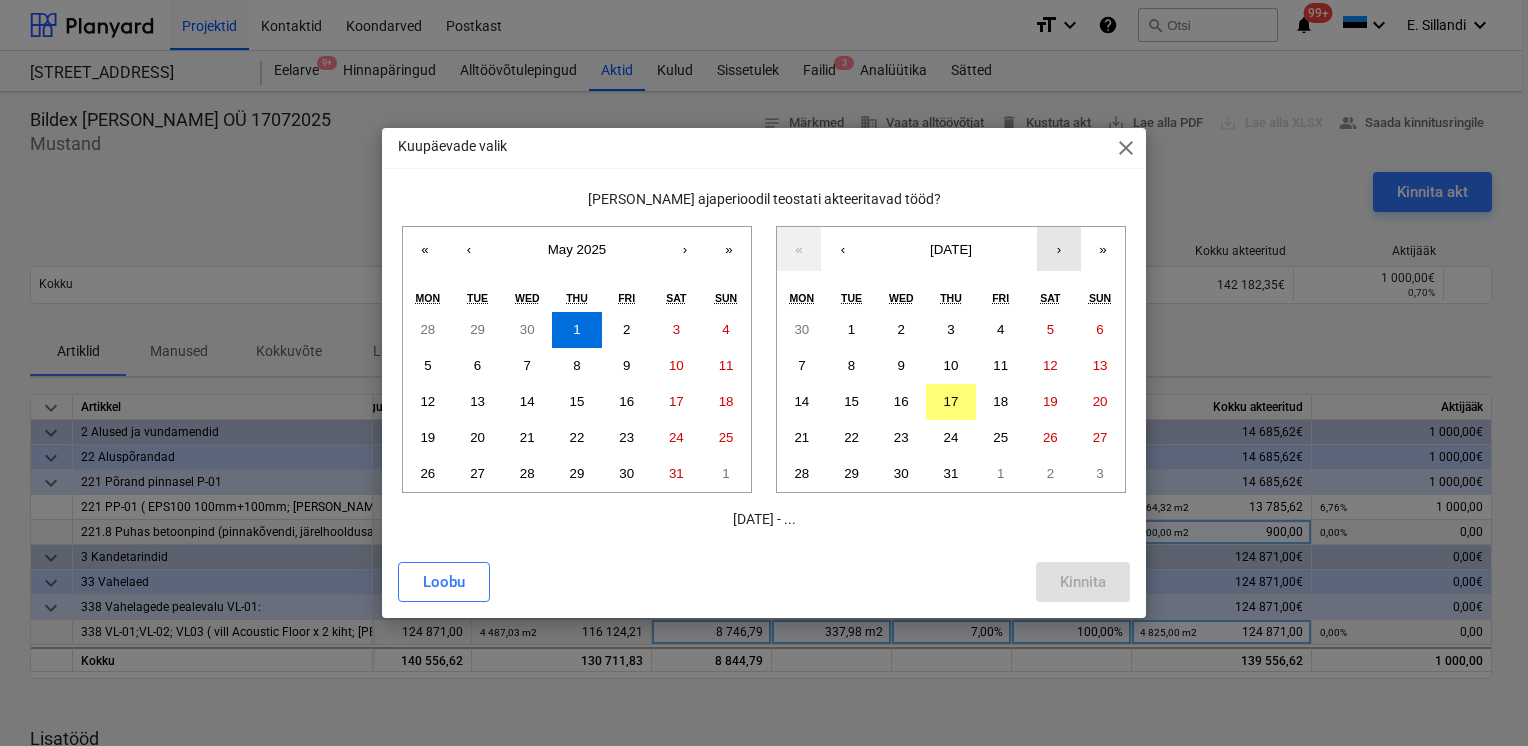 click on "›" at bounding box center (1059, 249) 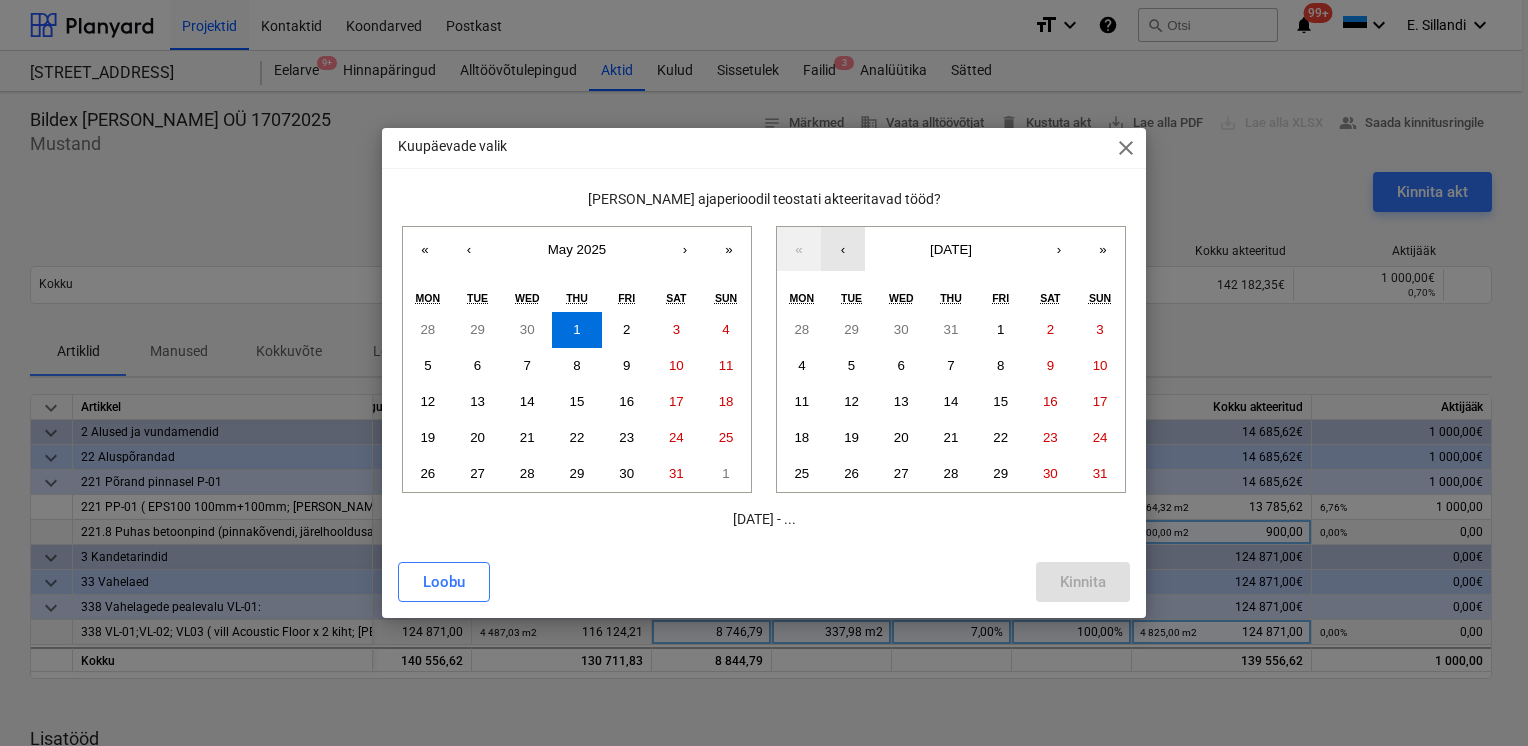 click on "‹" at bounding box center (843, 249) 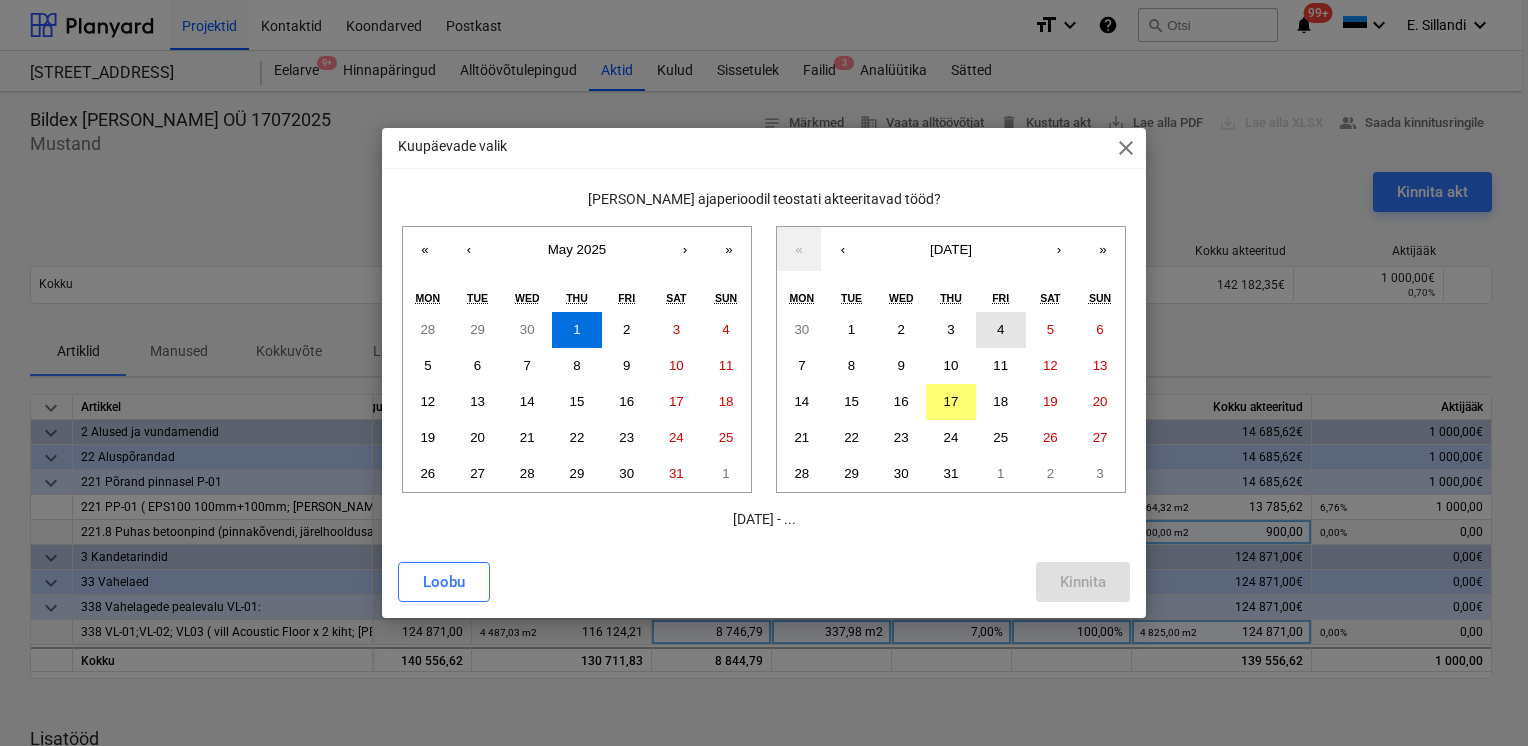 click on "4" at bounding box center [1001, 330] 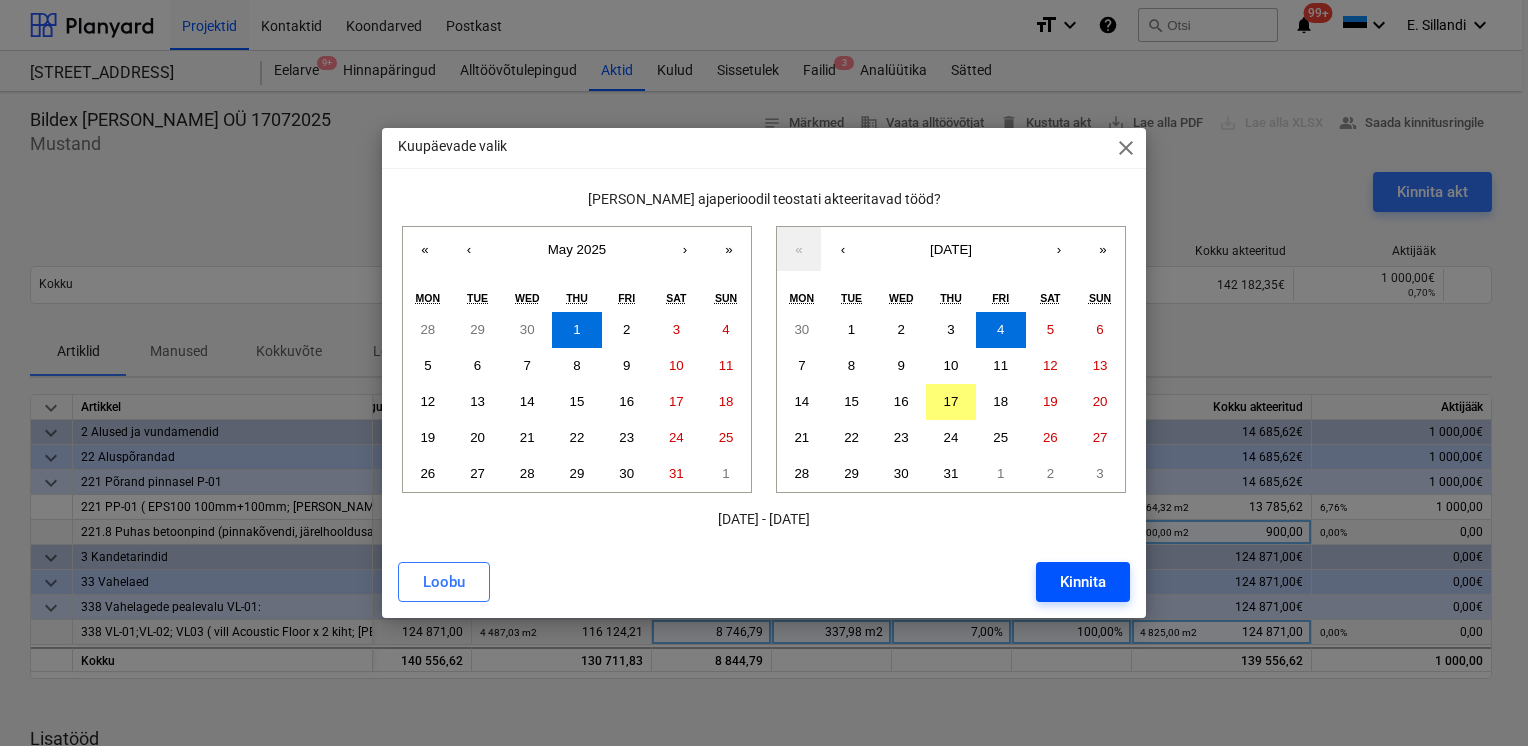 click on "Kinnita" at bounding box center [1083, 582] 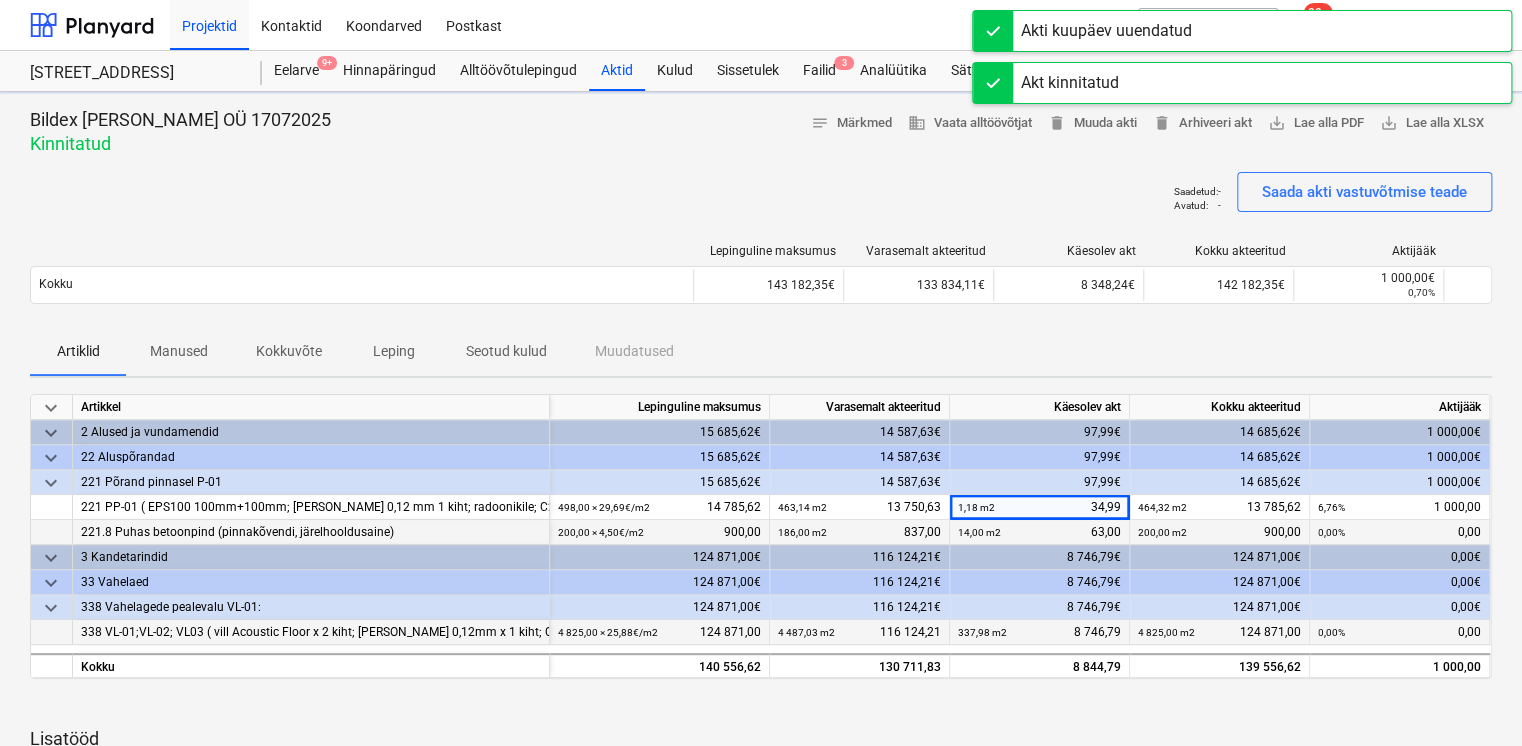 scroll, scrollTop: 0, scrollLeft: 0, axis: both 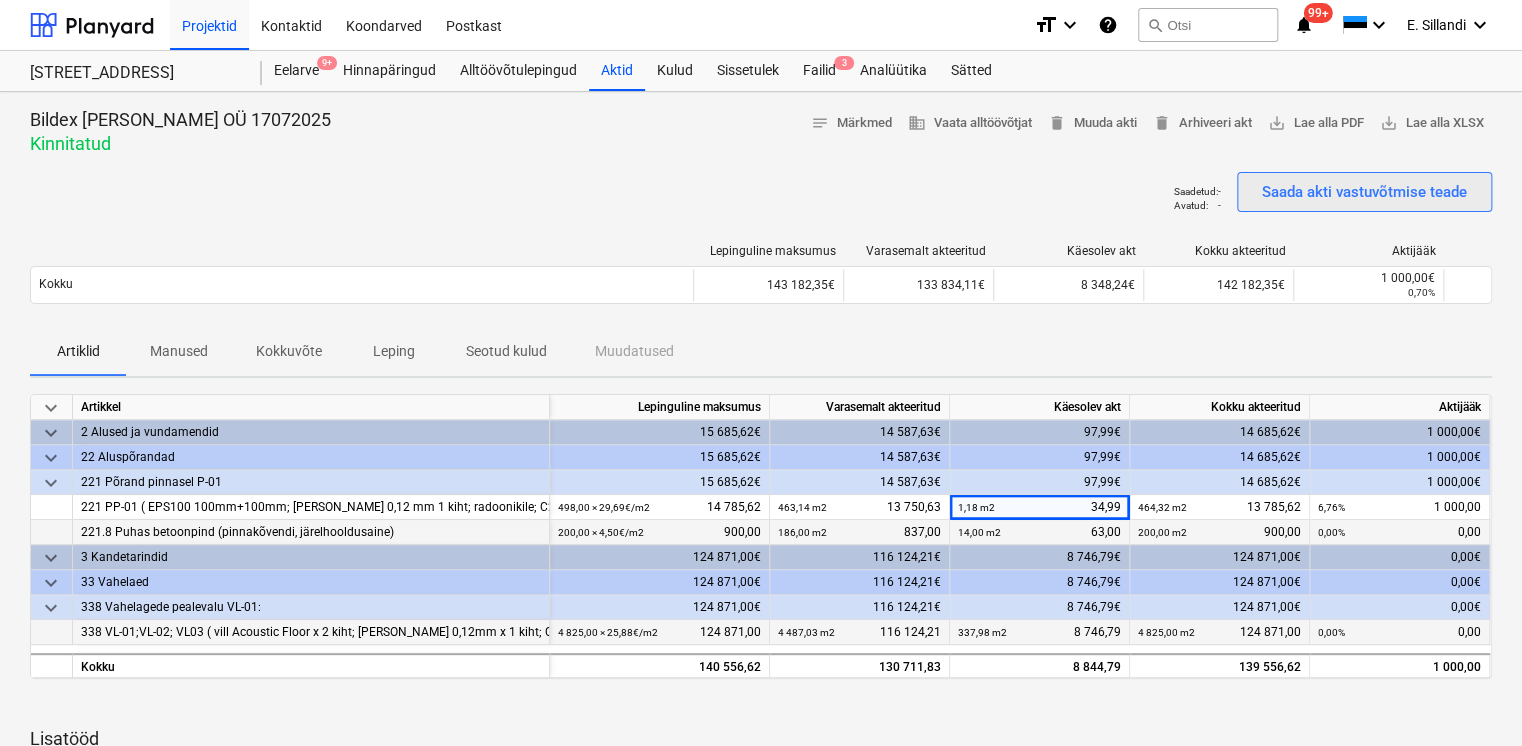 click on "Saada akti vastuvõtmise teade" at bounding box center (1364, 192) 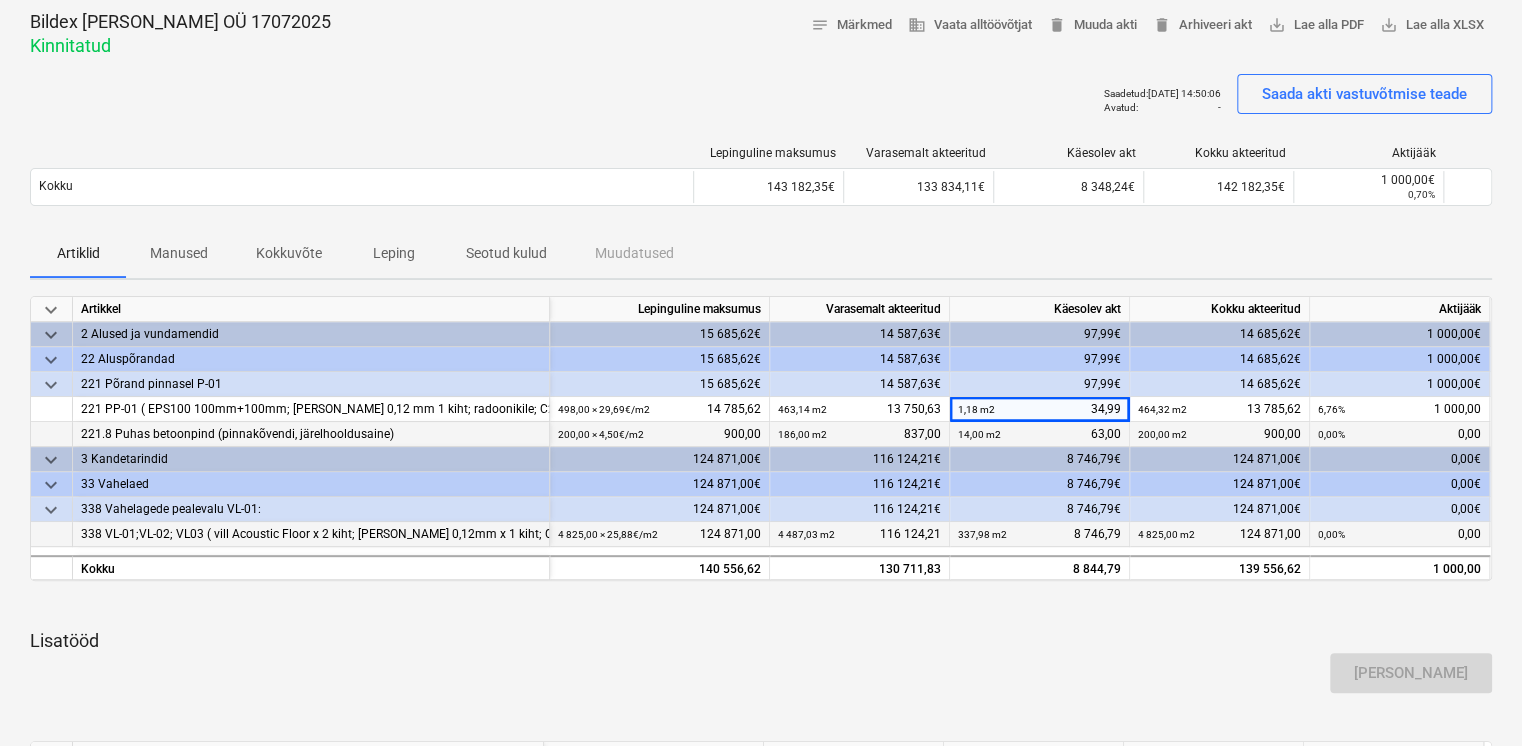 scroll, scrollTop: 166, scrollLeft: 0, axis: vertical 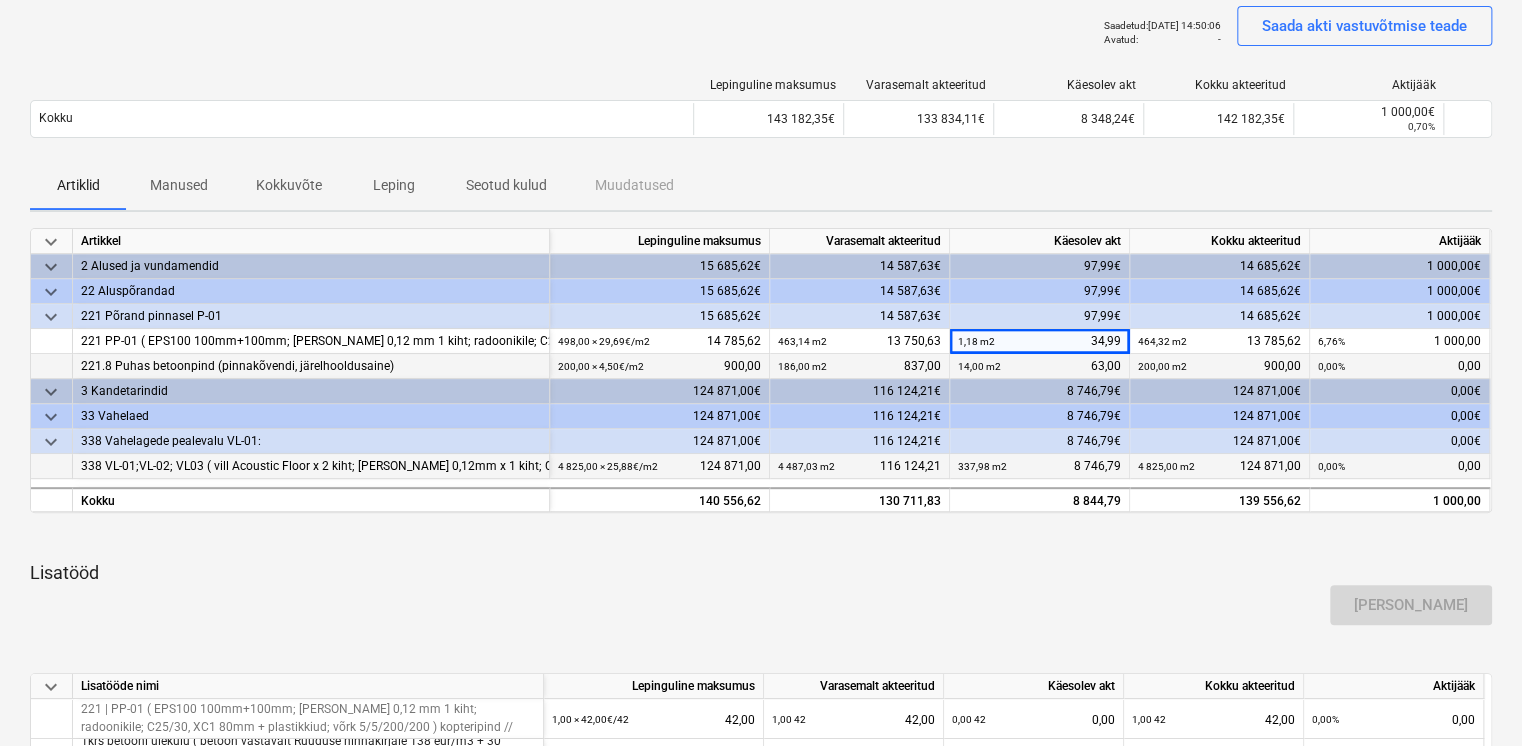 click on "Lisatööd" at bounding box center [761, 573] 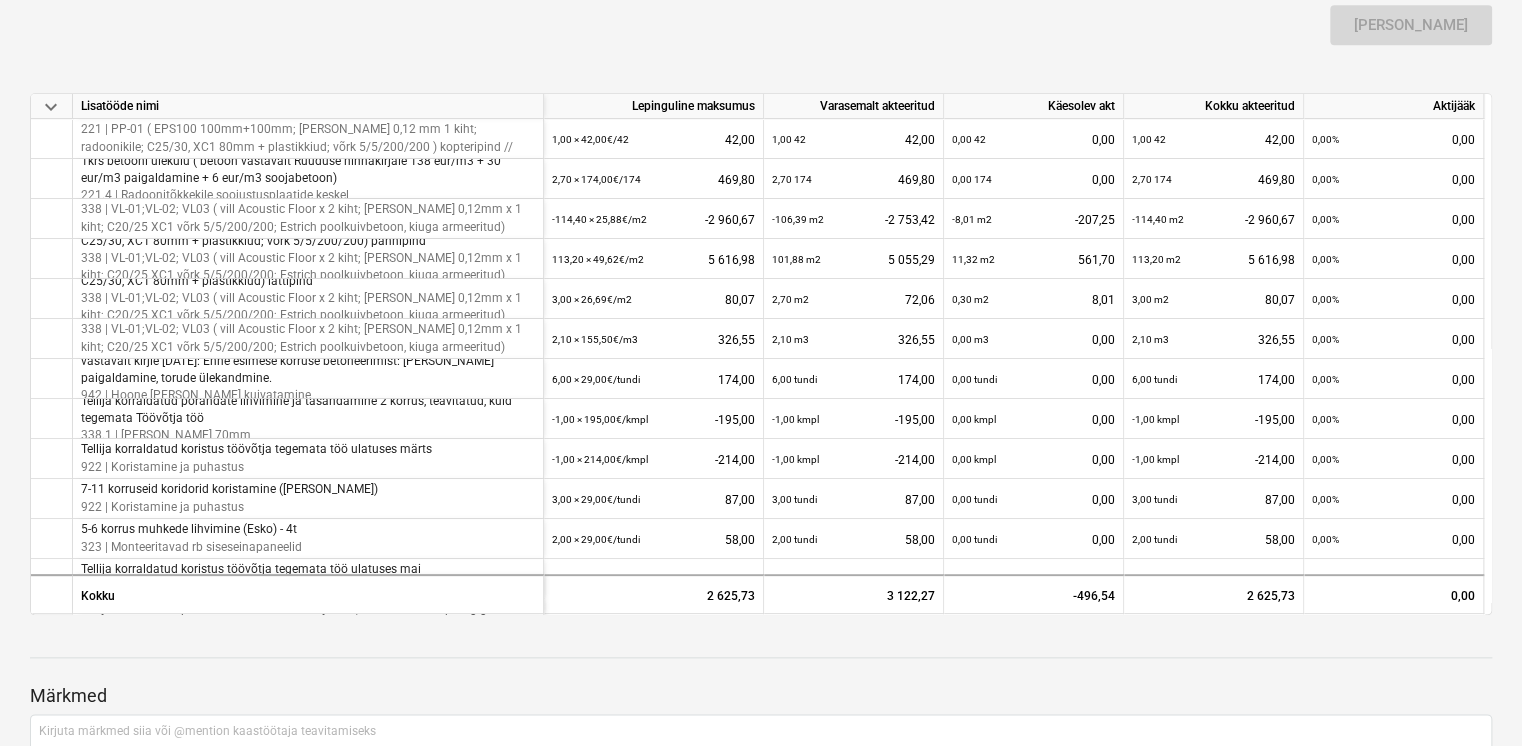 scroll, scrollTop: 849, scrollLeft: 0, axis: vertical 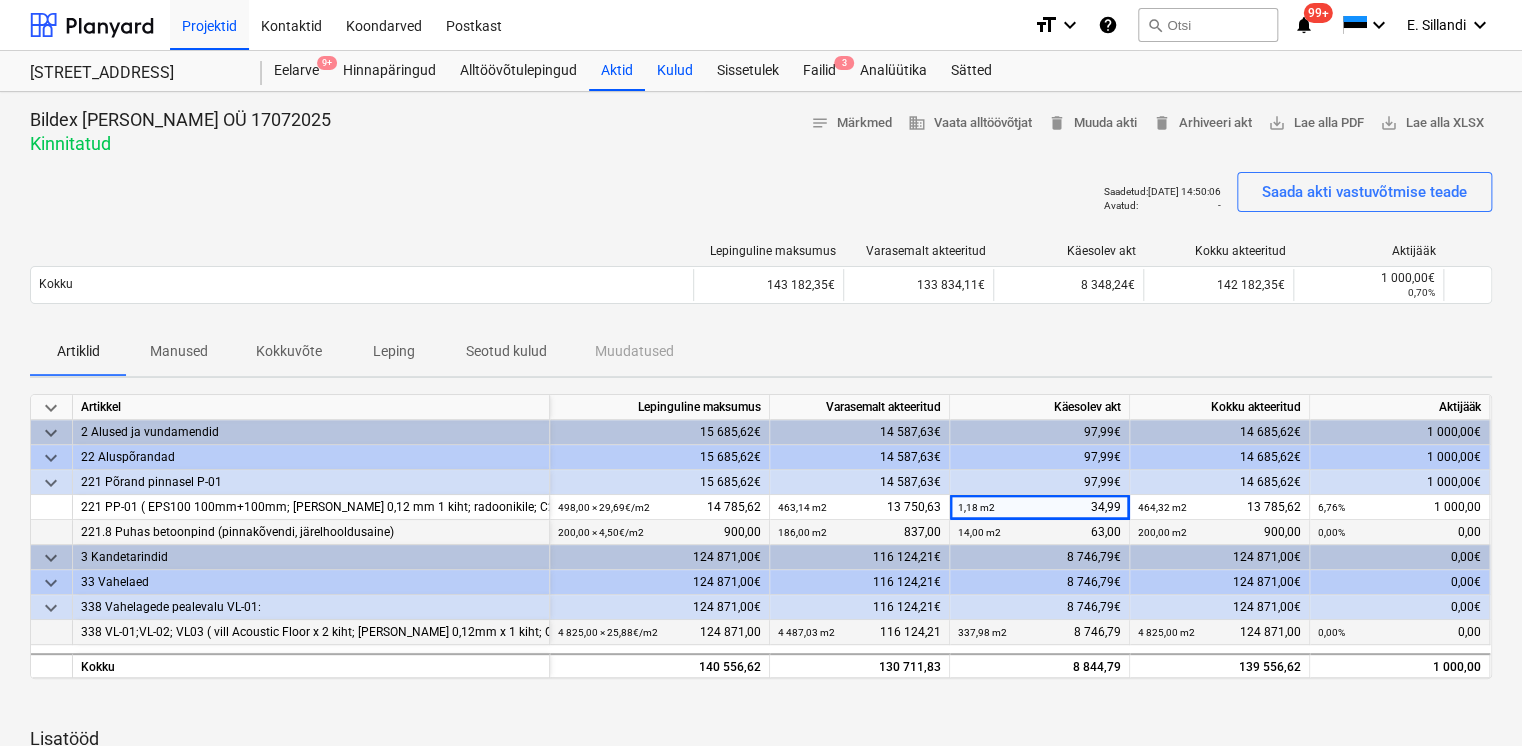 click on "Kulud" at bounding box center [675, 71] 